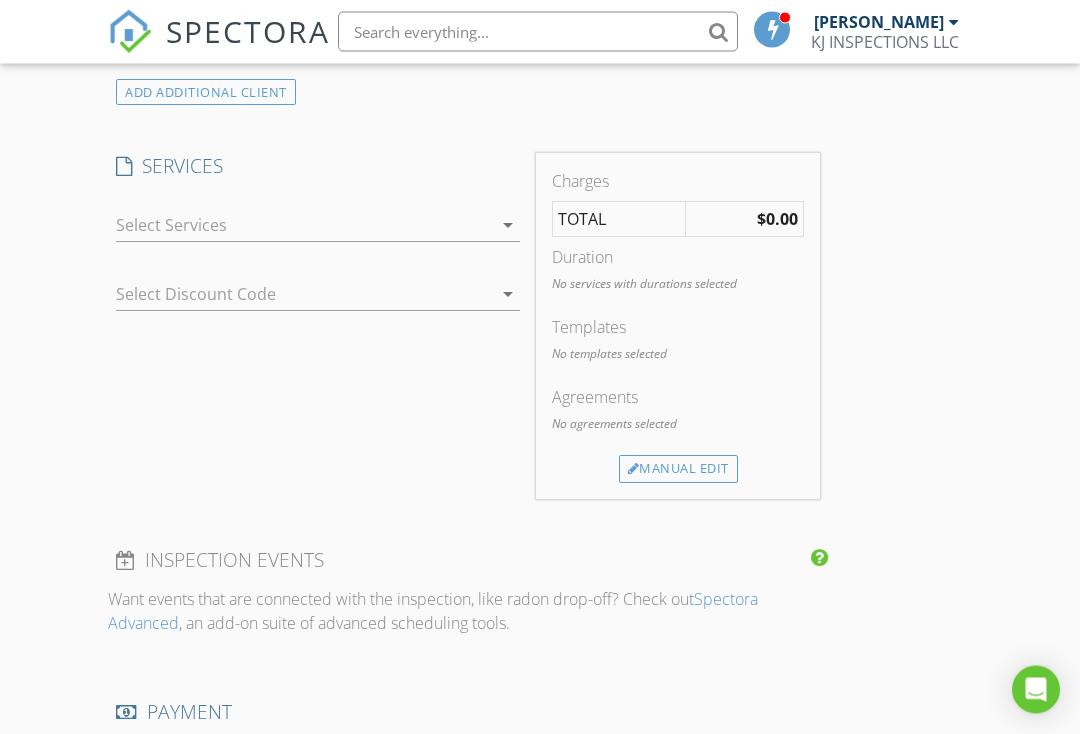 scroll, scrollTop: 1171, scrollLeft: 0, axis: vertical 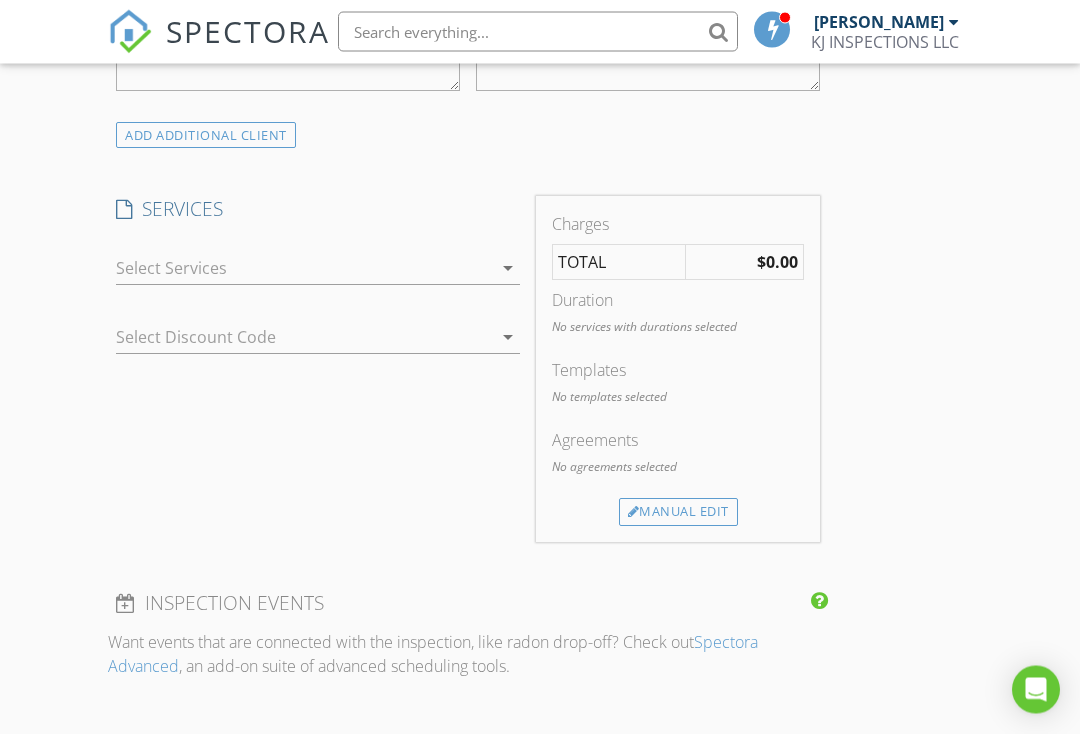 click at bounding box center (785, 18) 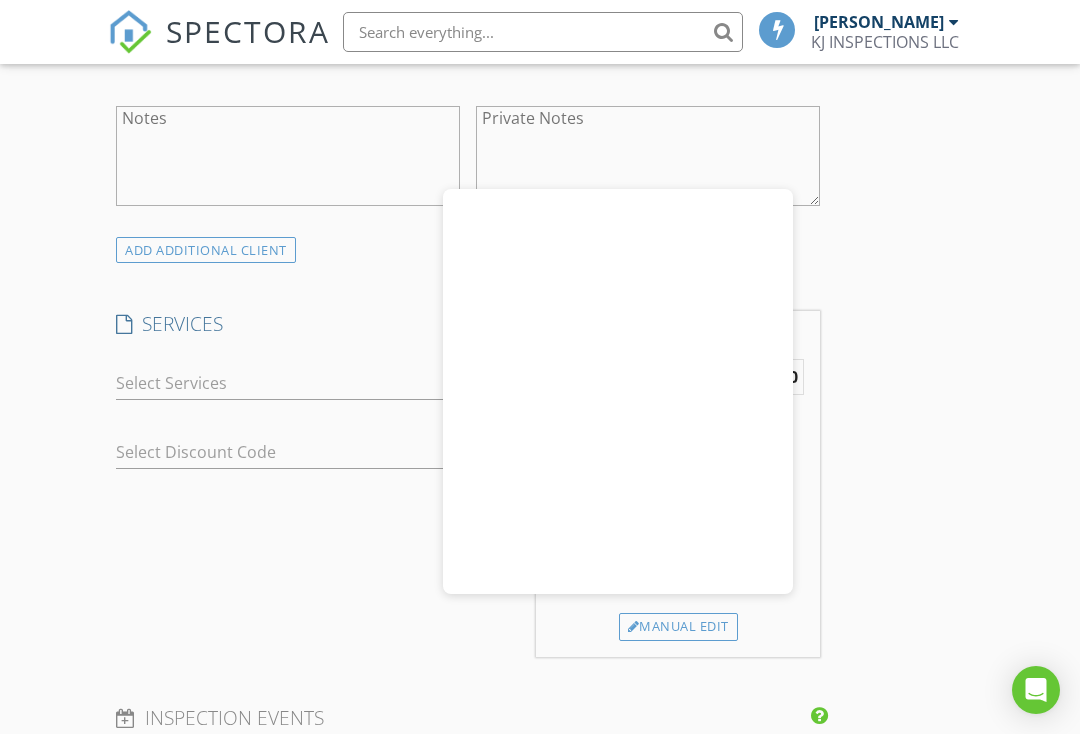 scroll, scrollTop: 1054, scrollLeft: 0, axis: vertical 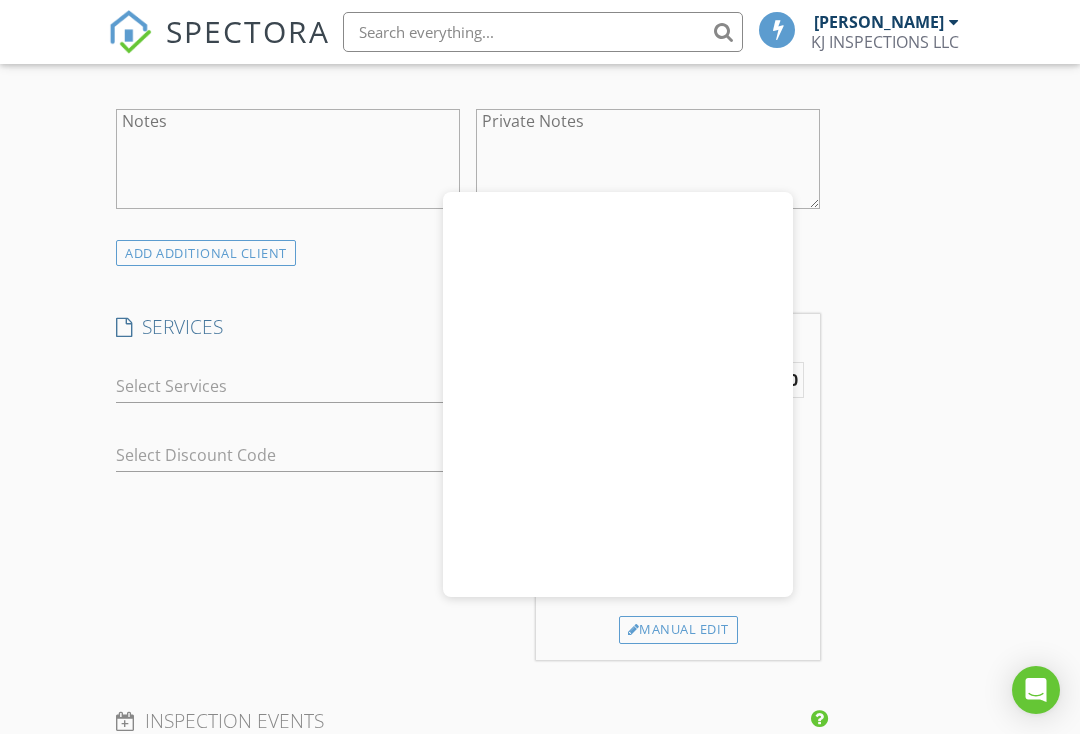 click at bounding box center [954, 22] 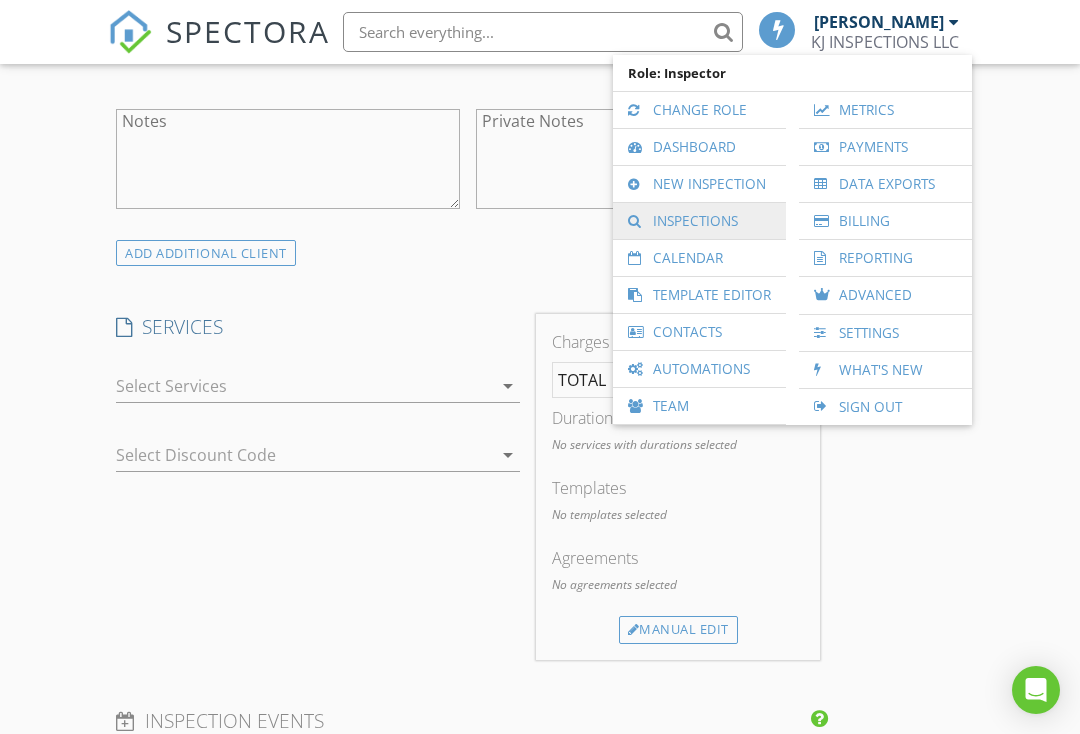 click on "Inspections" at bounding box center (699, 221) 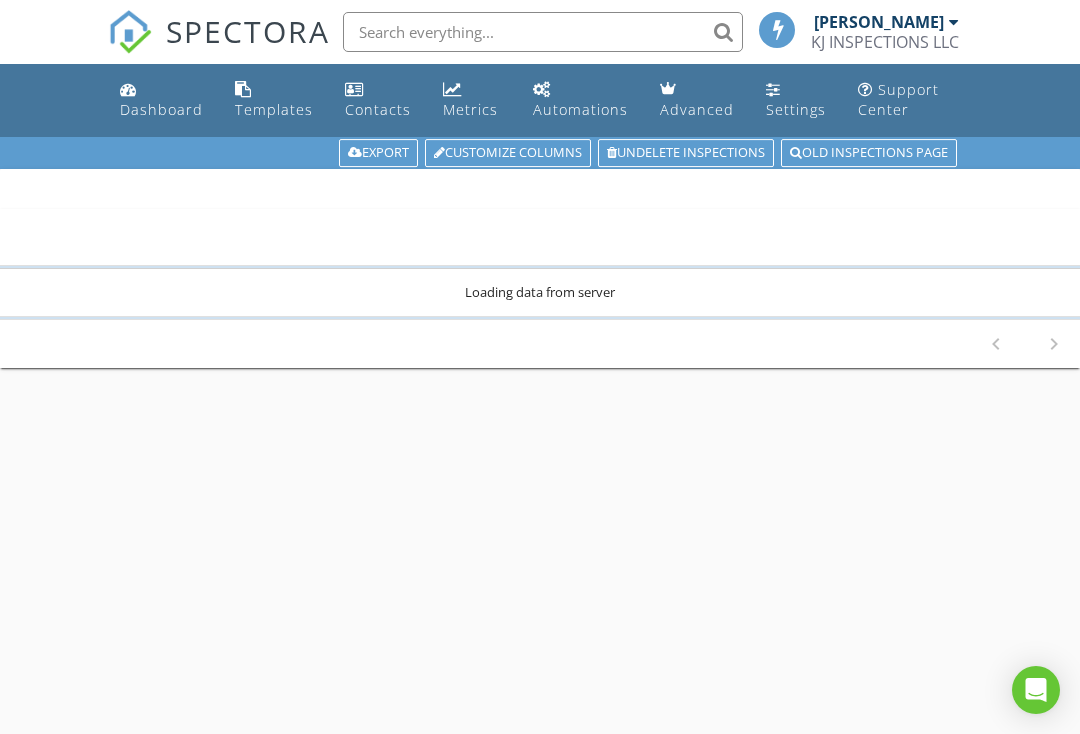 scroll, scrollTop: 0, scrollLeft: 0, axis: both 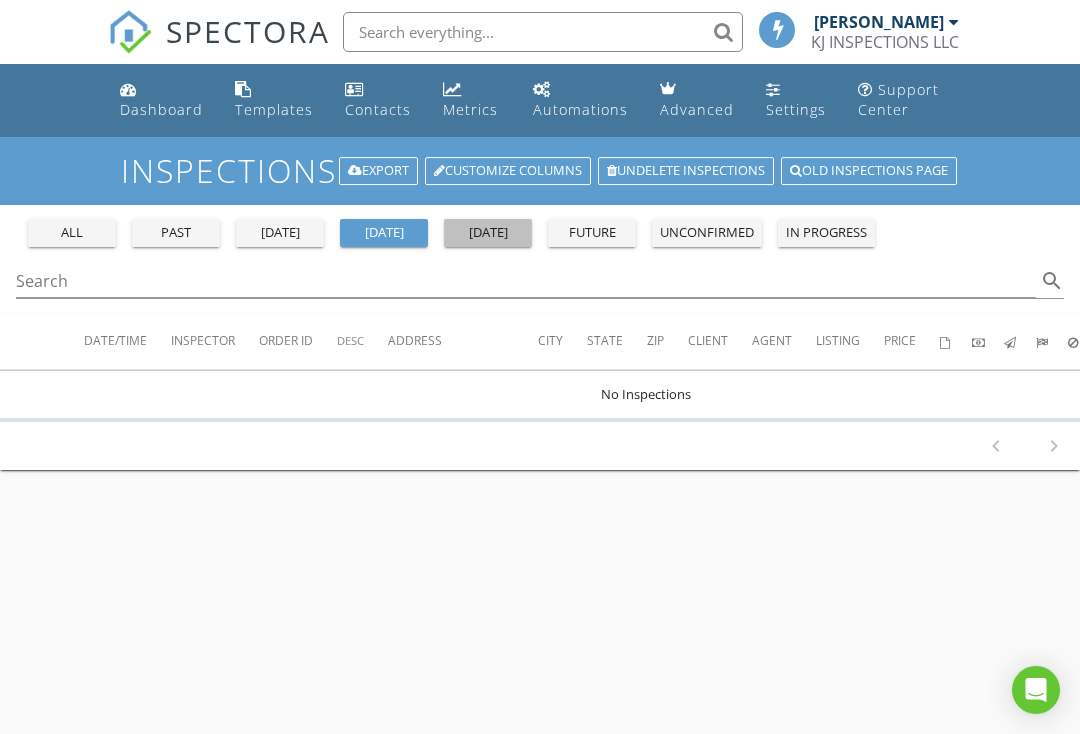 click on "[DATE]" at bounding box center (488, 233) 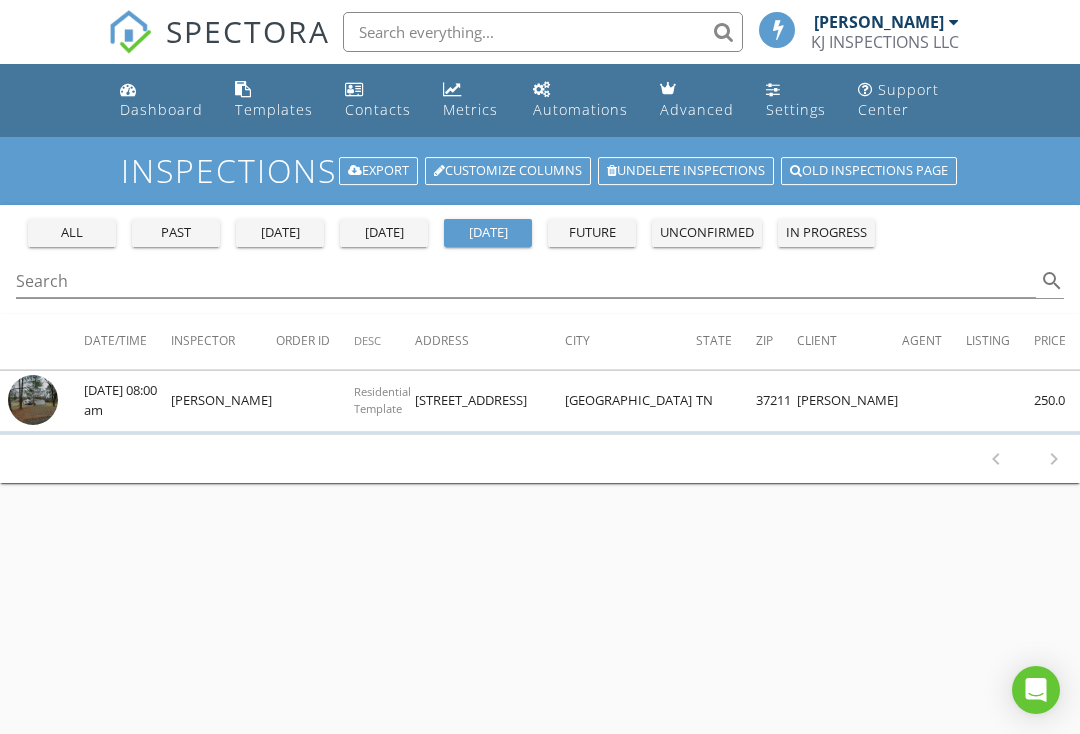 click on "[DATE]" at bounding box center [384, 233] 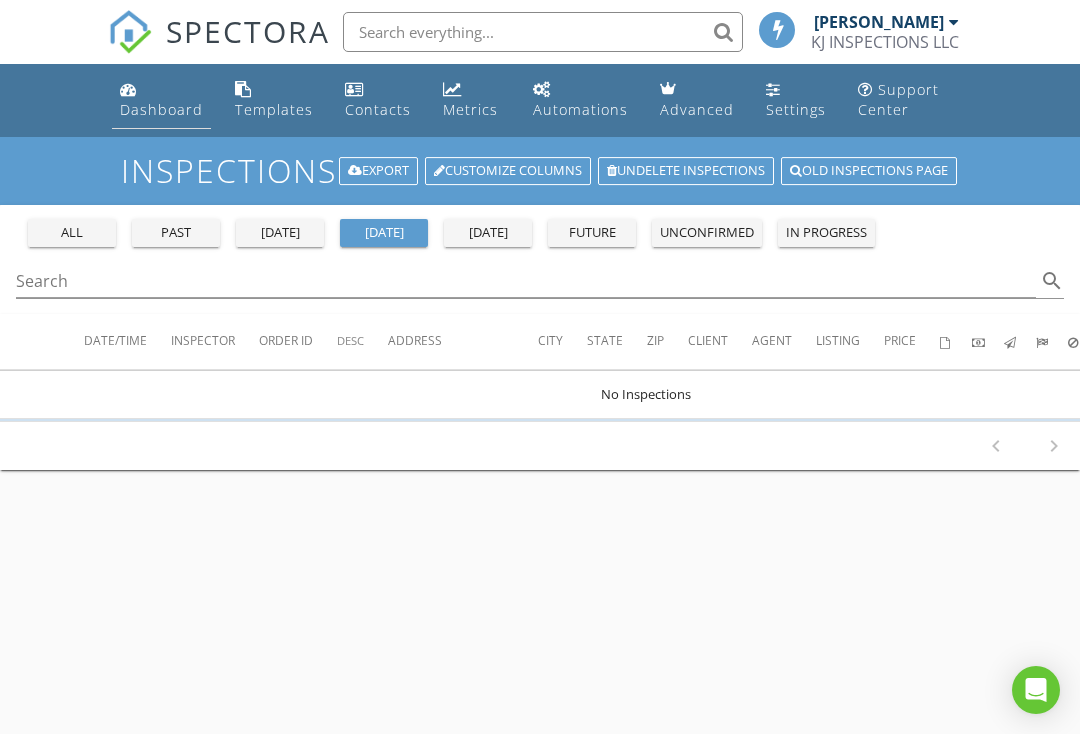 click on "Dashboard" at bounding box center [161, 109] 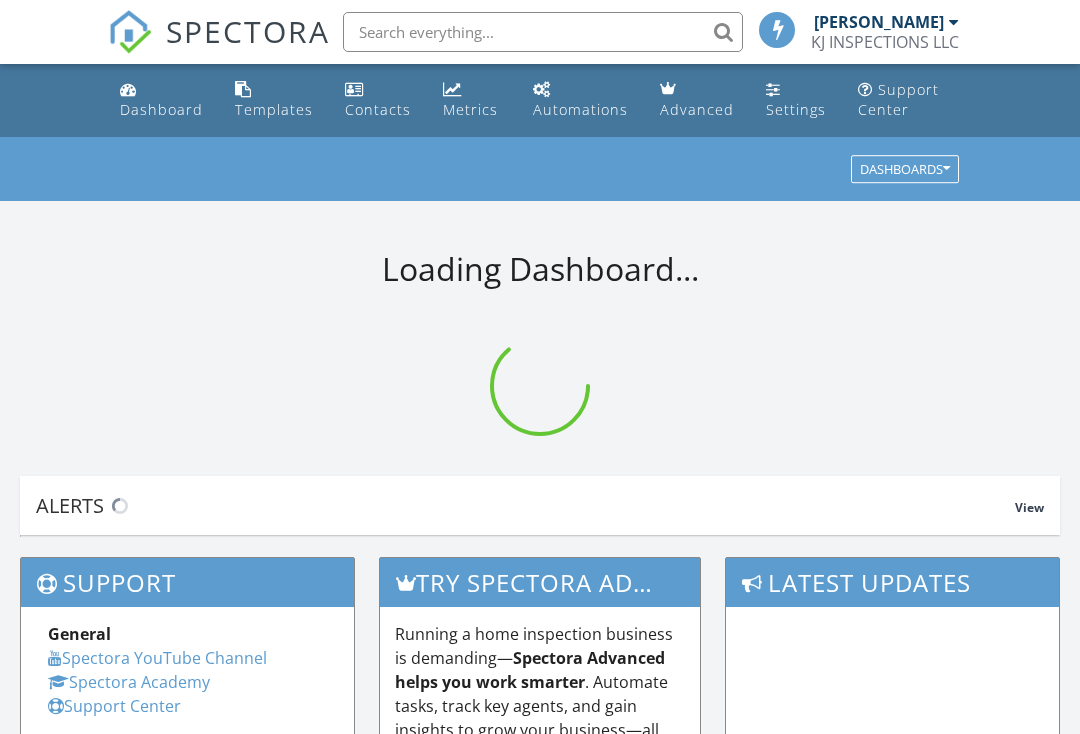 scroll, scrollTop: 0, scrollLeft: 0, axis: both 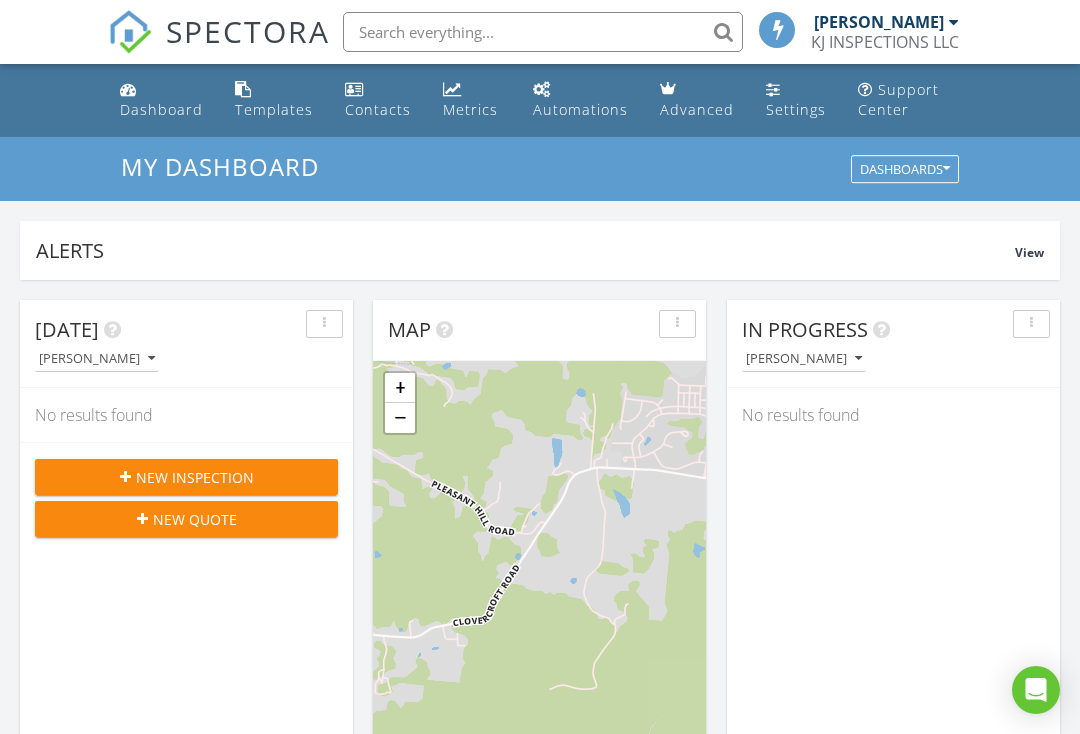 click on "New Inspection" at bounding box center (186, 477) 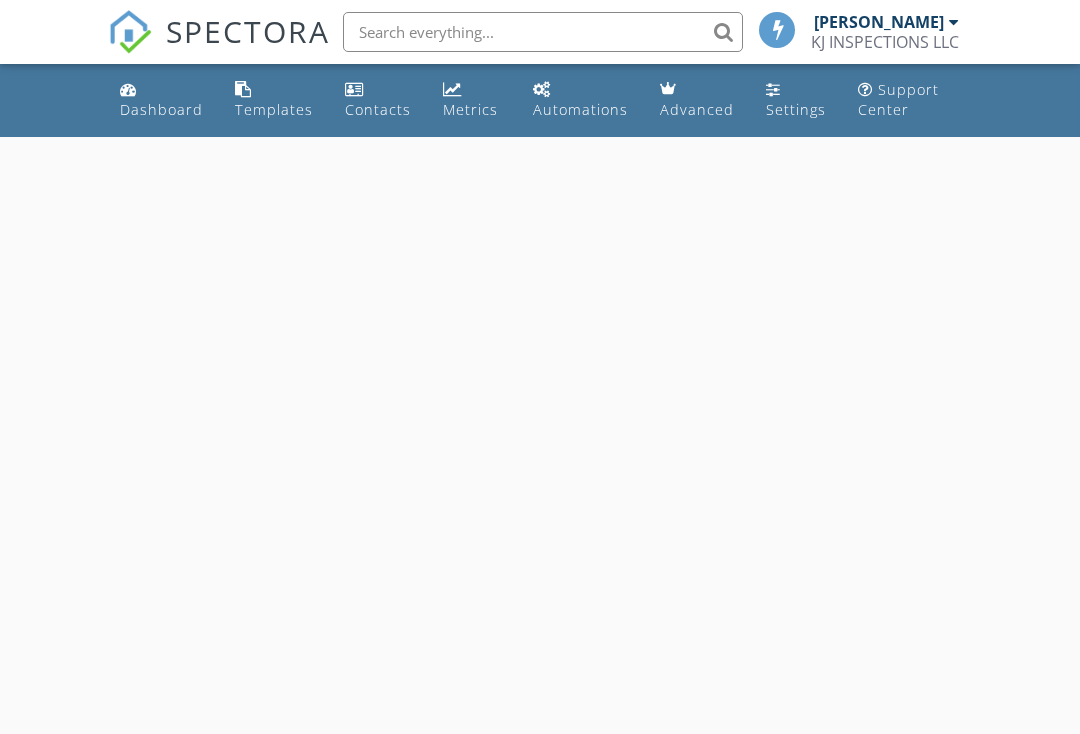 scroll, scrollTop: 0, scrollLeft: 0, axis: both 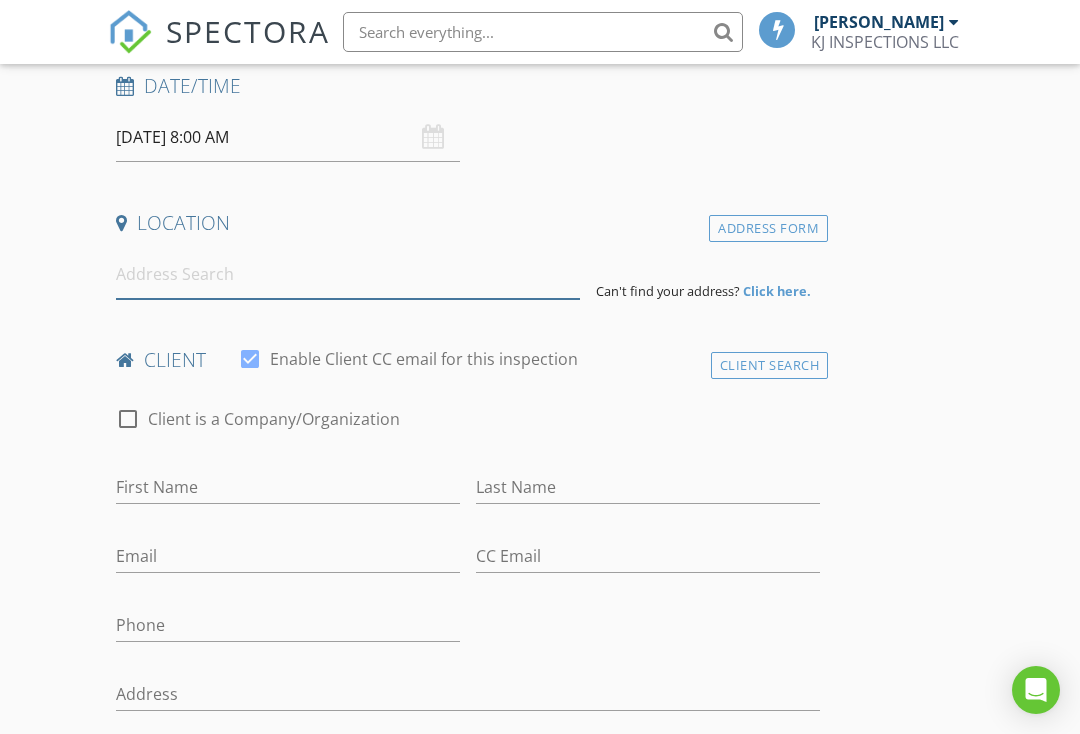 click at bounding box center [348, 274] 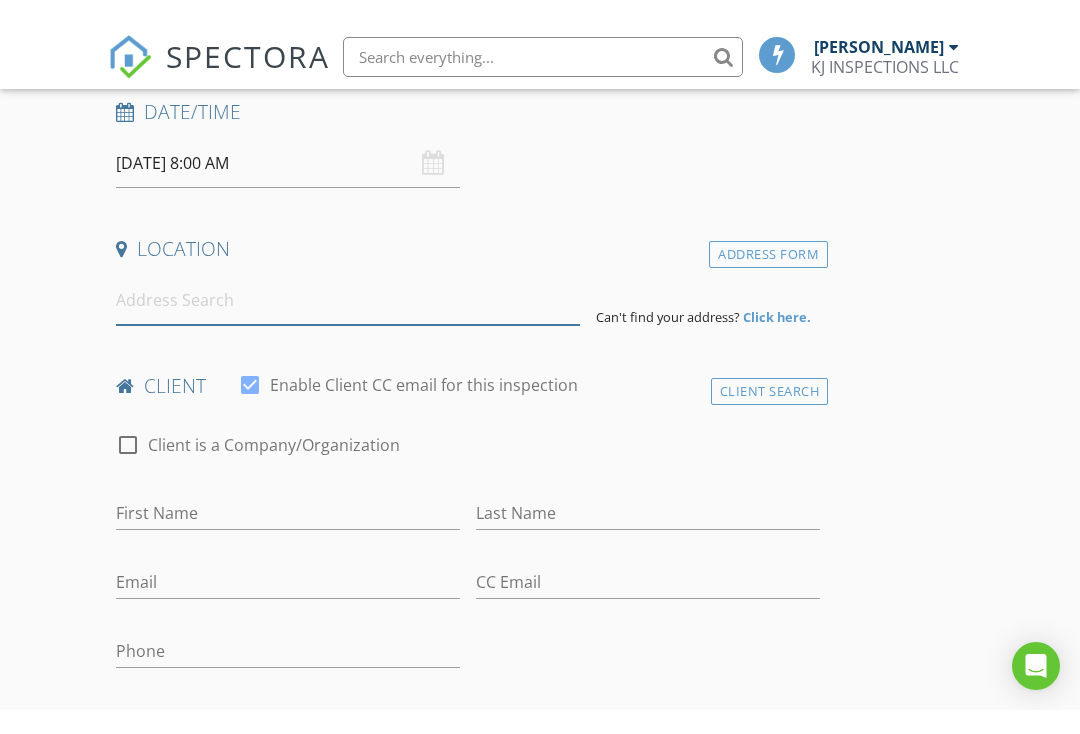 scroll, scrollTop: 337, scrollLeft: 0, axis: vertical 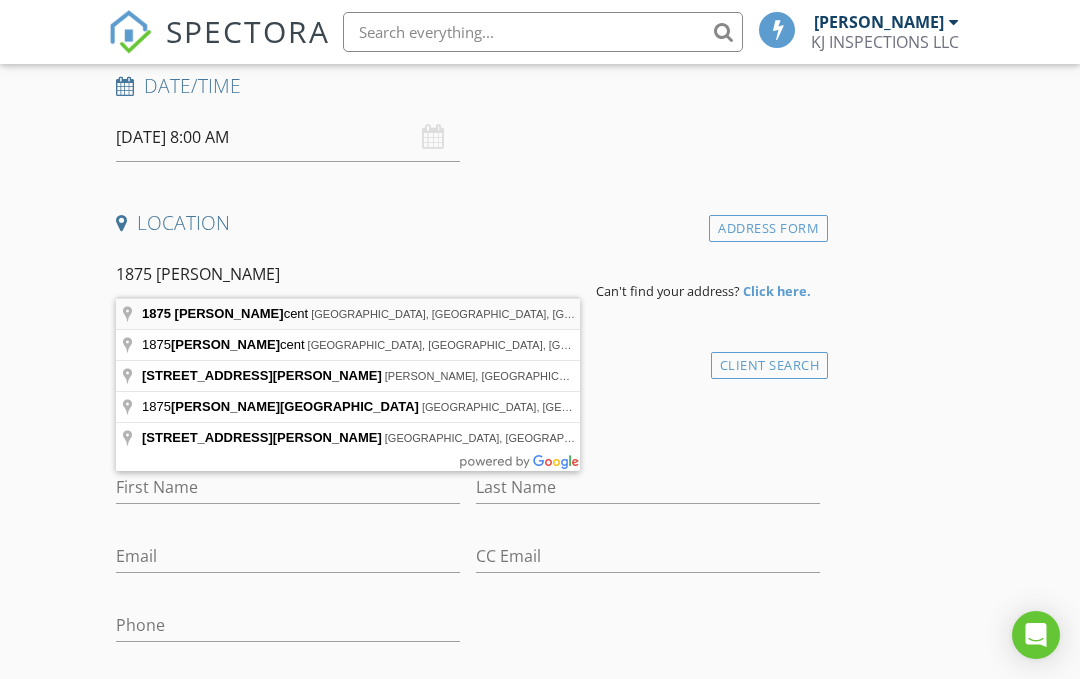 type on "1875 Burland Crescent, Brentwood, TN, USA" 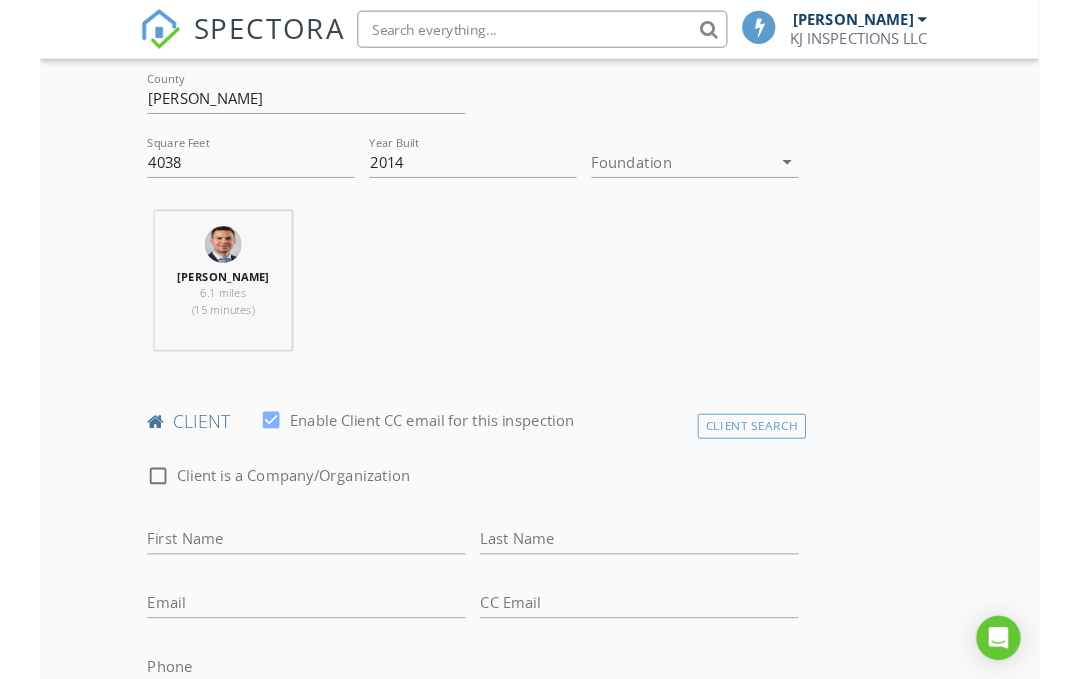 scroll, scrollTop: 699, scrollLeft: 0, axis: vertical 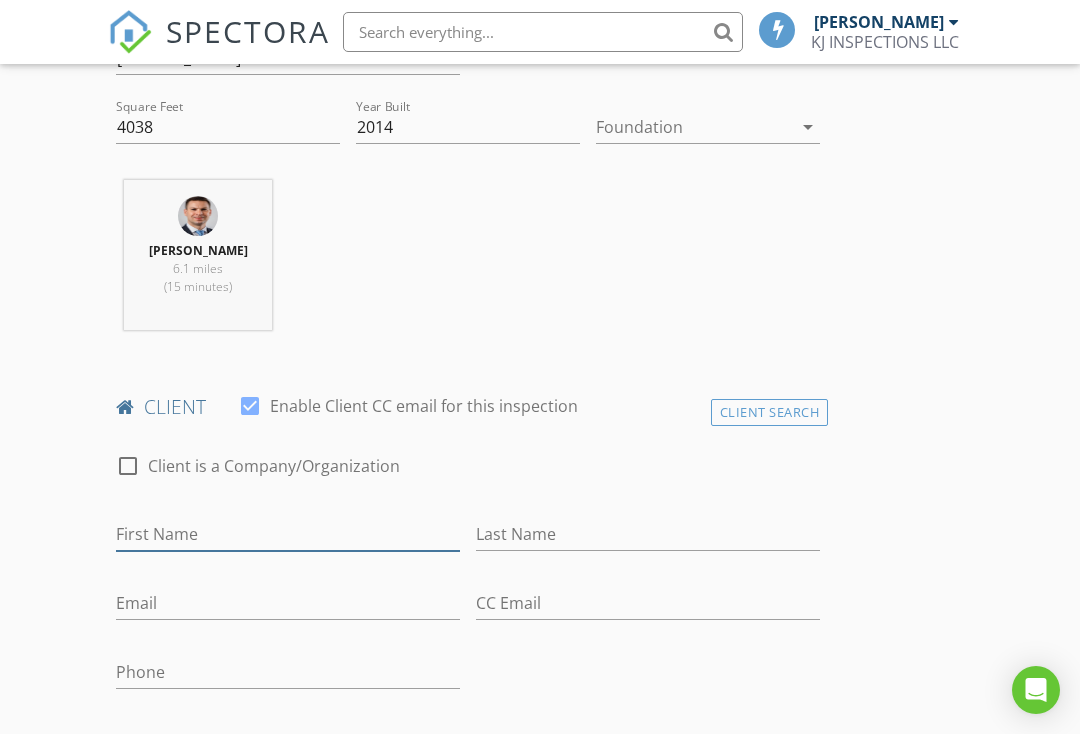 click on "First Name" at bounding box center (288, 534) 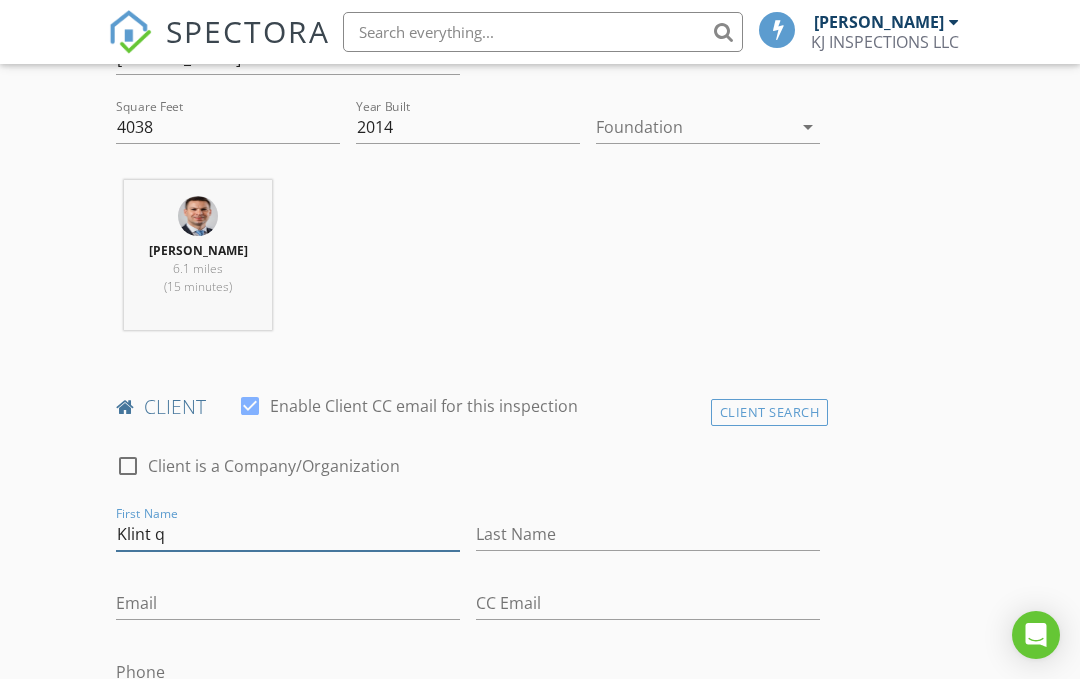 type on "Klint" 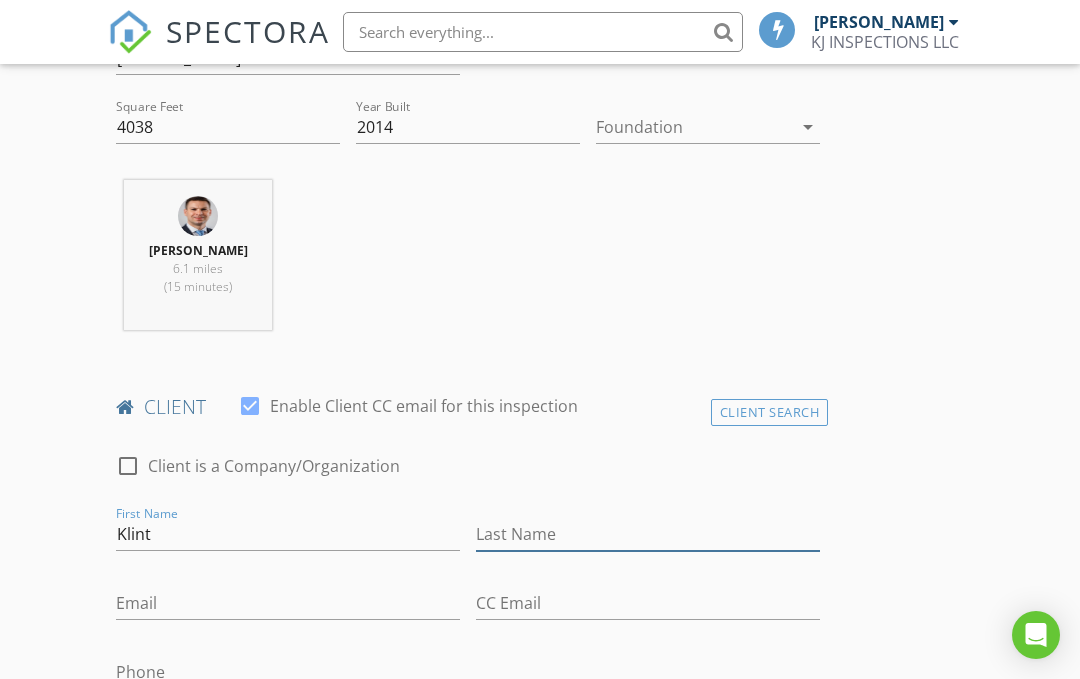 click on "Last Name" at bounding box center [648, 534] 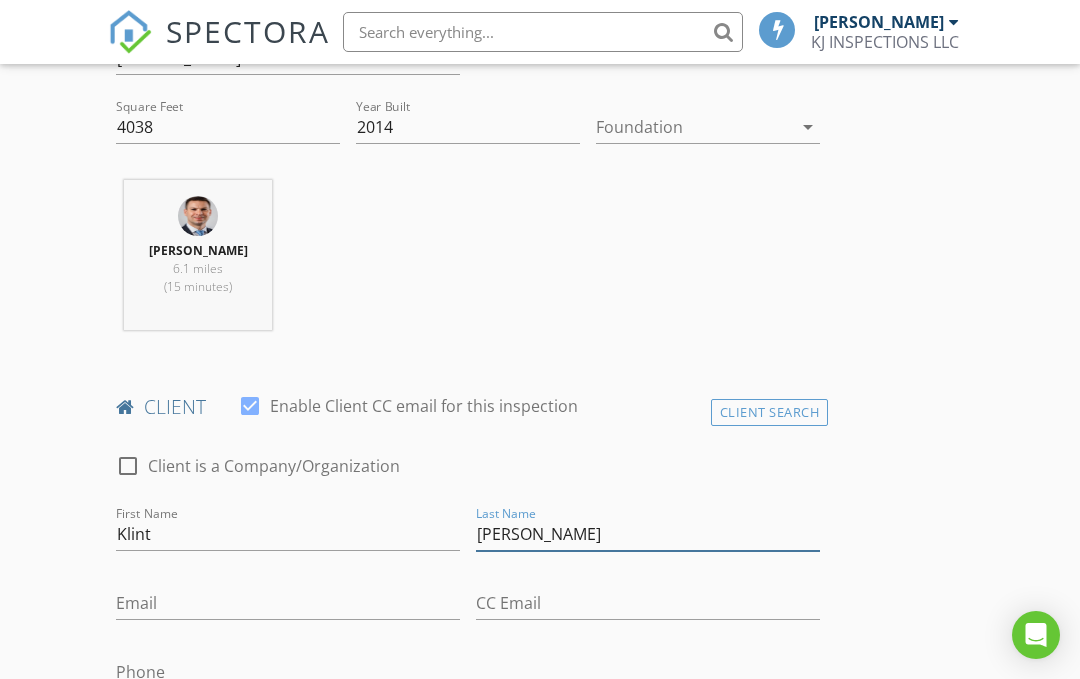 type on "[PERSON_NAME]" 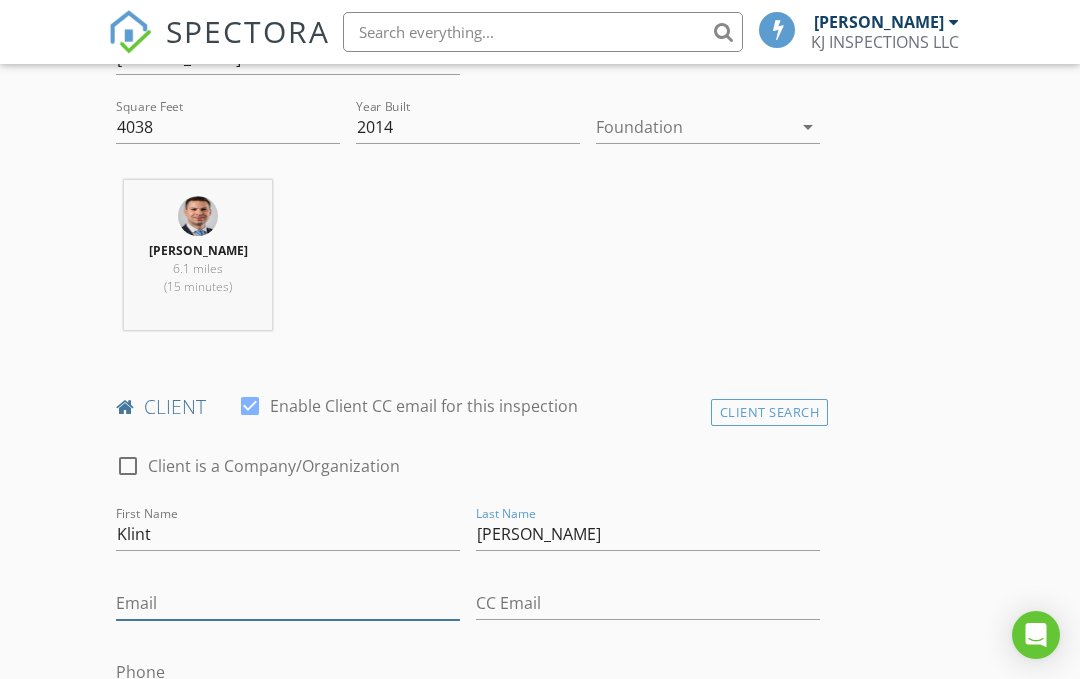 click on "Email" at bounding box center (288, 603) 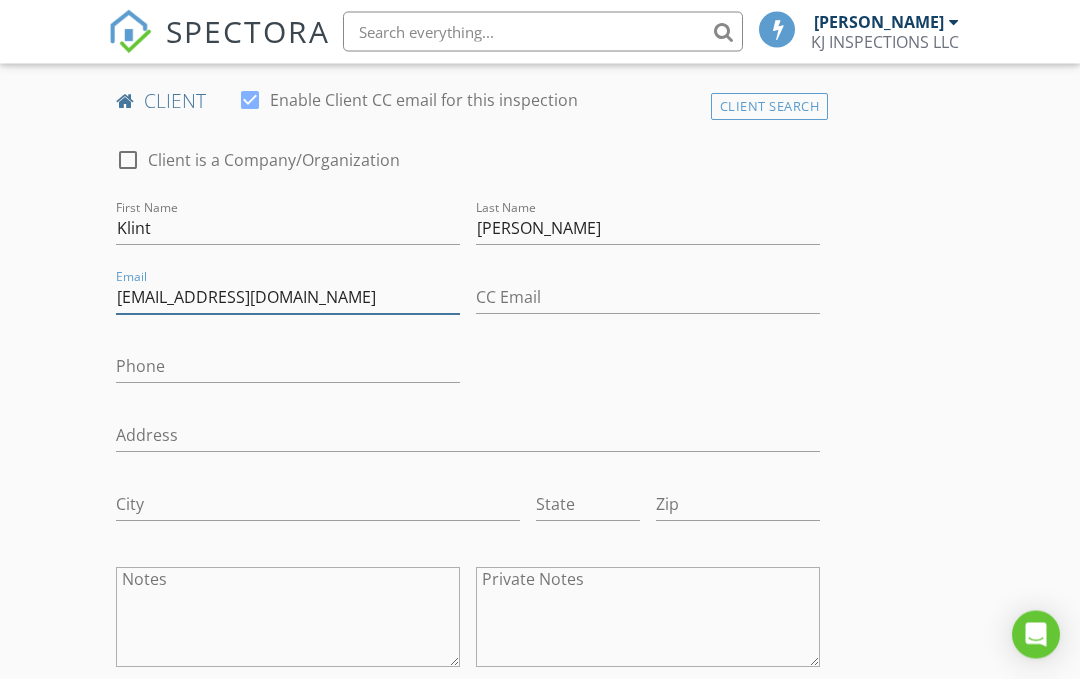 scroll, scrollTop: 1005, scrollLeft: 0, axis: vertical 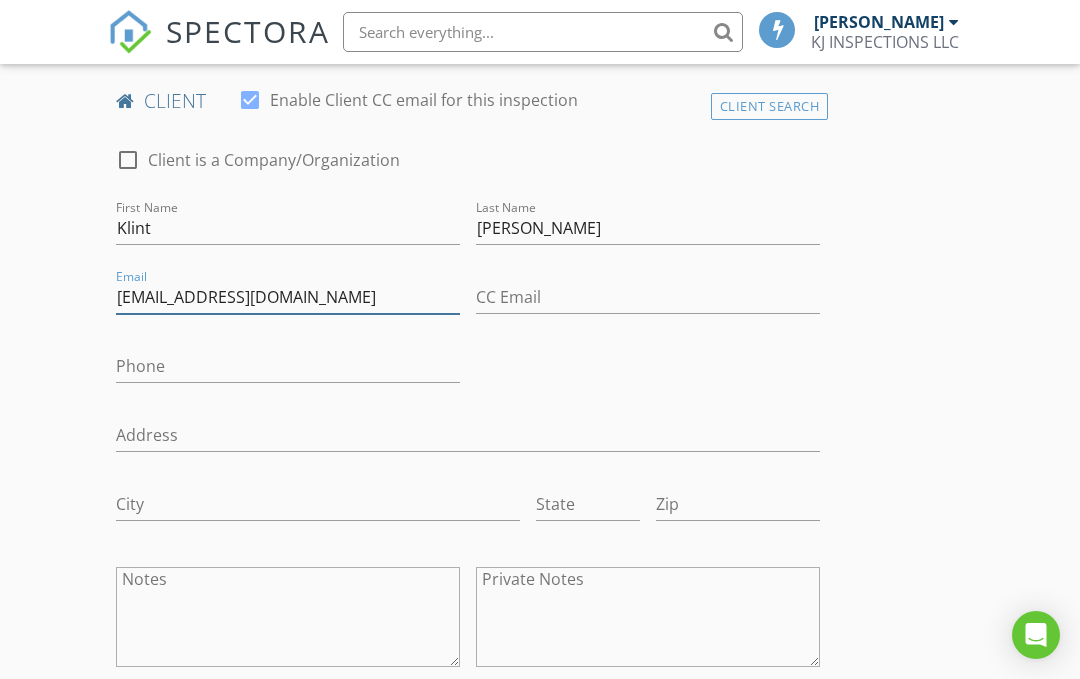 type on "Klintjackson@gmail.com" 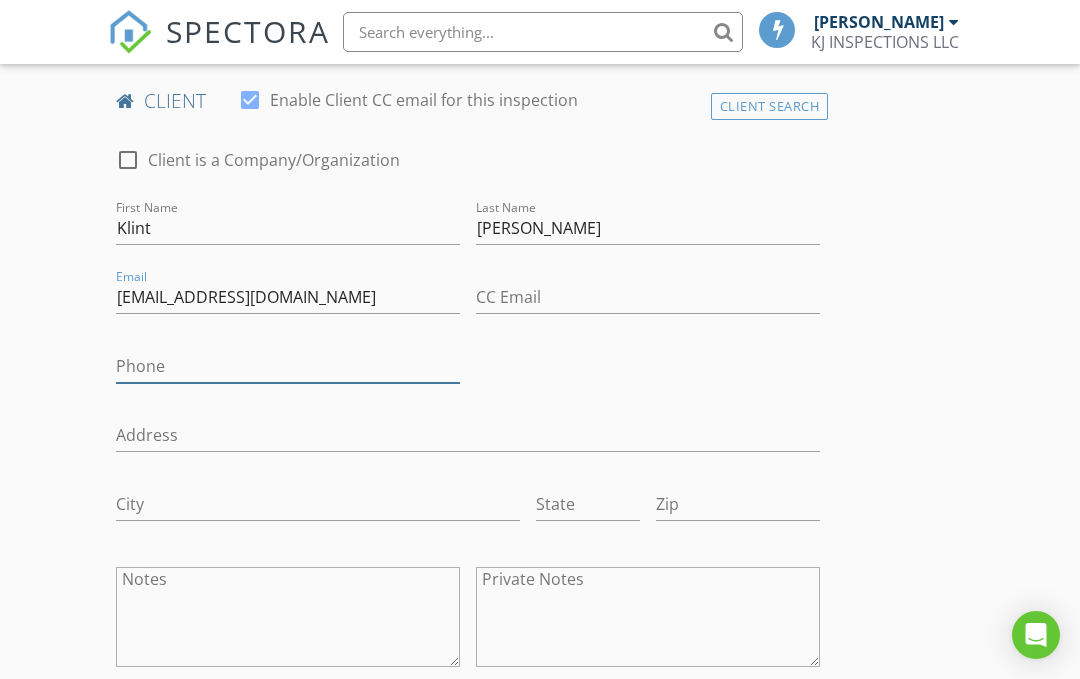 click on "Phone" at bounding box center (288, 366) 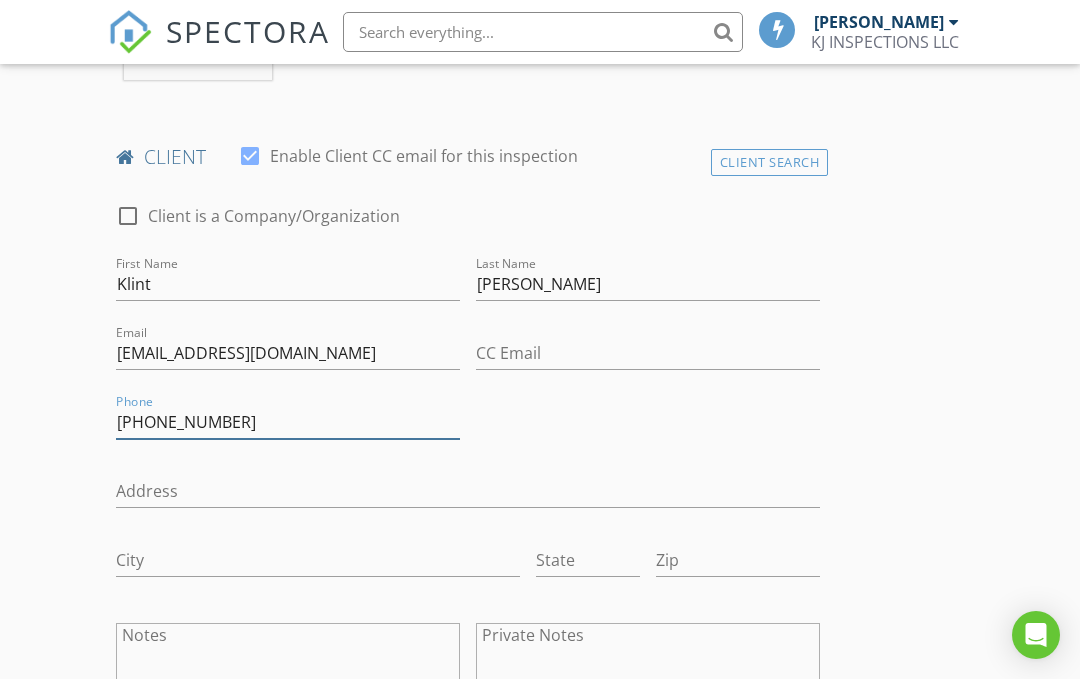 scroll, scrollTop: 961, scrollLeft: 0, axis: vertical 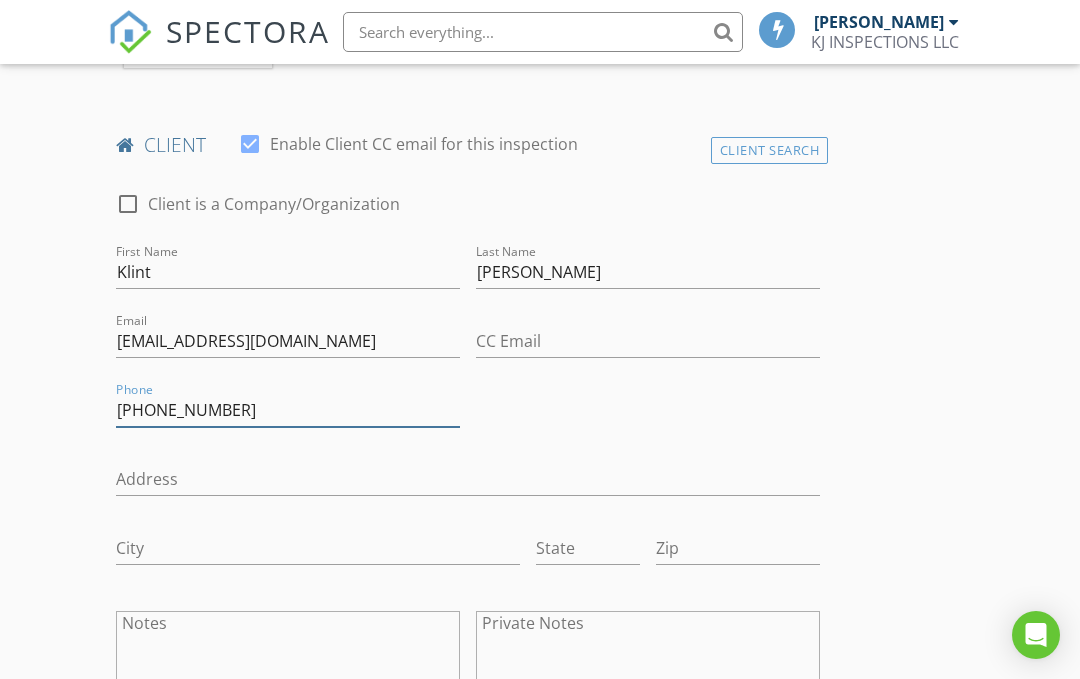 type on "760-835-7145" 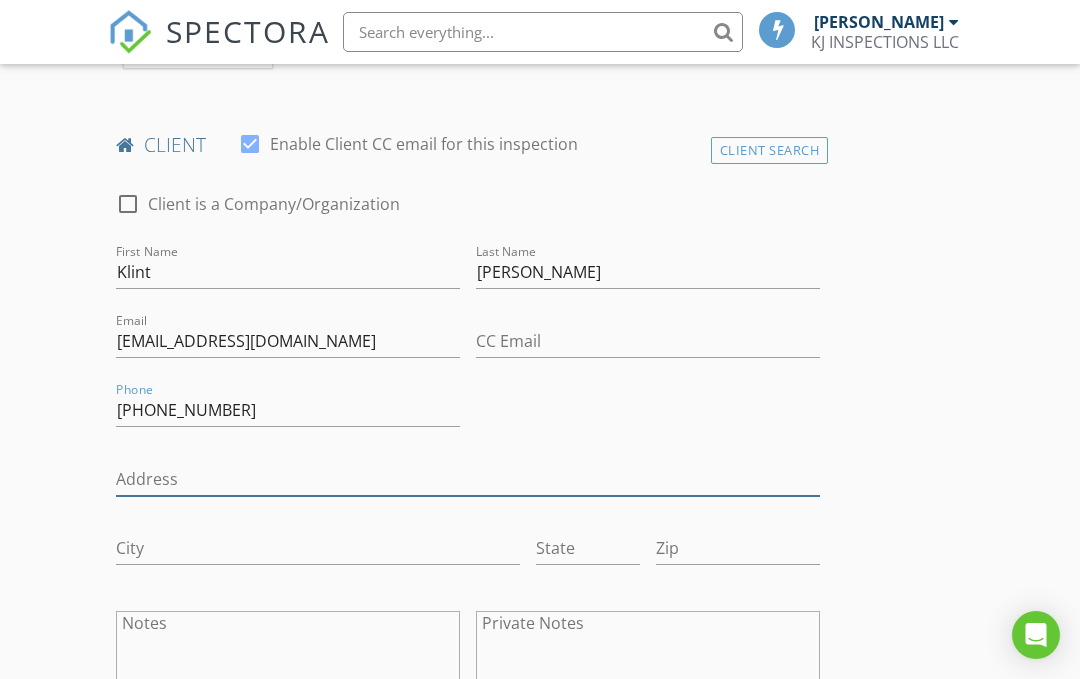 click on "Address" at bounding box center (468, 479) 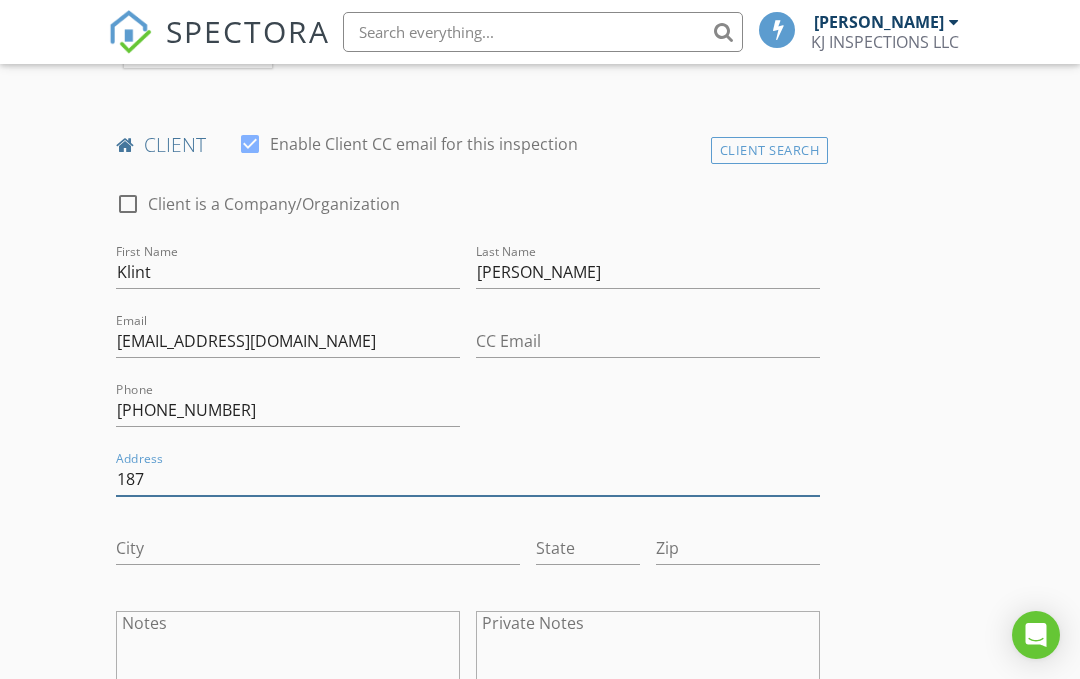 type on "1875" 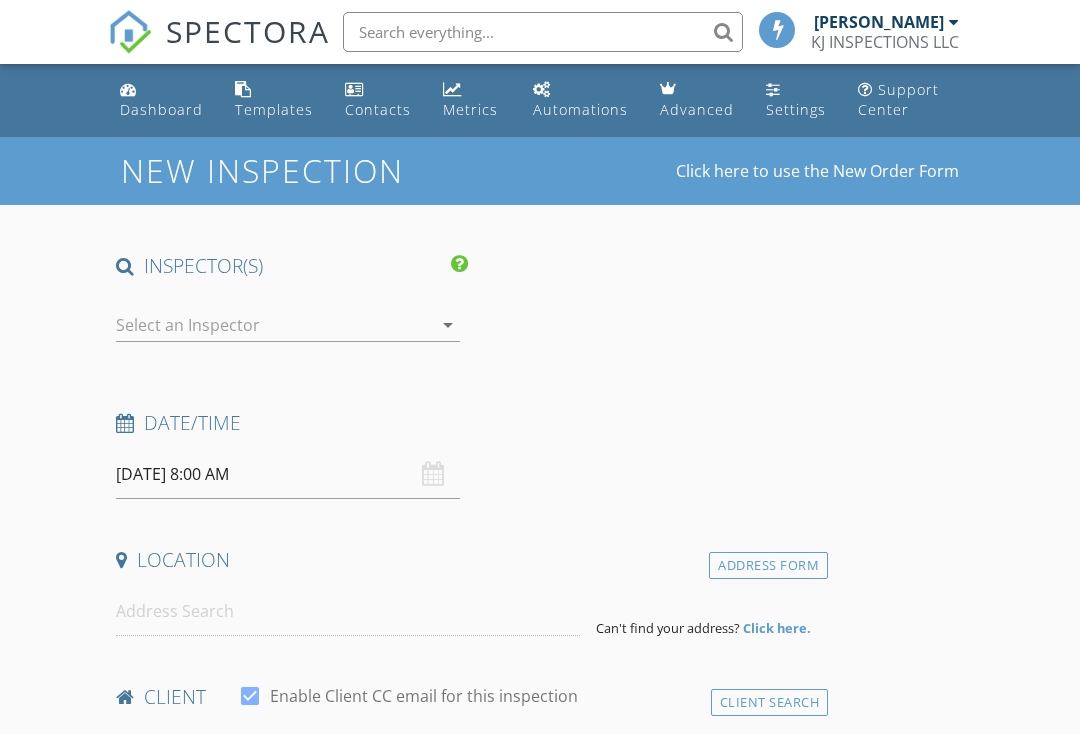 scroll, scrollTop: 0, scrollLeft: 0, axis: both 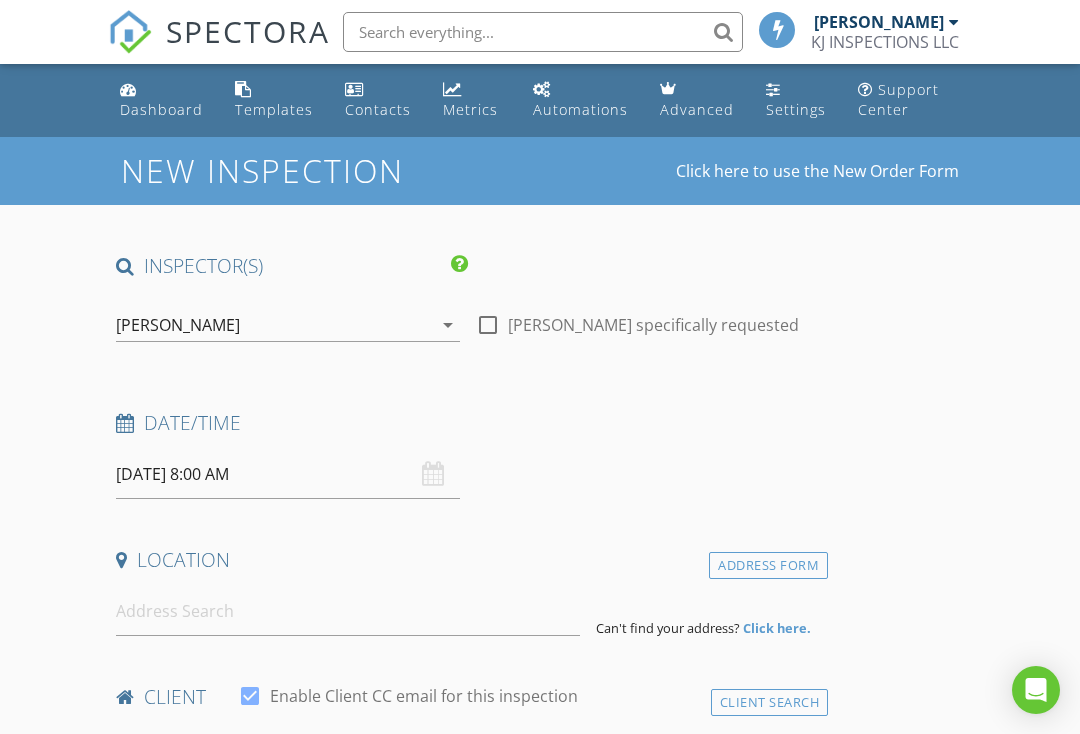 click on "Klint Jackson
KJ INSPECTIONS LLC" at bounding box center (887, 32) 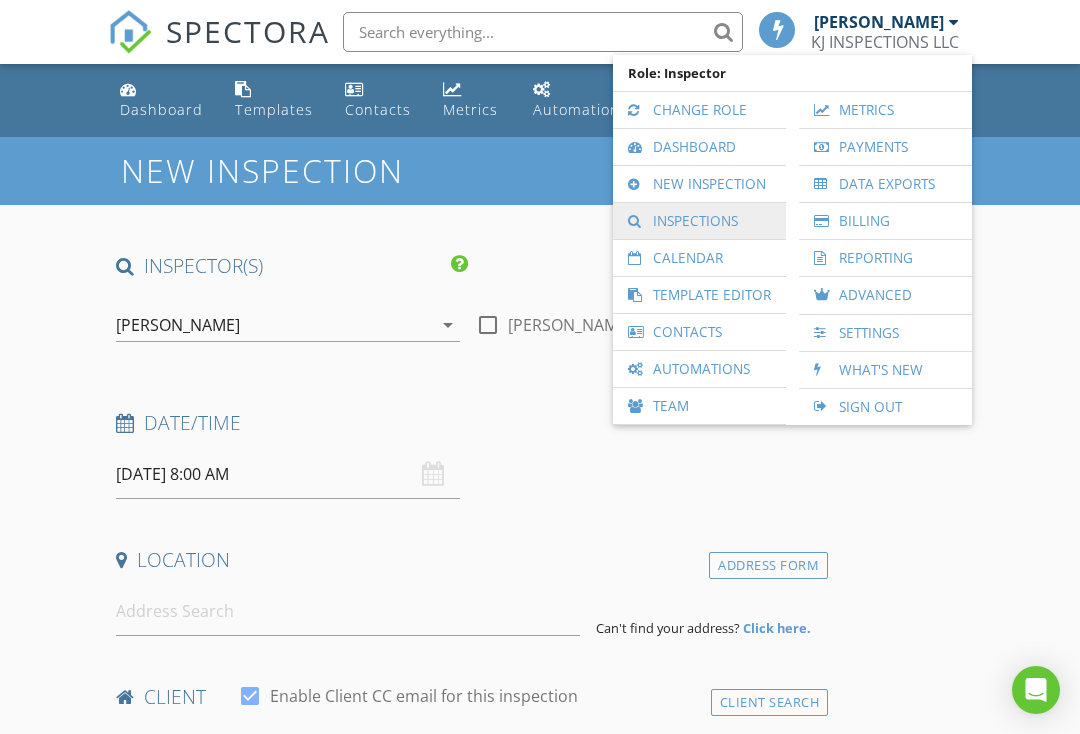 click on "Inspections" at bounding box center (699, 221) 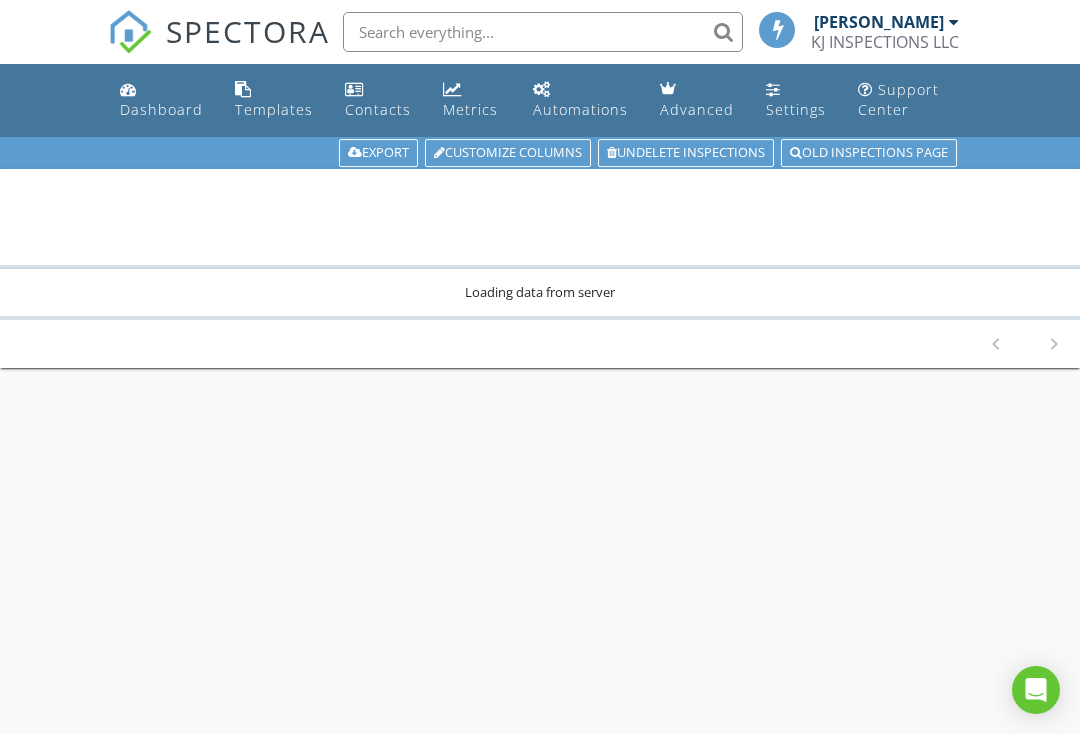 scroll, scrollTop: 0, scrollLeft: 0, axis: both 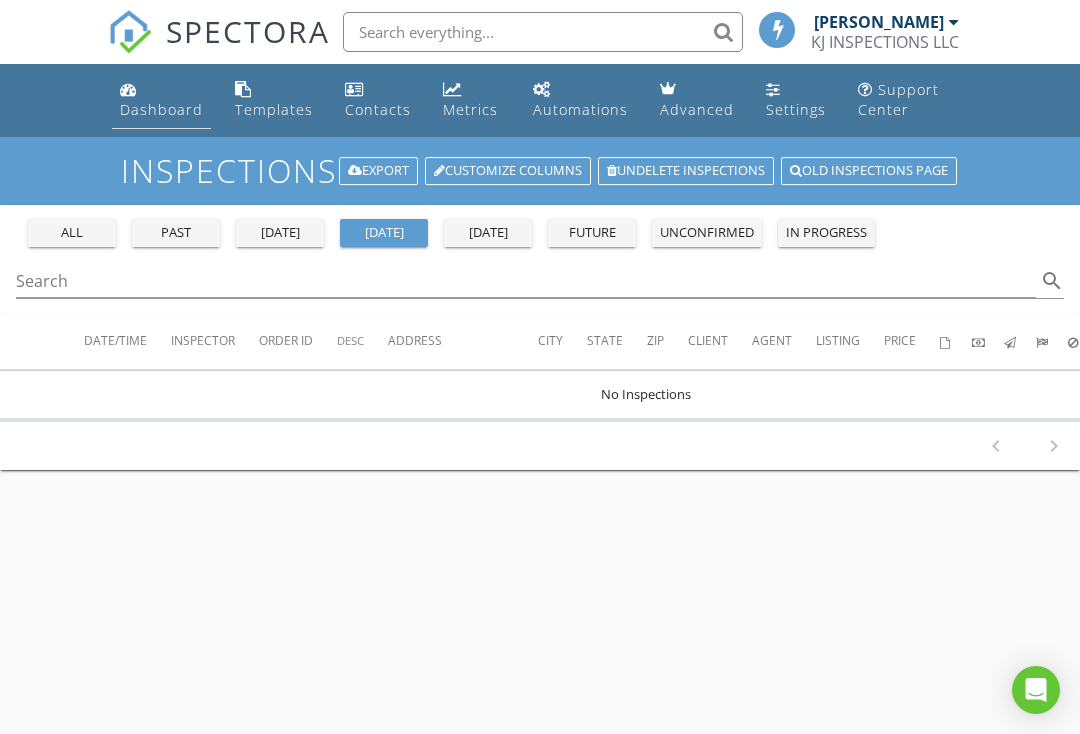 click on "Dashboard" at bounding box center (161, 109) 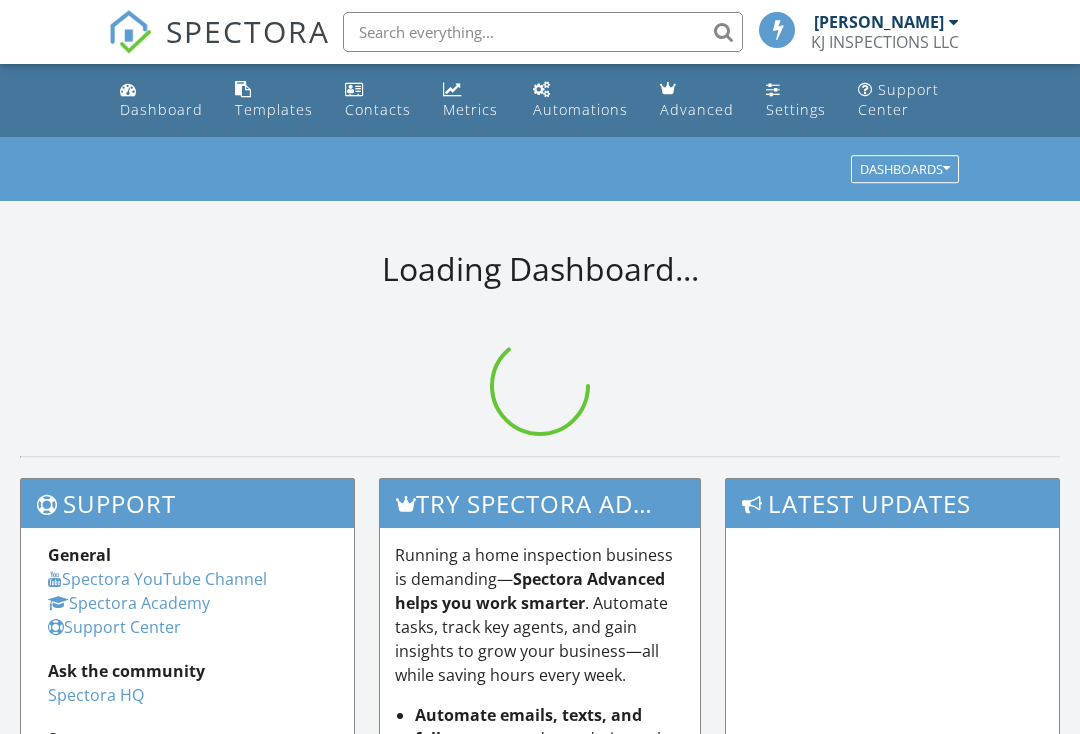 scroll, scrollTop: 0, scrollLeft: 0, axis: both 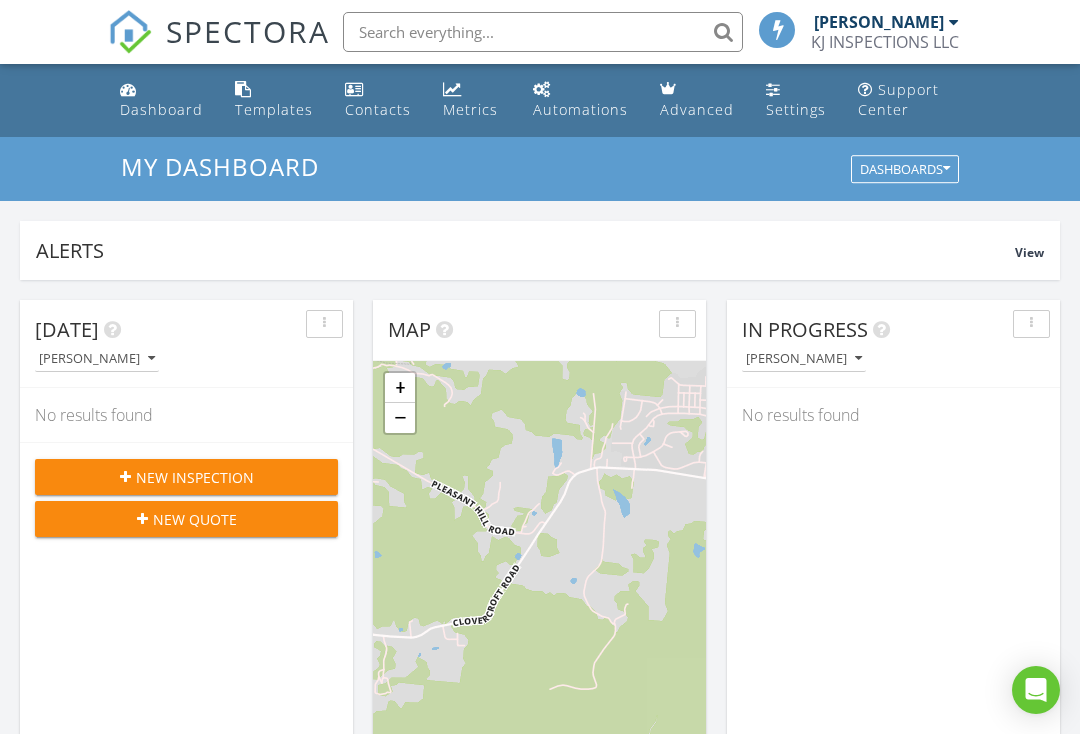 click at bounding box center (858, 359) 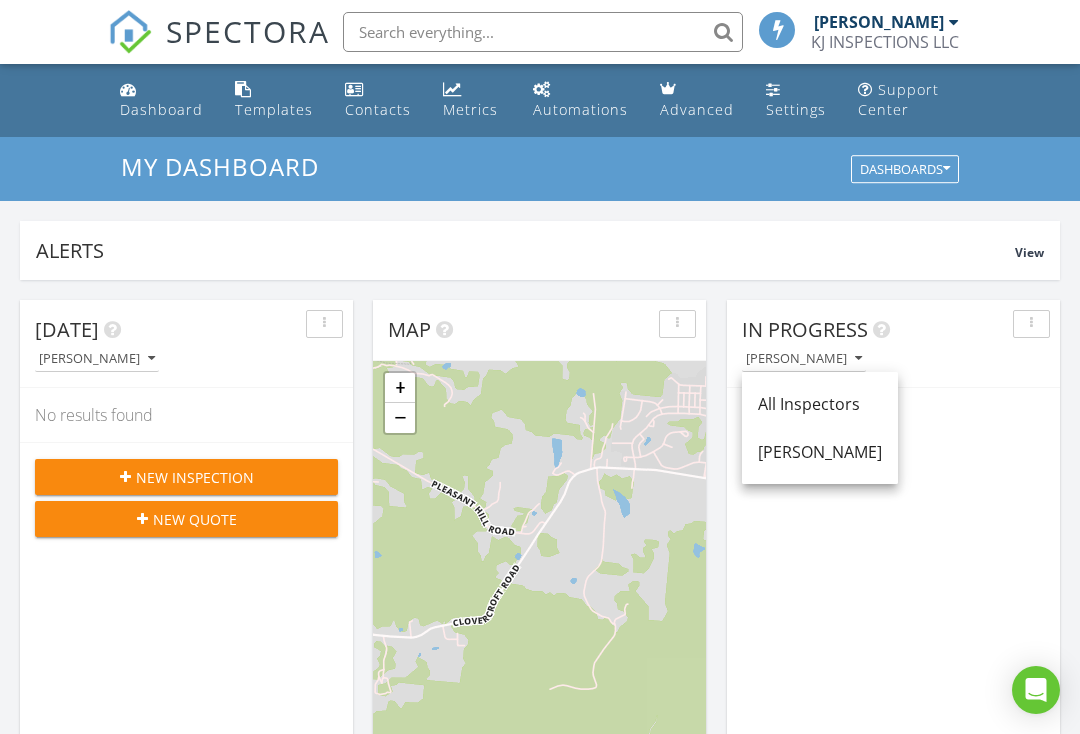 click on "[PERSON_NAME]" at bounding box center [804, 359] 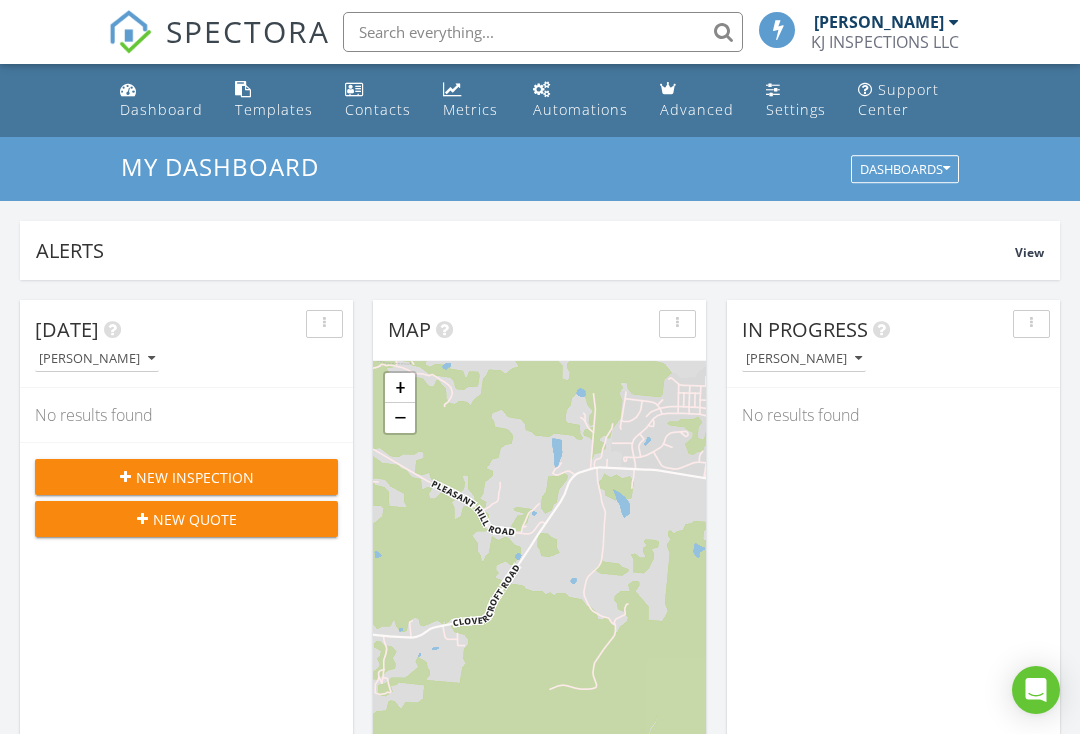 click on "New Inspection" at bounding box center (186, 477) 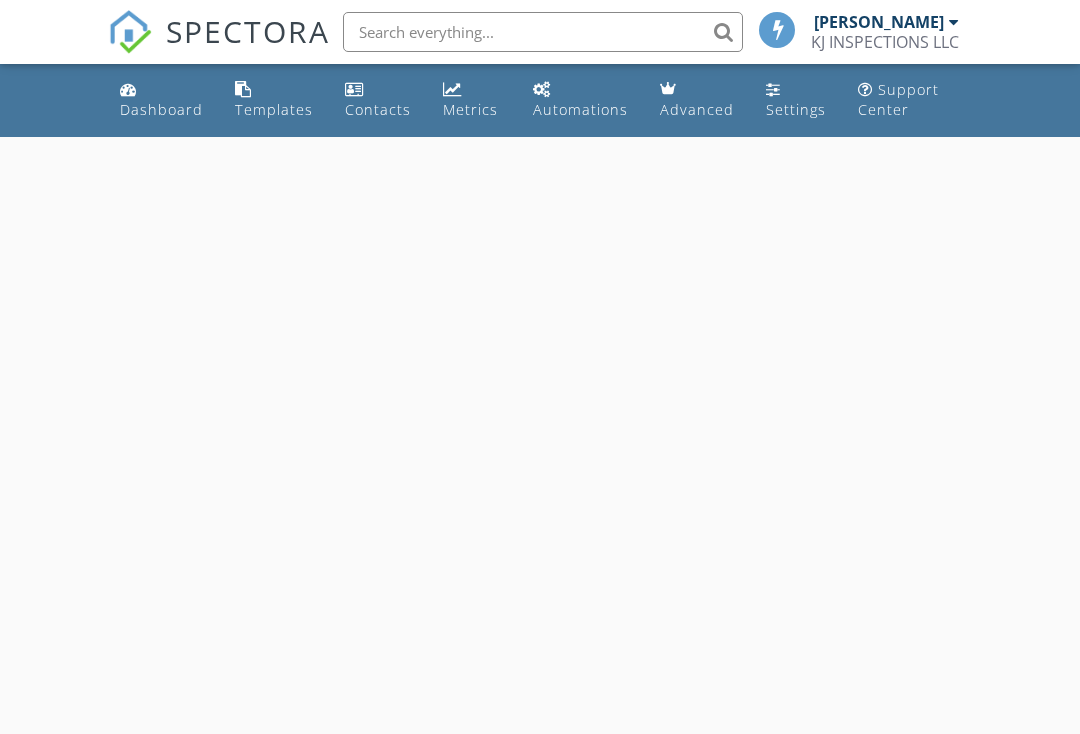scroll, scrollTop: 0, scrollLeft: 0, axis: both 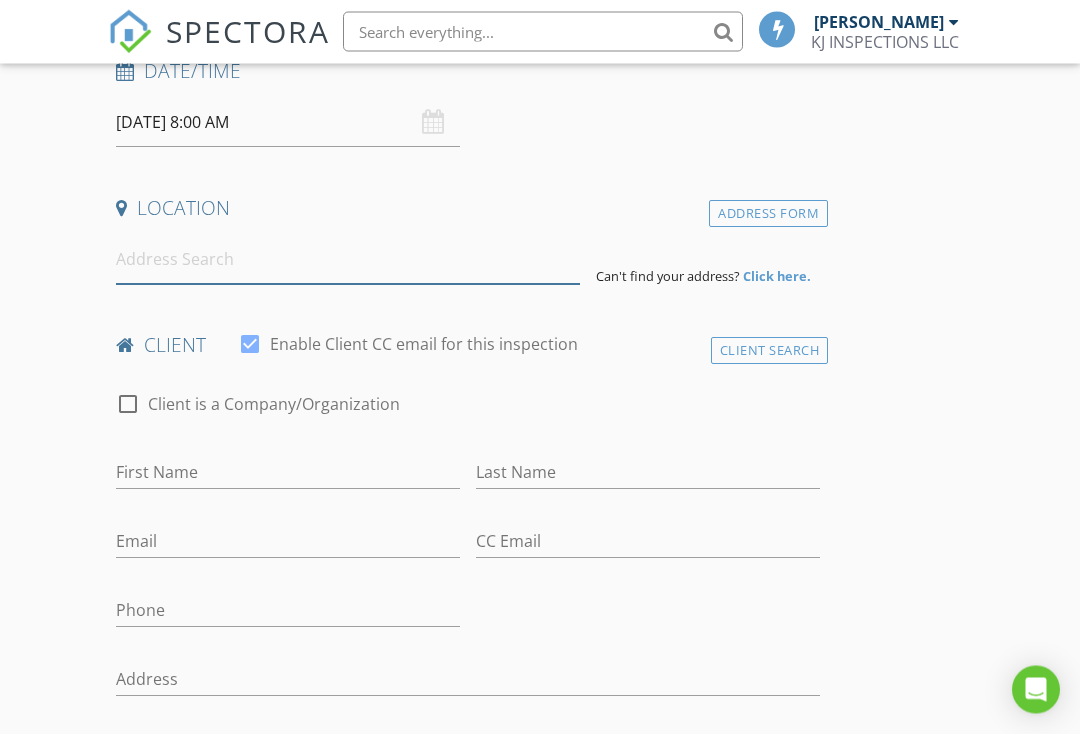 click at bounding box center [348, 260] 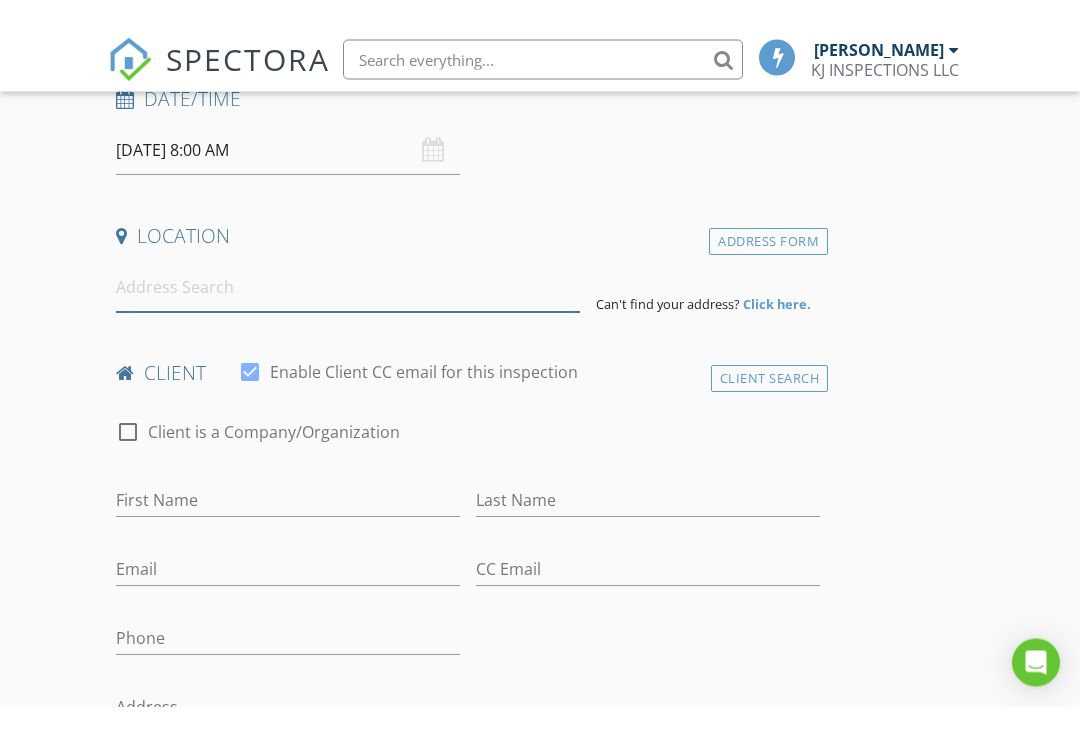 scroll, scrollTop: 352, scrollLeft: 0, axis: vertical 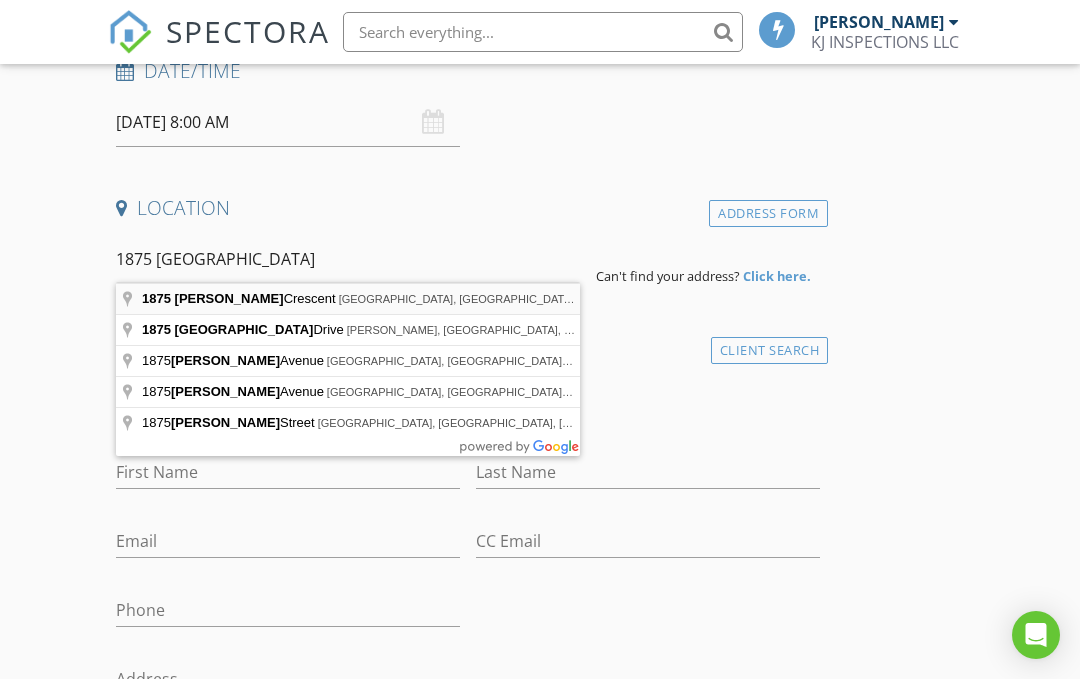 type on "[STREET_ADDRESS][PERSON_NAME]" 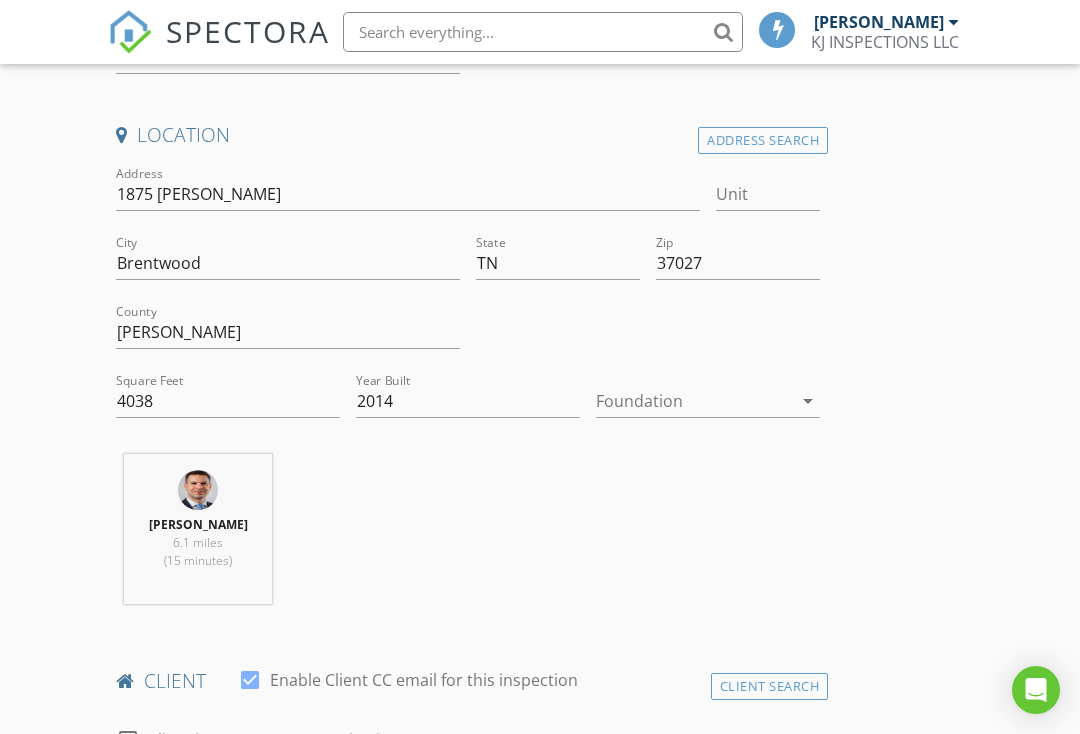 scroll, scrollTop: 424, scrollLeft: 0, axis: vertical 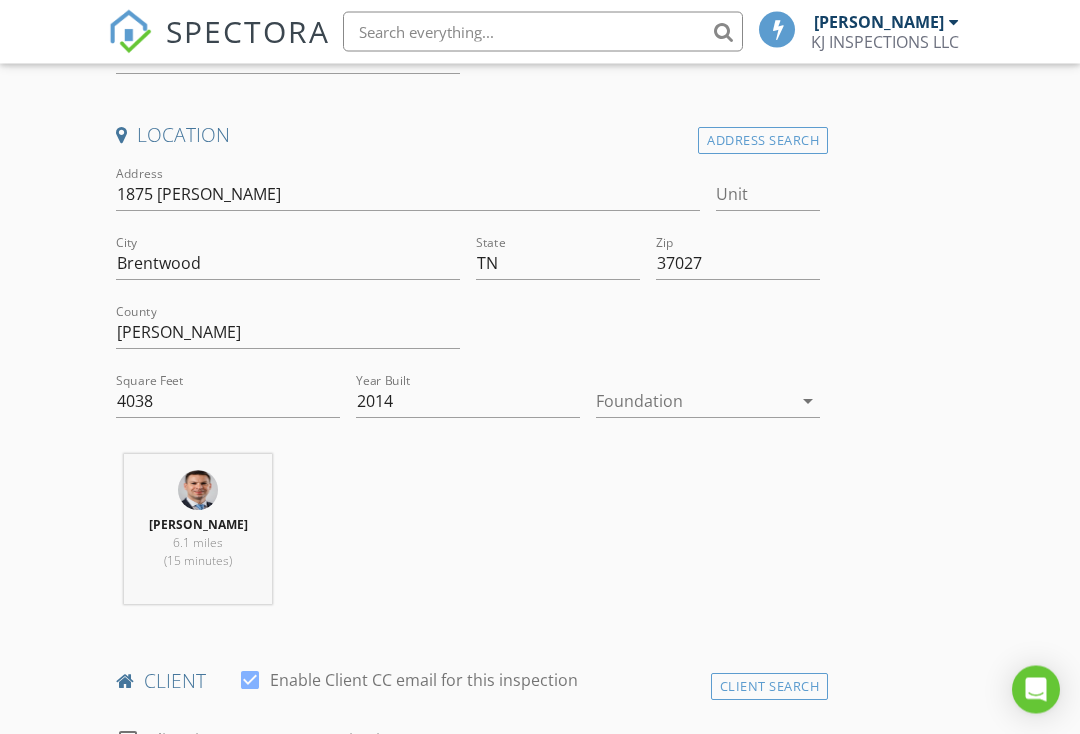 click on "arrow_drop_down" at bounding box center [808, 402] 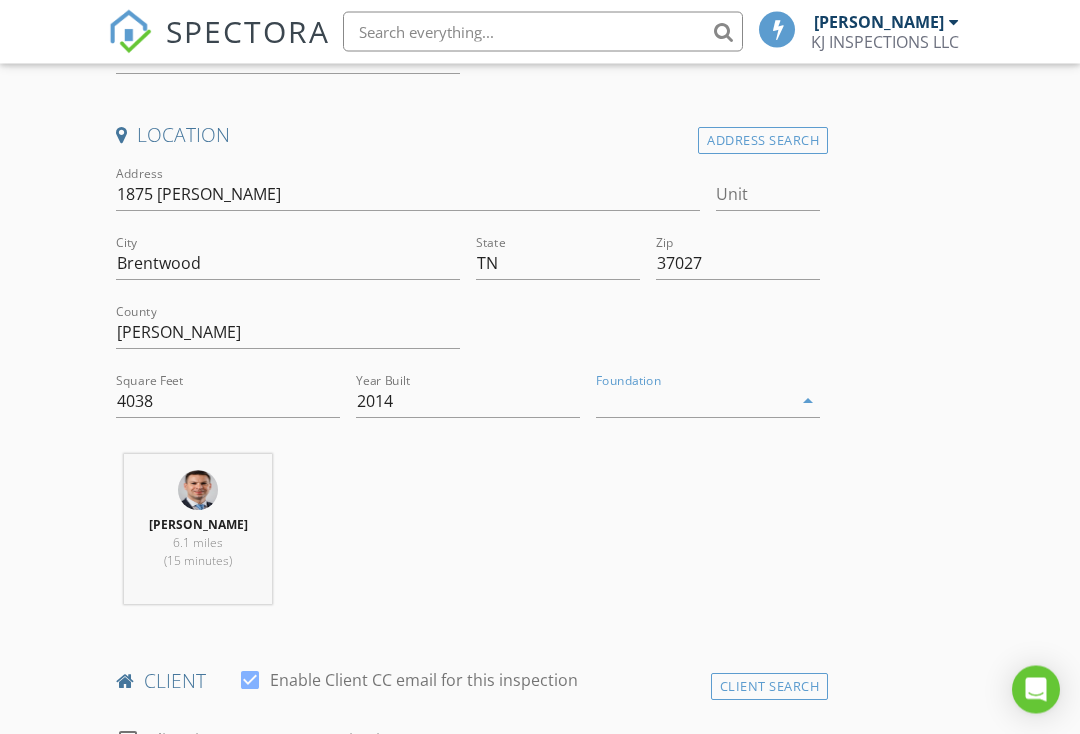 scroll, scrollTop: 425, scrollLeft: 0, axis: vertical 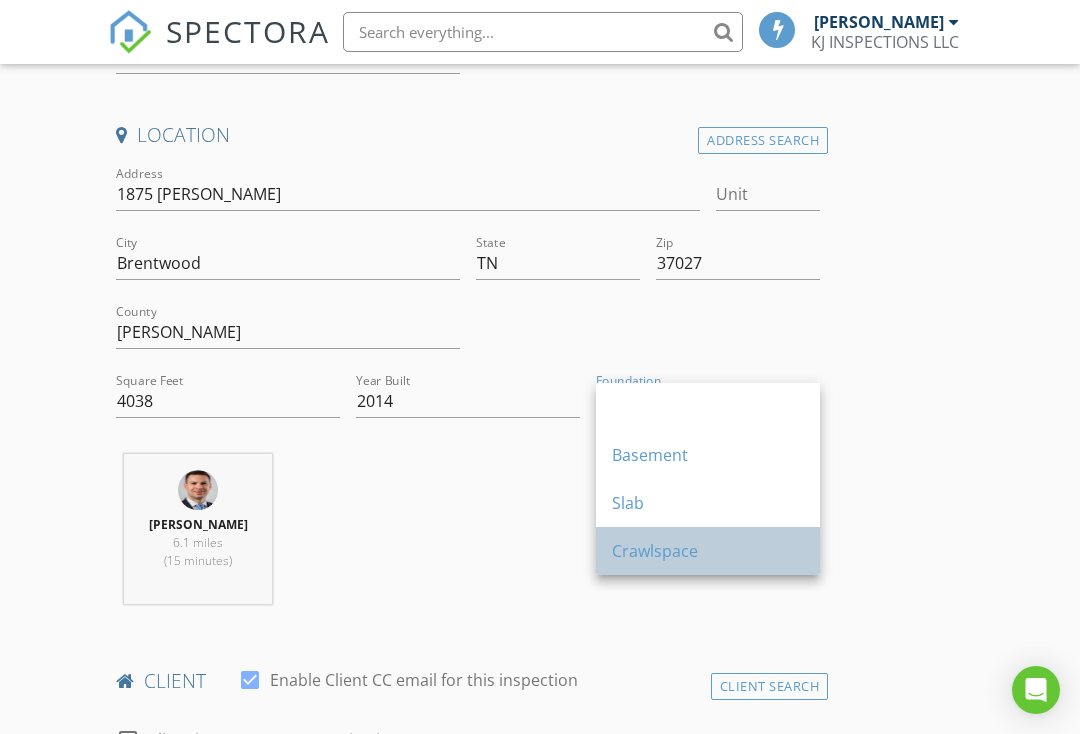 click on "Crawlspace" at bounding box center (708, 551) 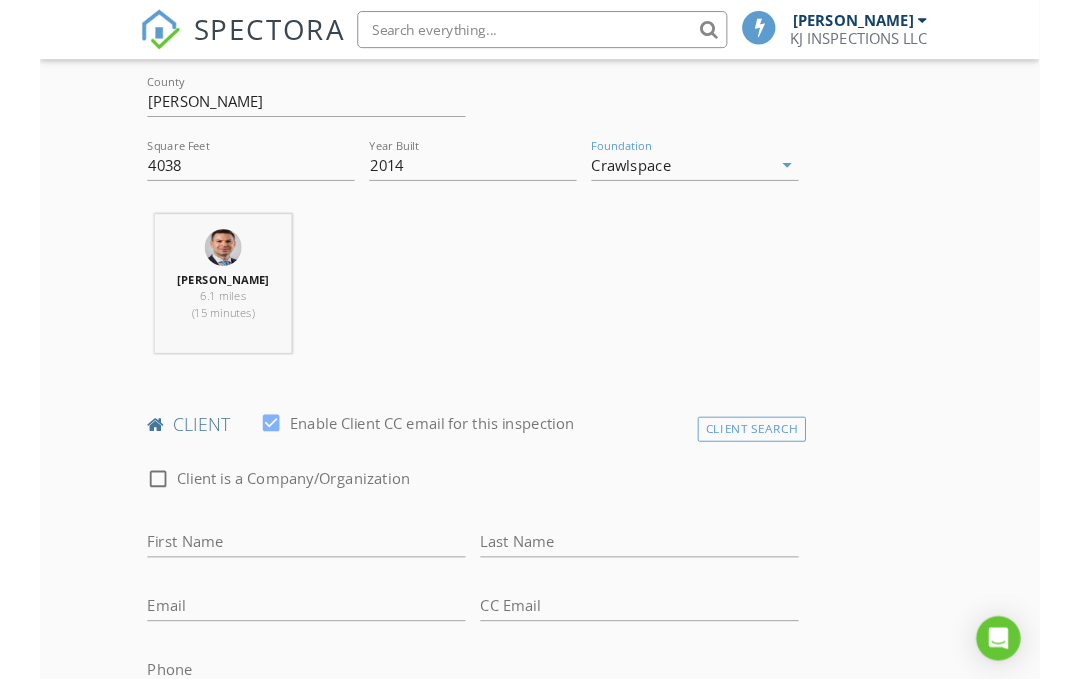 scroll, scrollTop: 661, scrollLeft: 0, axis: vertical 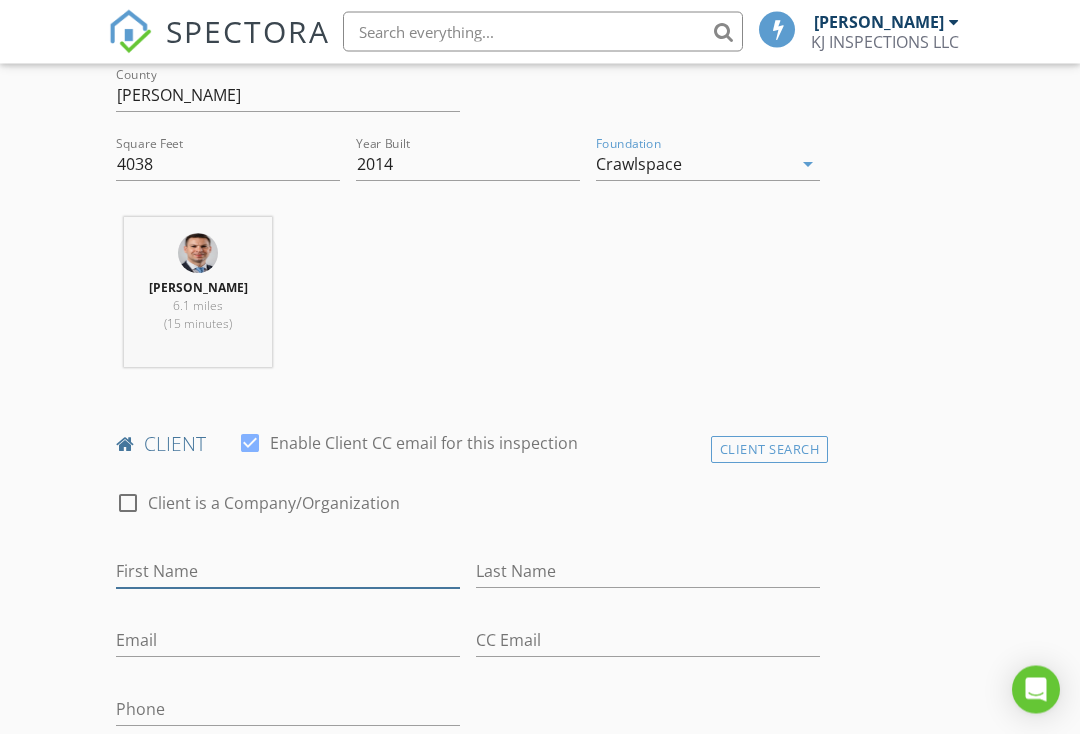 click on "First Name" at bounding box center [288, 572] 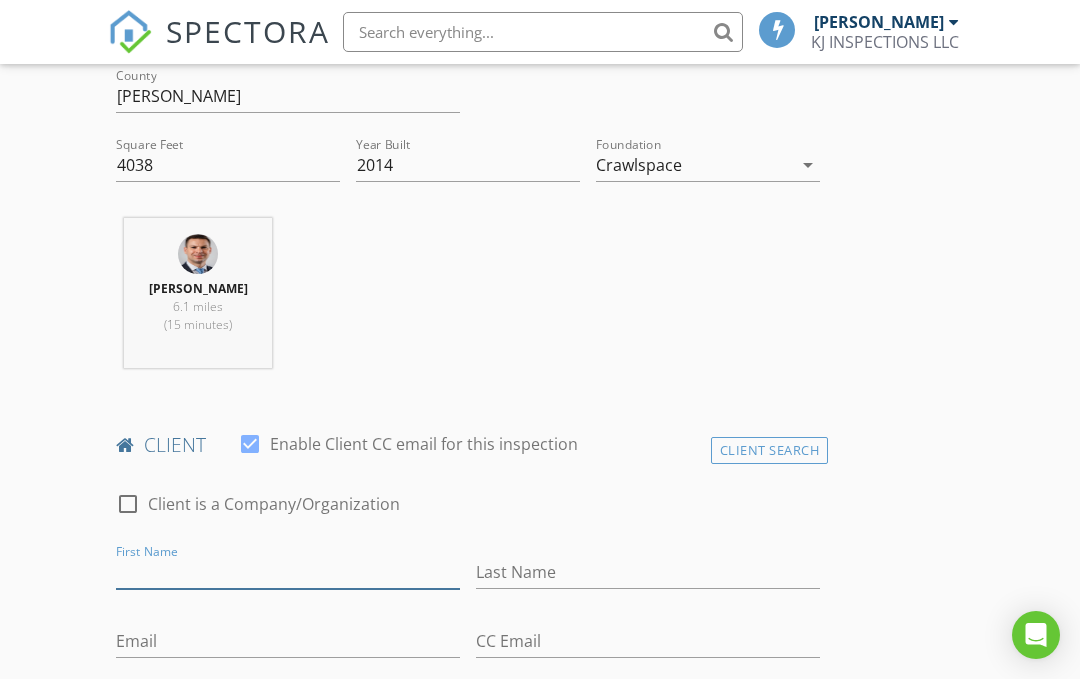scroll, scrollTop: 662, scrollLeft: 0, axis: vertical 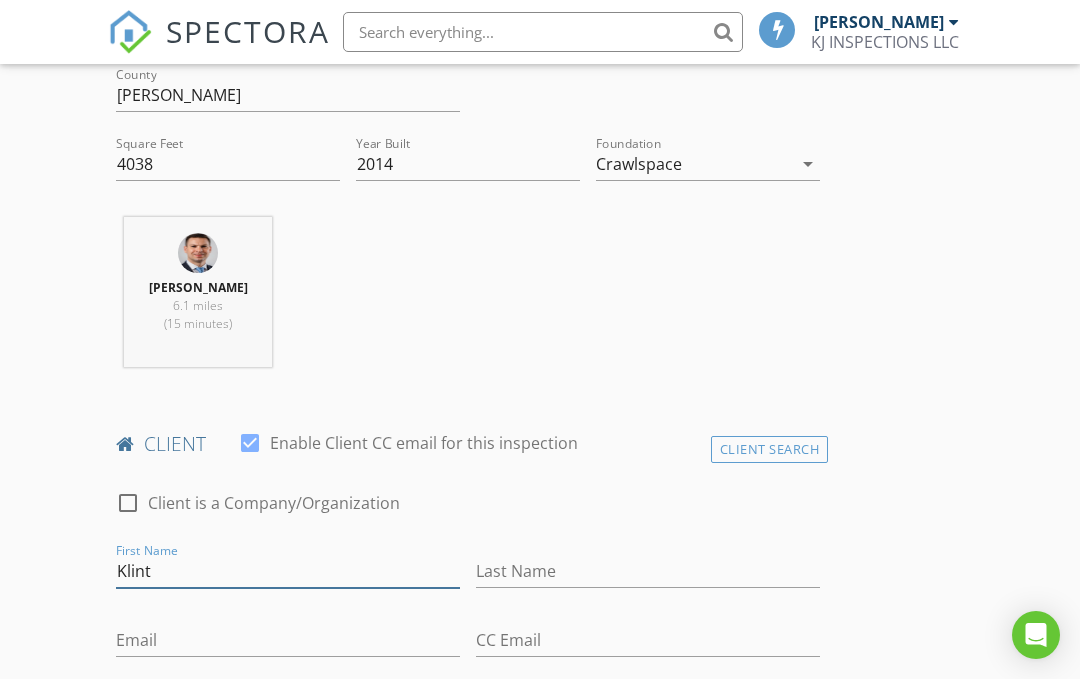type on "Klint" 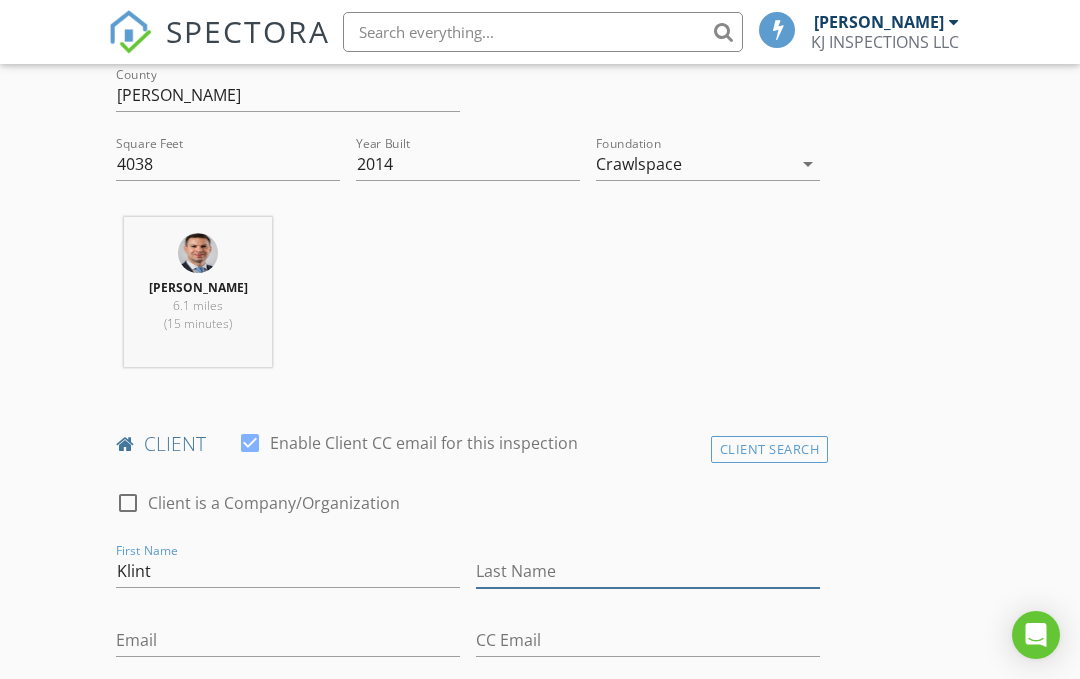 click on "Last Name" at bounding box center (648, 571) 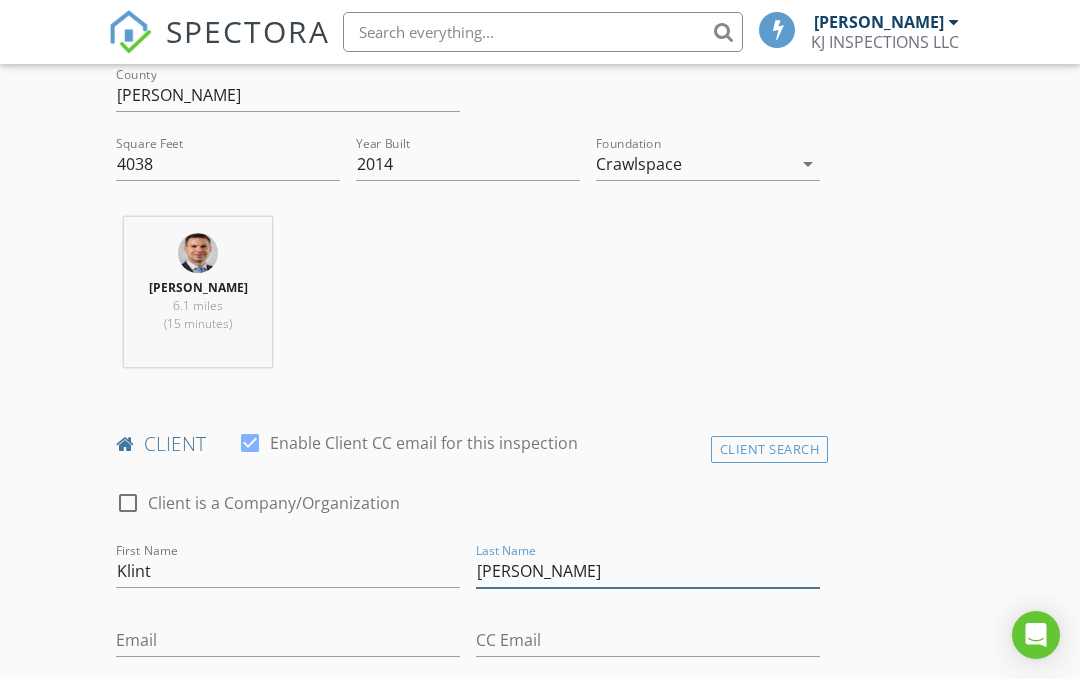 type on "Jackson" 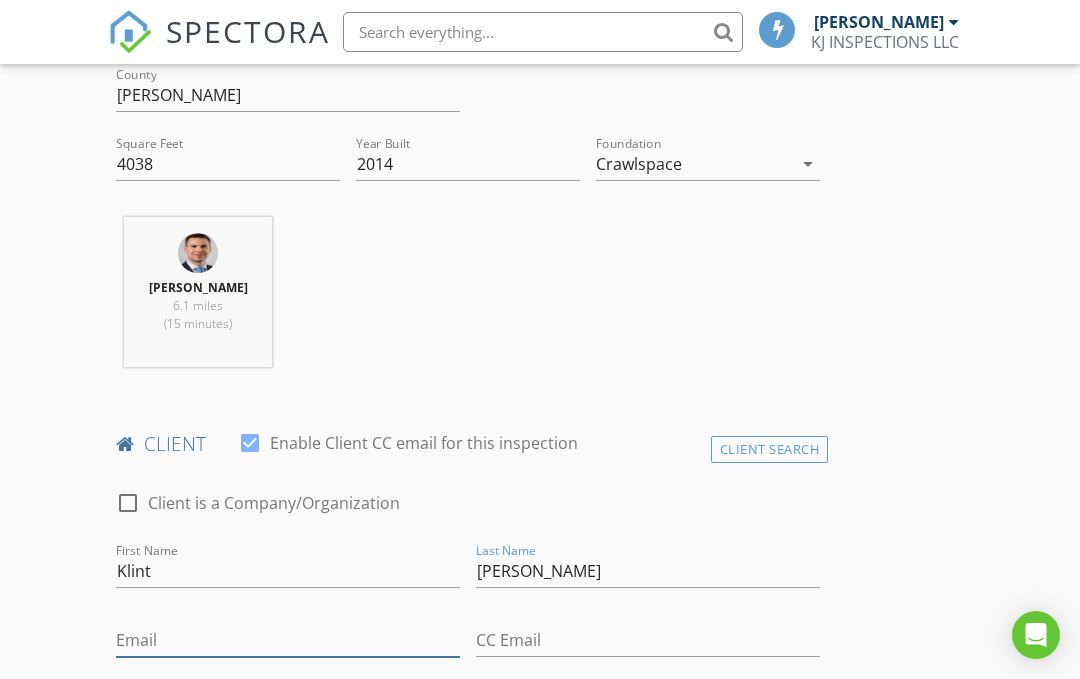 click on "Email" at bounding box center [288, 640] 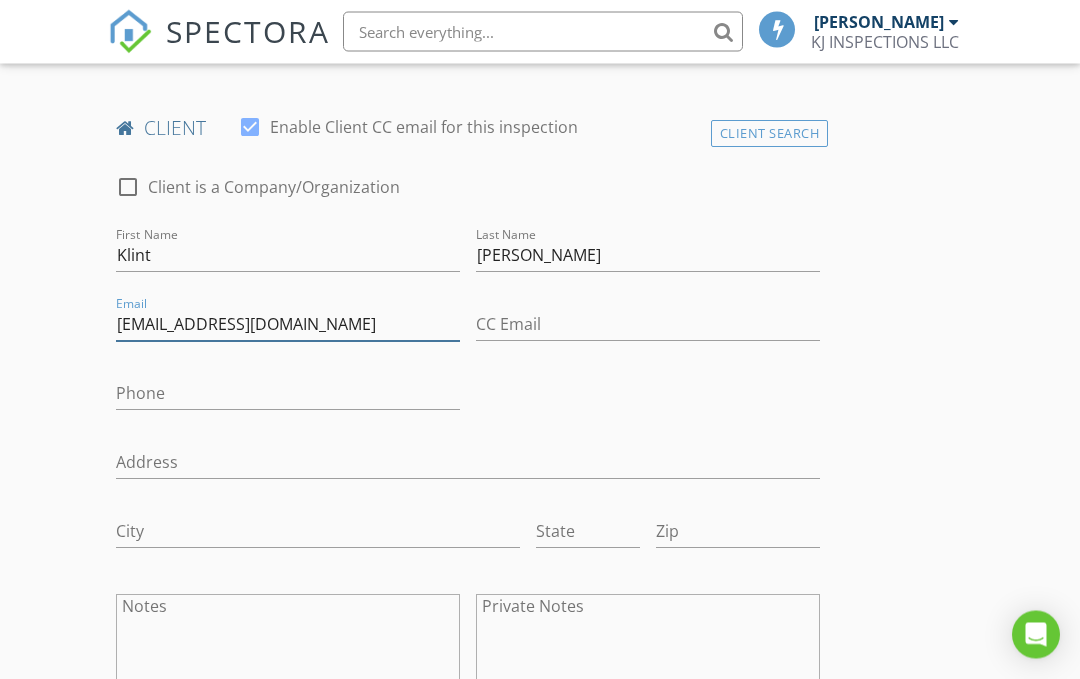 type on "klintjackson@gmail.com" 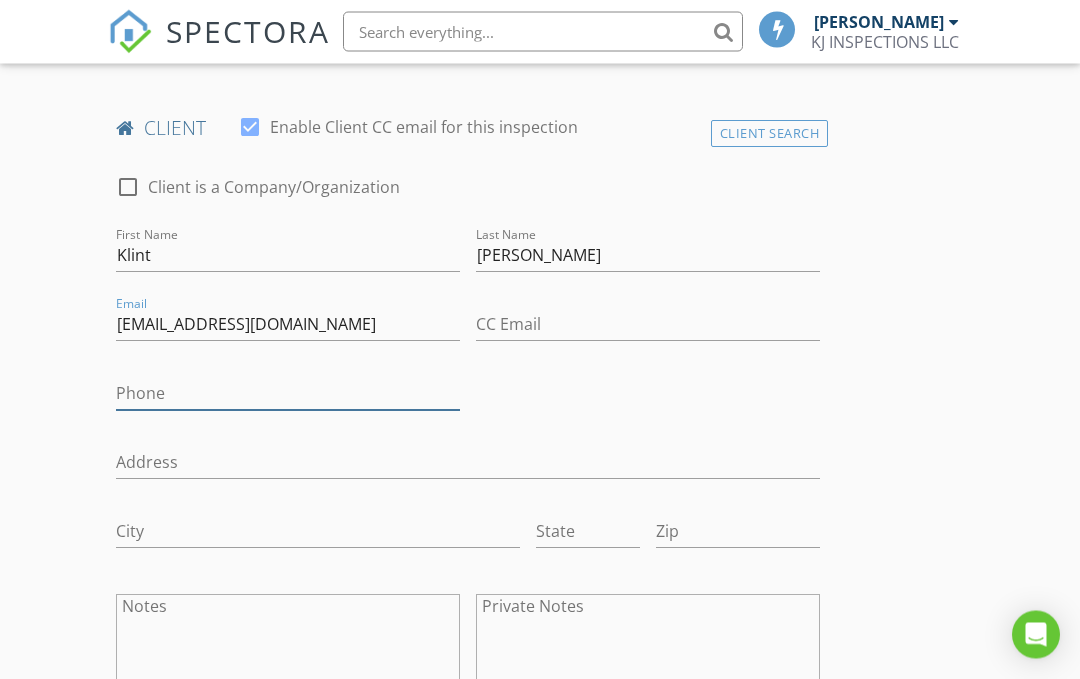 click on "Phone" at bounding box center [288, 394] 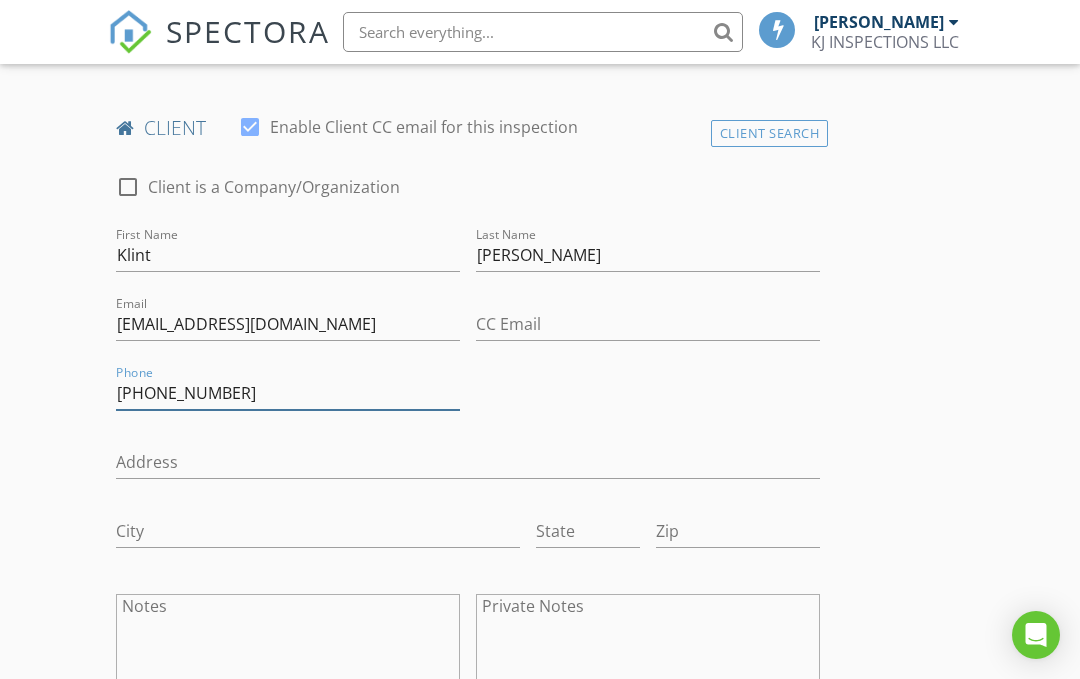 type on "760-835-7145" 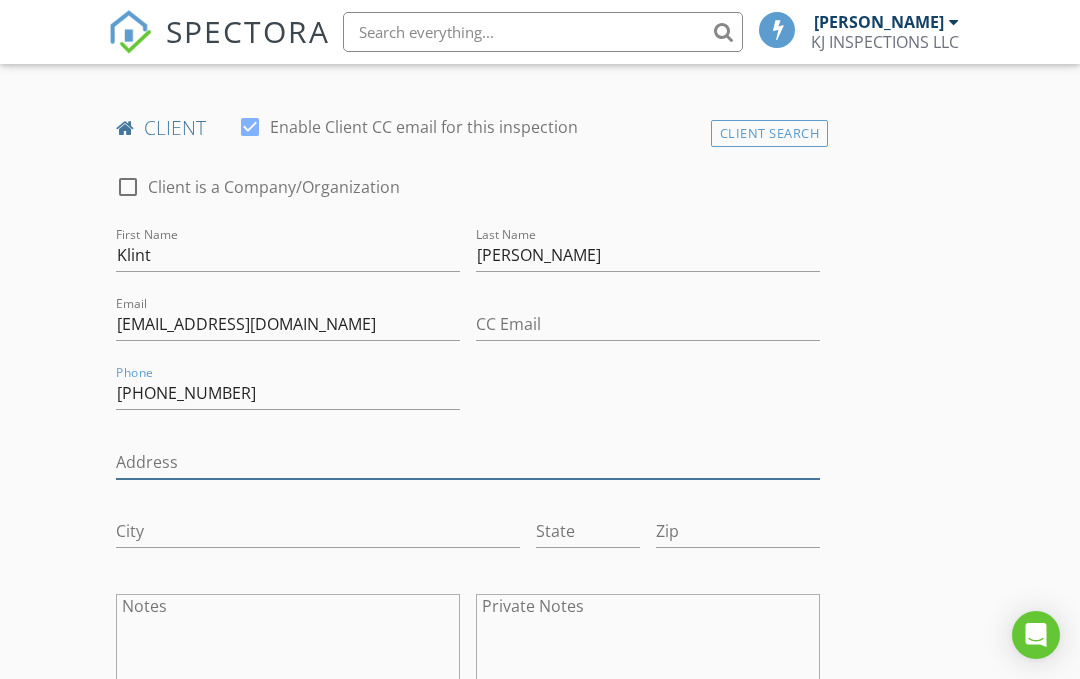 click on "Address" at bounding box center (468, 462) 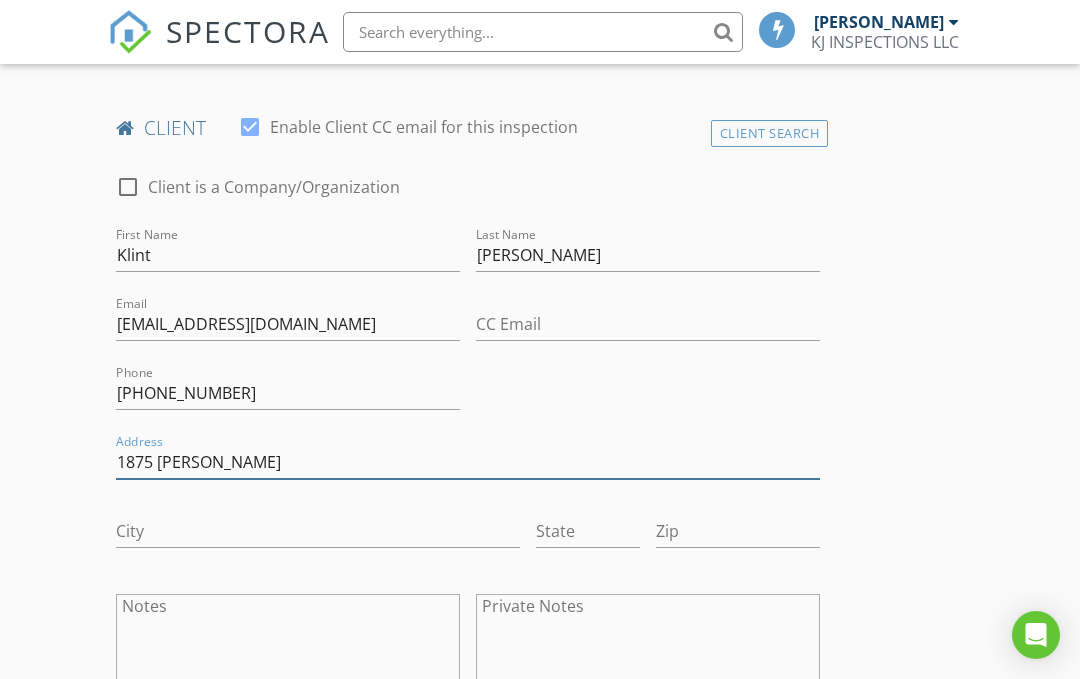 type on "1875 [PERSON_NAME]" 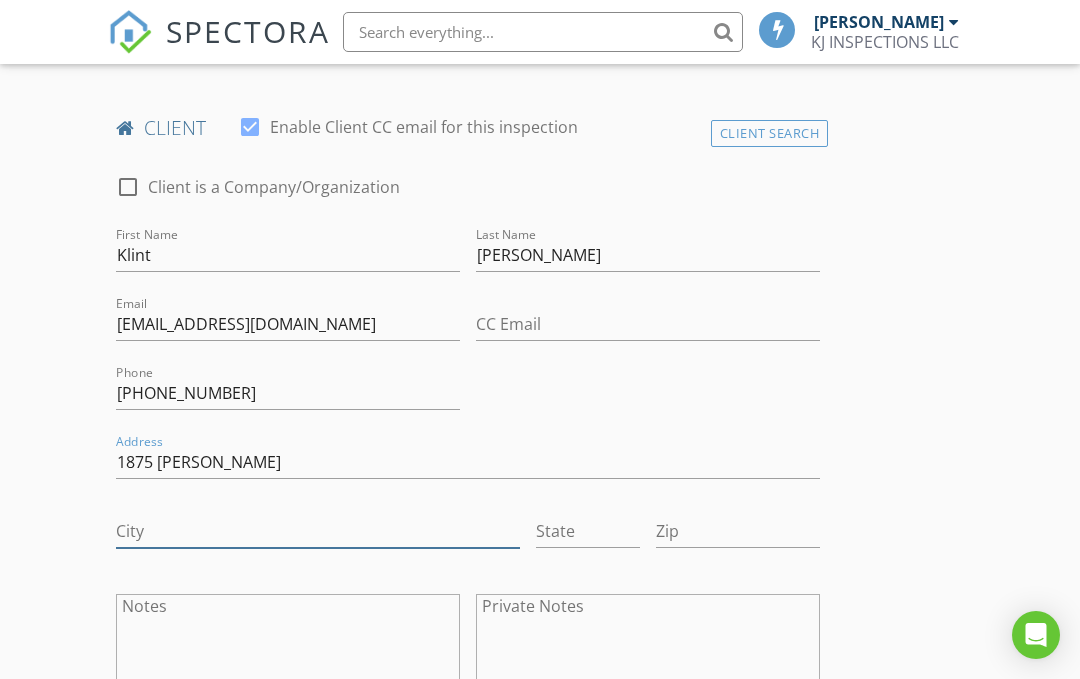 click on "City" at bounding box center [318, 531] 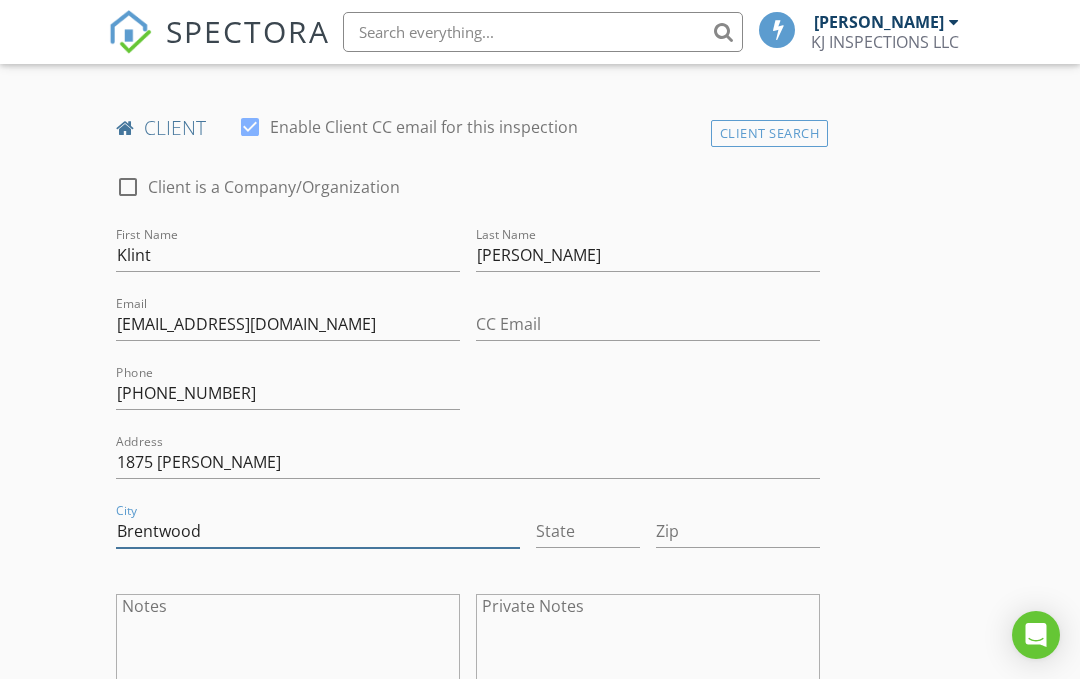 type on "Brentwood" 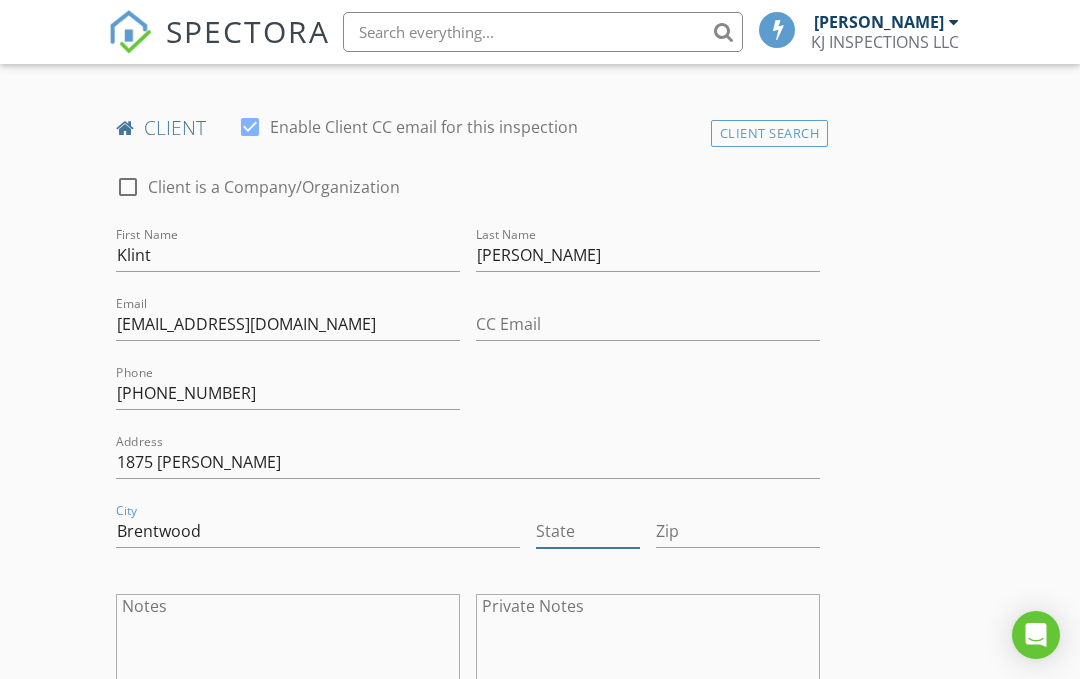 click on "State" at bounding box center [588, 531] 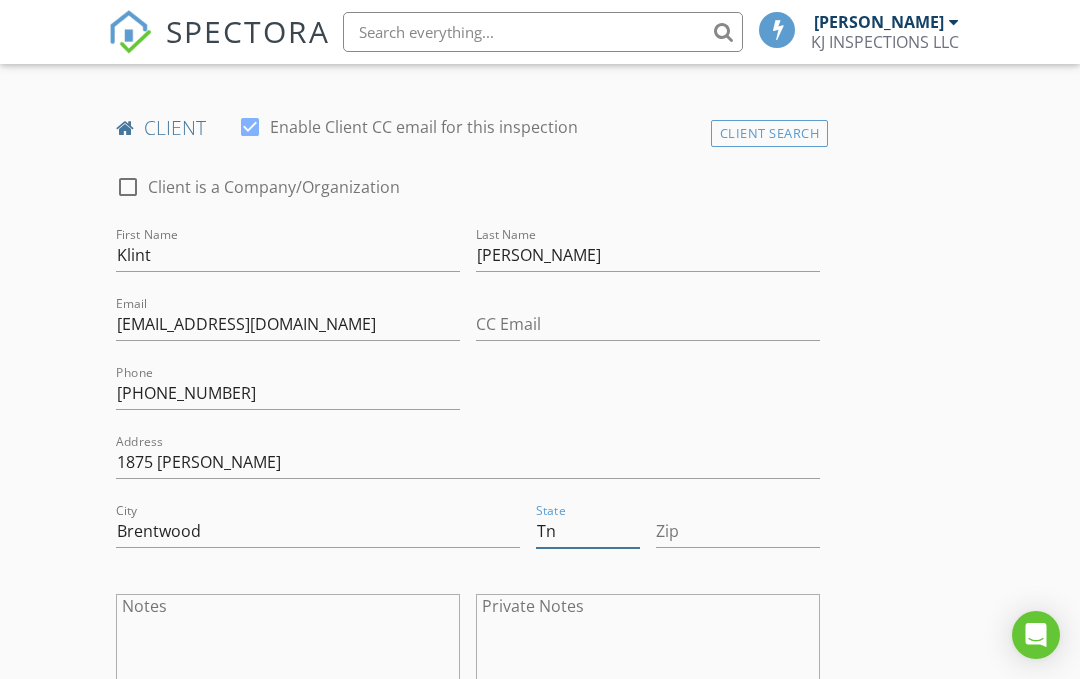 type on "Tn" 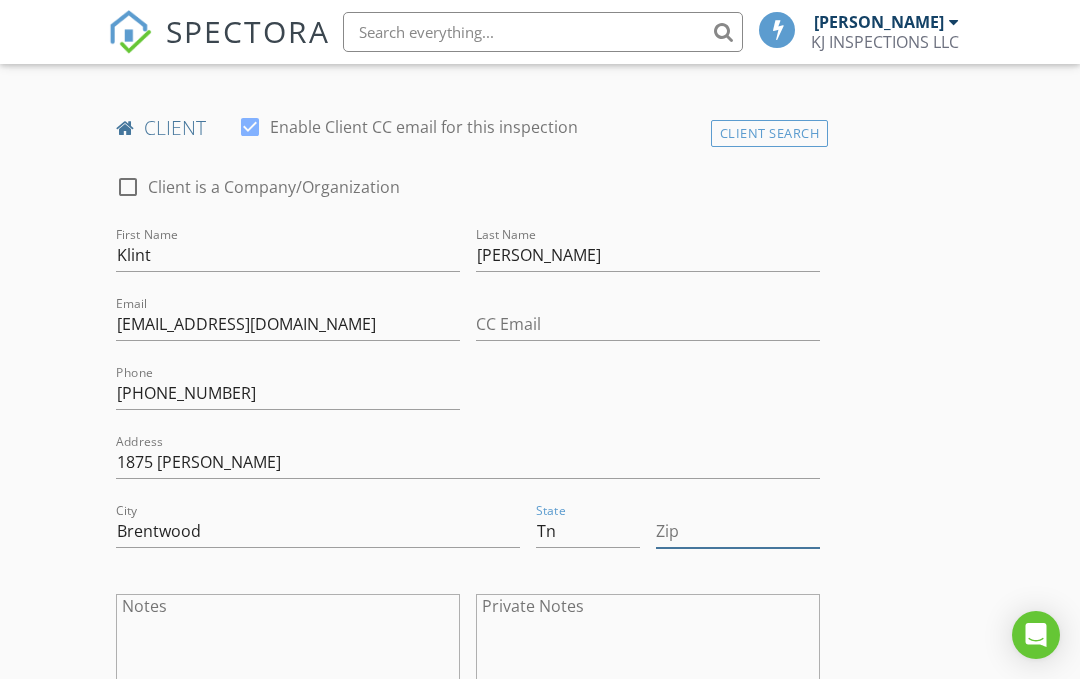 click on "Zip" at bounding box center [738, 531] 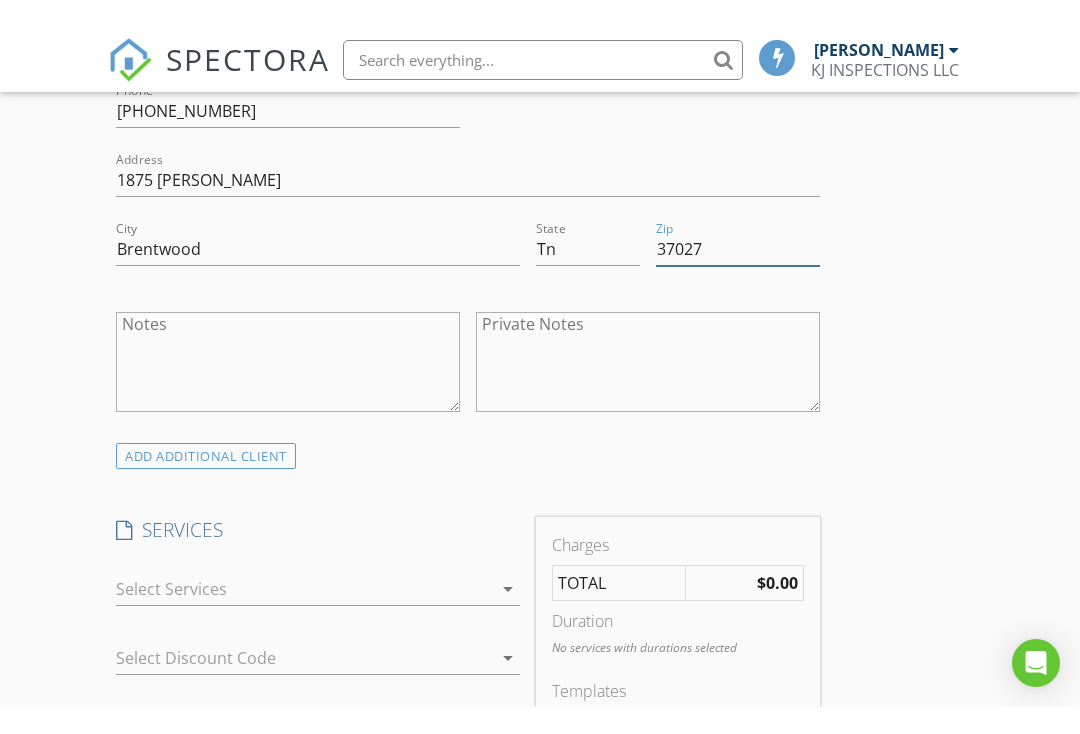 scroll, scrollTop: 1301, scrollLeft: 0, axis: vertical 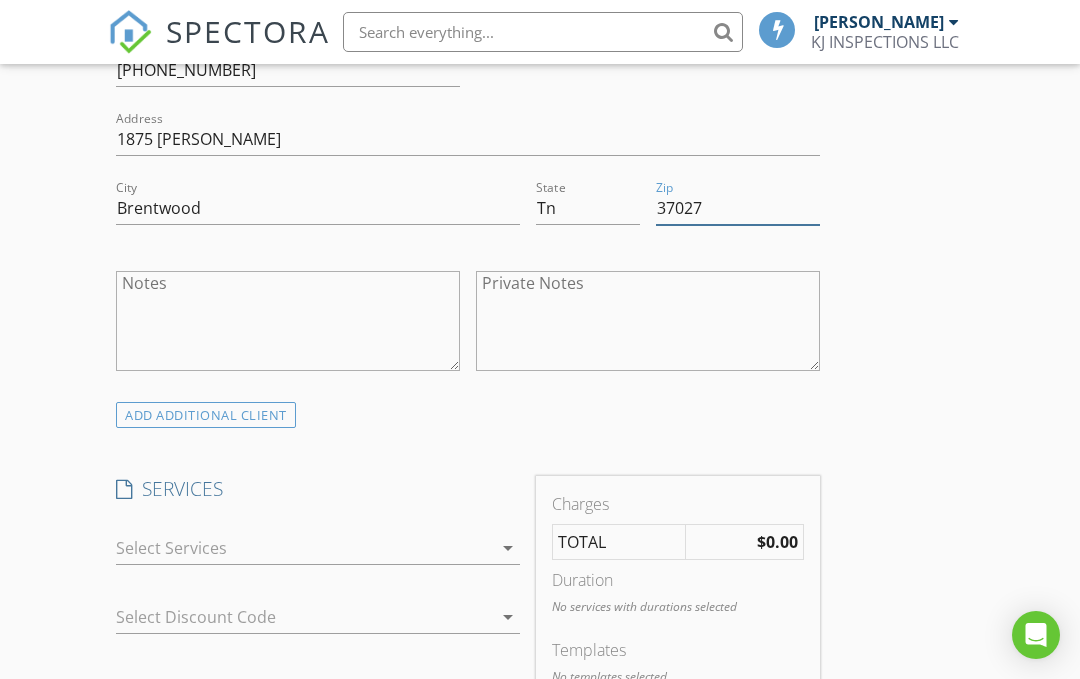 type on "37027" 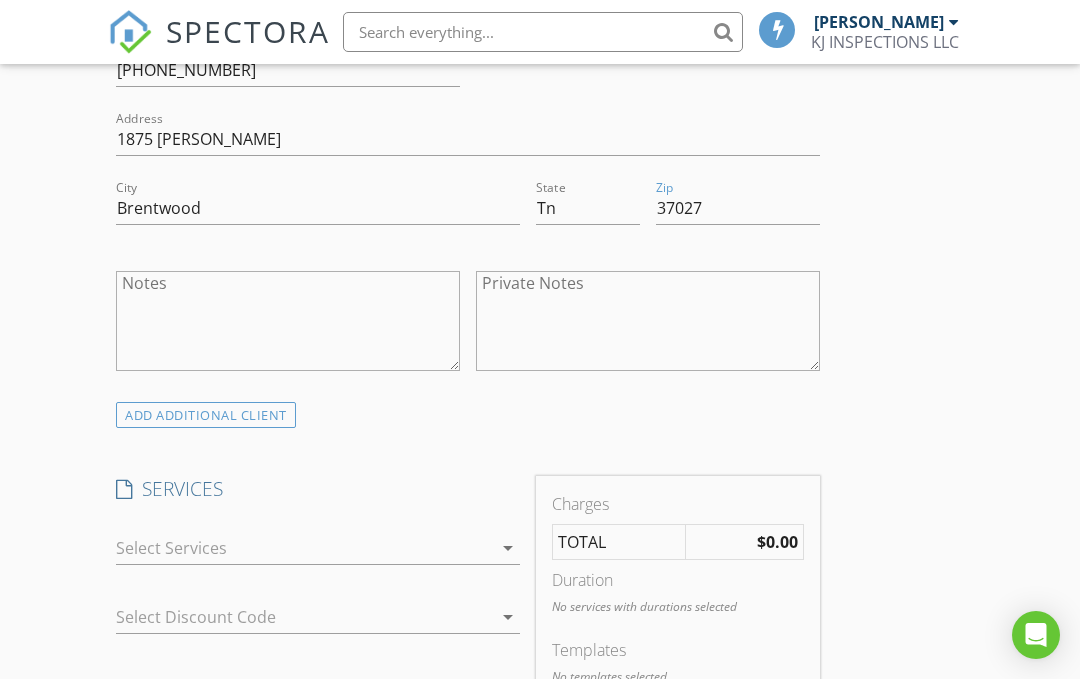 click on "Notes" at bounding box center (288, 321) 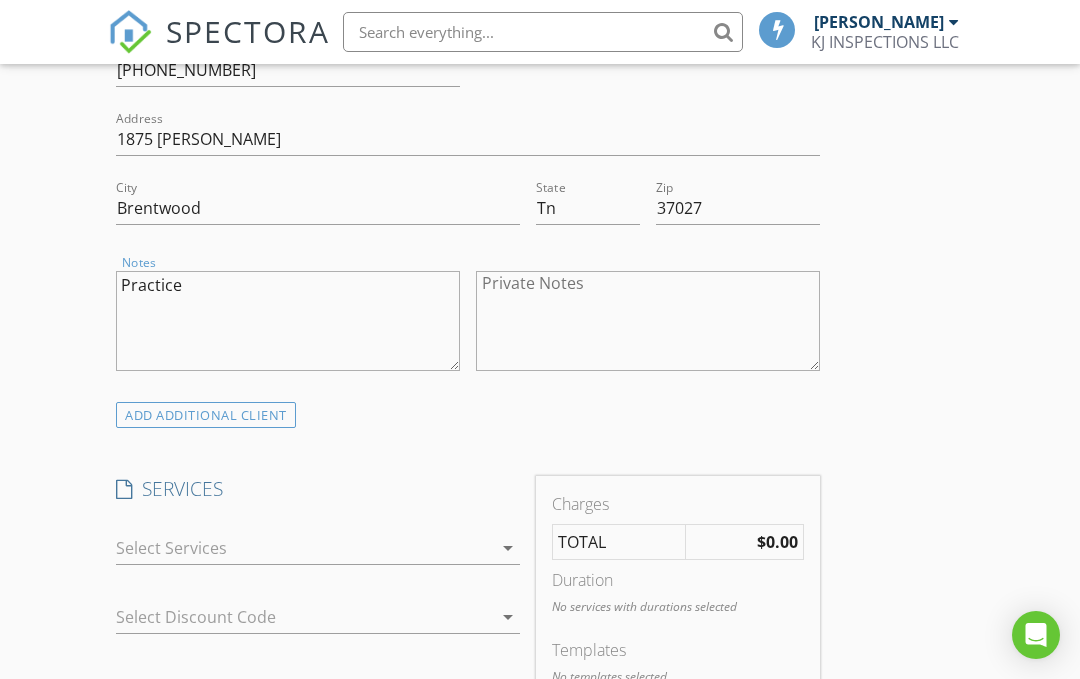 type on "Practice" 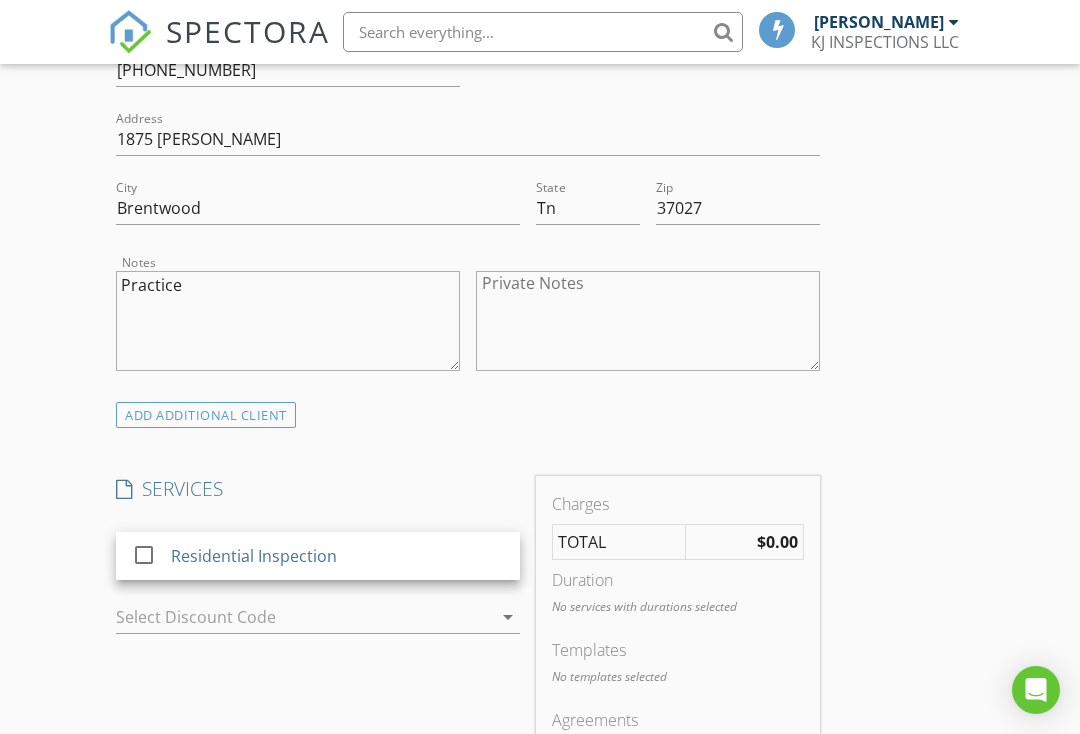 click on "INSPECTOR(S)
check_box   Klint Jackson   PRIMARY   Klint Jackson arrow_drop_down   check_box_outline_blank Klint Jackson specifically requested
Date/Time
07/11/2025 8:00 AM
Location
Address Search       Address 1875 Burland Cres   Unit   City Brentwood   State TN   Zip 37027   County Williamson     Square Feet 4038   Year Built 2014   Foundation Crawlspace arrow_drop_down     Klint Jackson     6.1 miles     (15 minutes)
client
check_box Enable Client CC email for this inspection   Client Search     check_box_outline_blank Client is a Company/Organization     First Name Klint   Last Name Jackson   Email klintjackson@gmail.com   CC Email   Phone 760-835-7145   Address 1875 Burland Cres   City Brentwood   State Tn   Zip 37027       Notes Practice   Private Notes
ADD ADDITIONAL client
check_box_outline_blank" at bounding box center [540, 616] 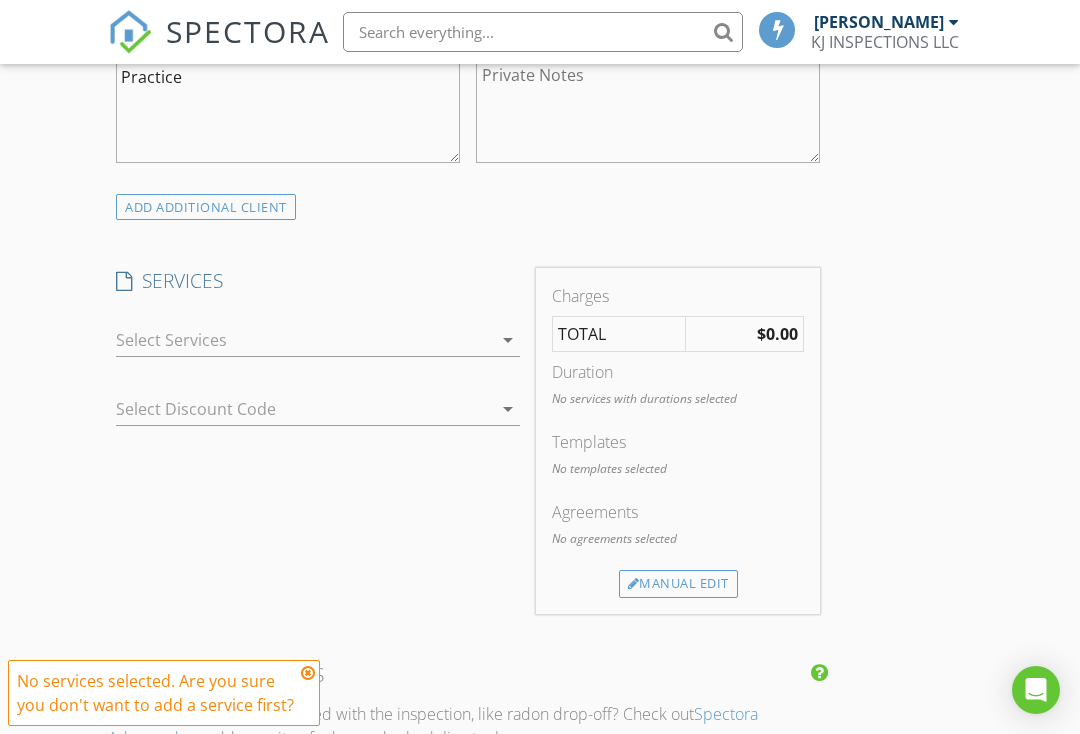 scroll, scrollTop: 1508, scrollLeft: 0, axis: vertical 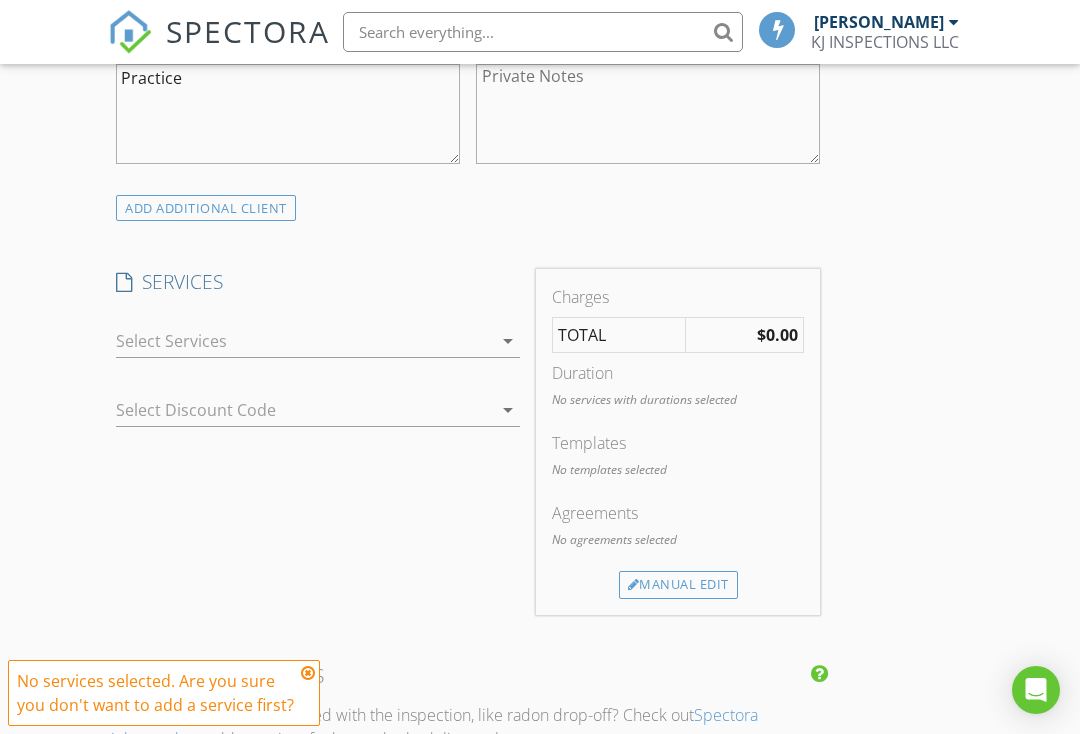click on "arrow_drop_down" at bounding box center (508, 341) 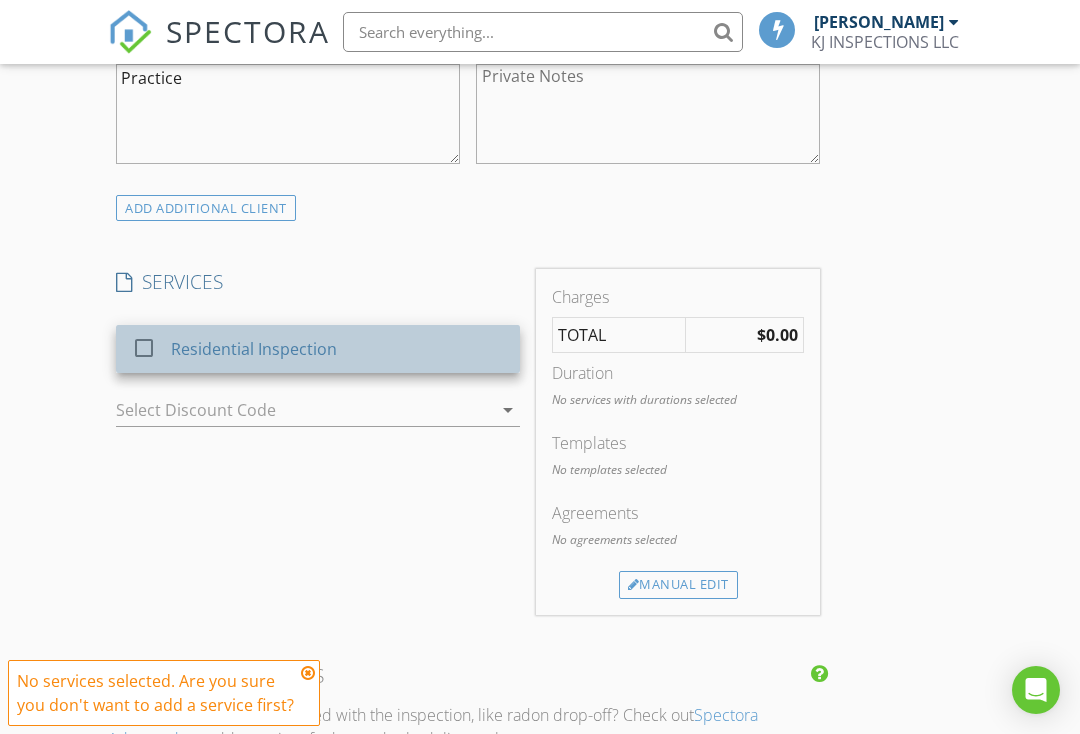 click on "Residential Inspection" at bounding box center (337, 349) 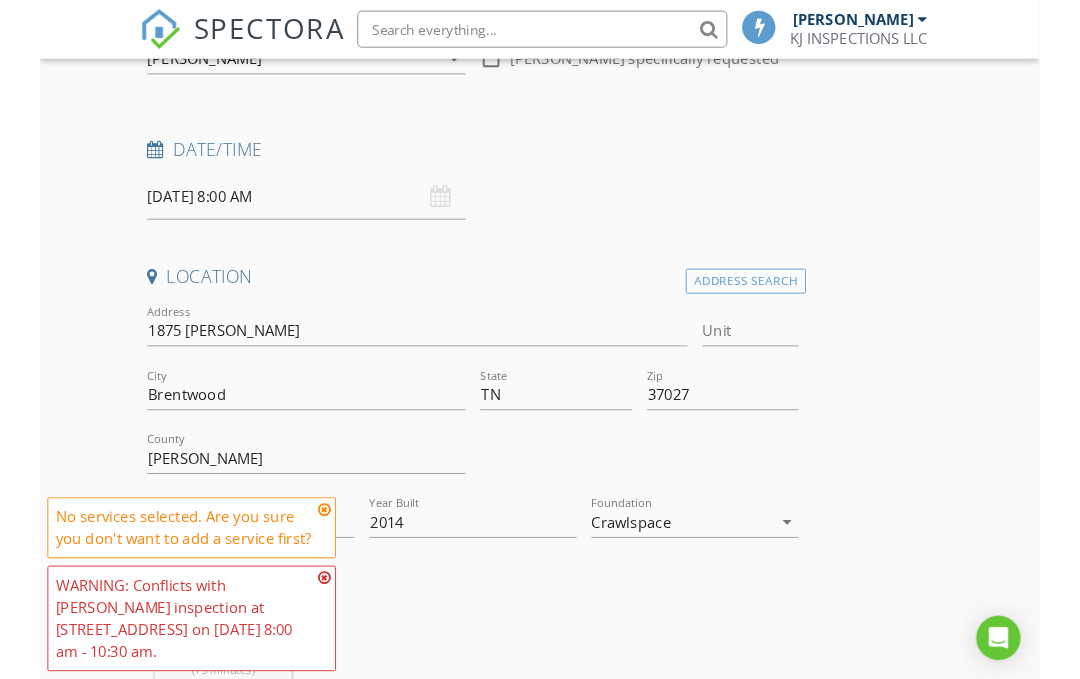 scroll, scrollTop: 0, scrollLeft: 0, axis: both 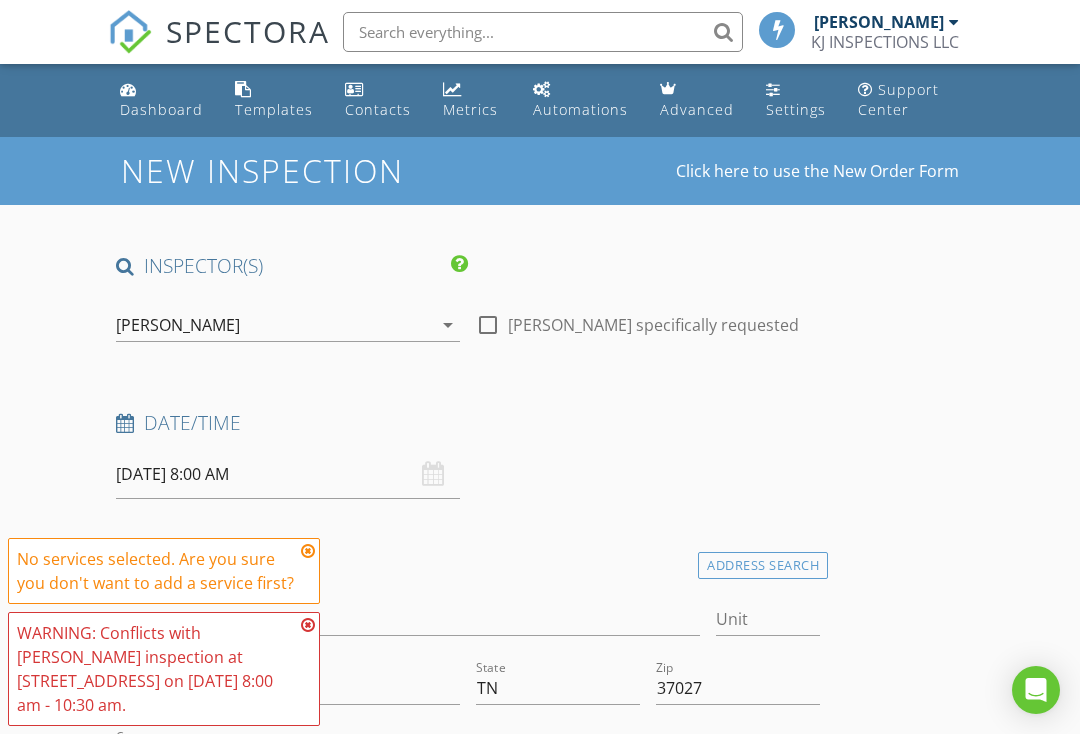 click on "07/11/2025 8:00 AM" at bounding box center (288, 474) 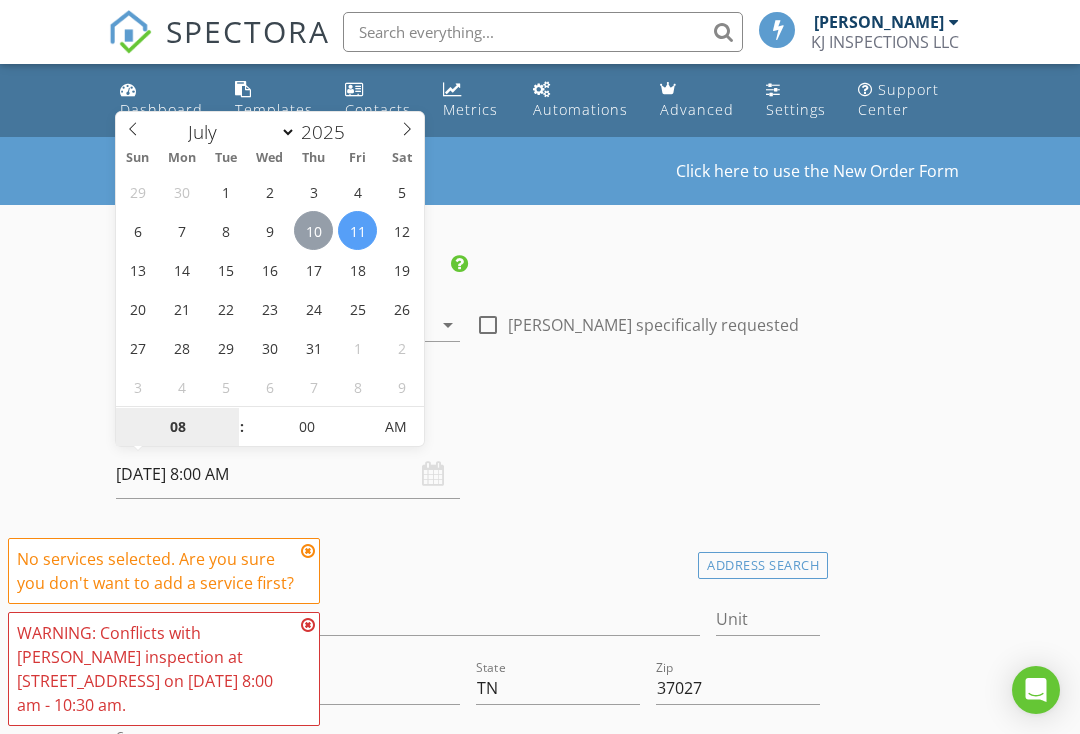 type on "07/10/2025 8:00 AM" 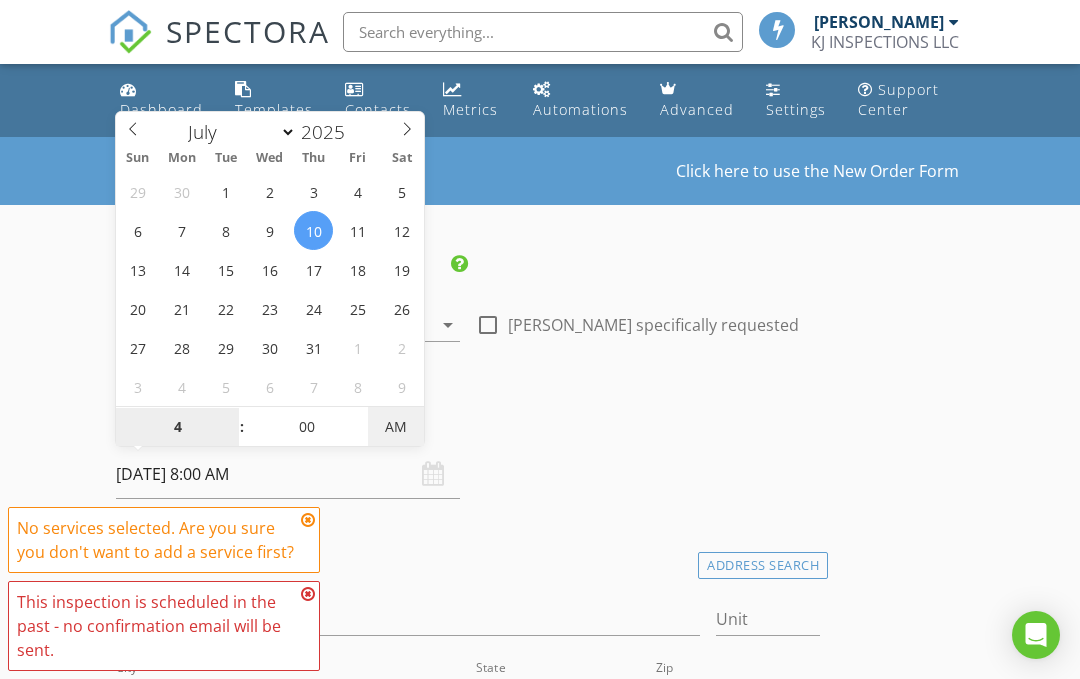 click on "AM" at bounding box center (395, 427) 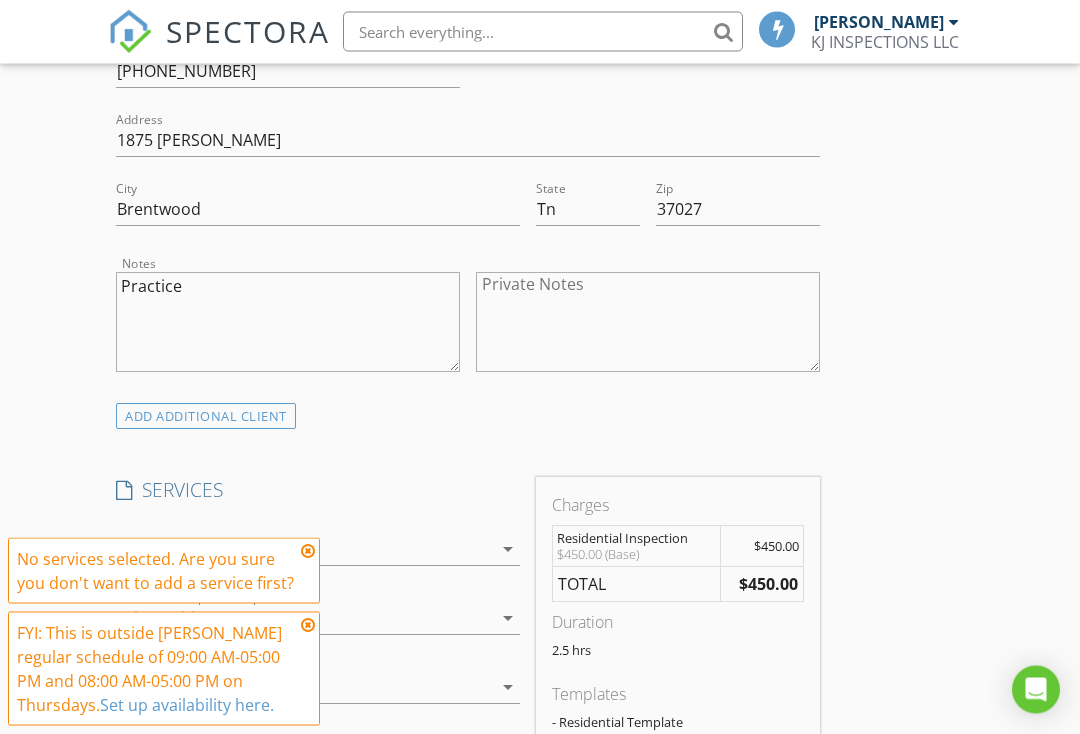scroll, scrollTop: 1301, scrollLeft: 0, axis: vertical 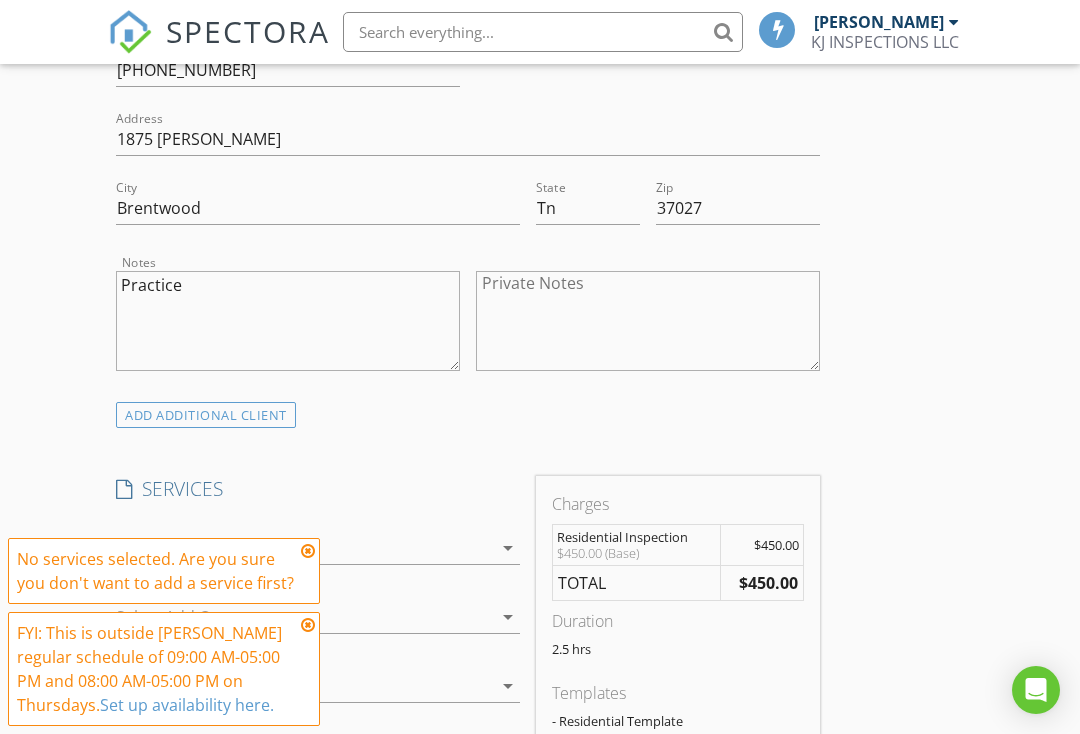 click at bounding box center [308, 625] 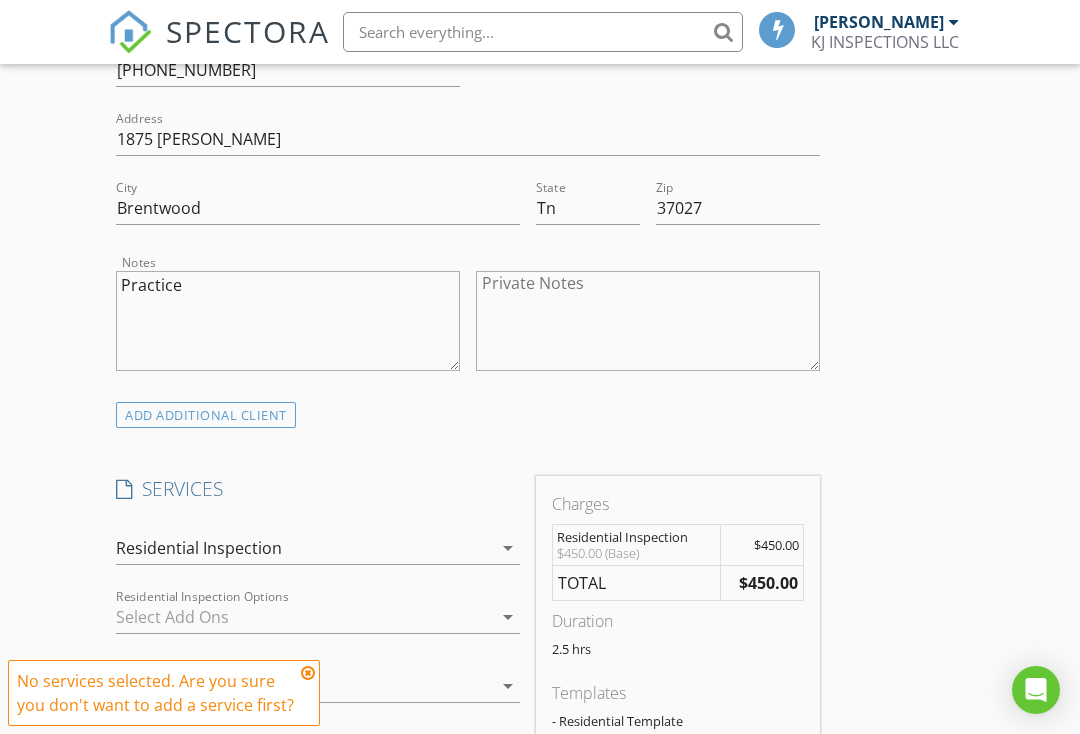 click on "Residential Inspection" at bounding box center (304, 548) 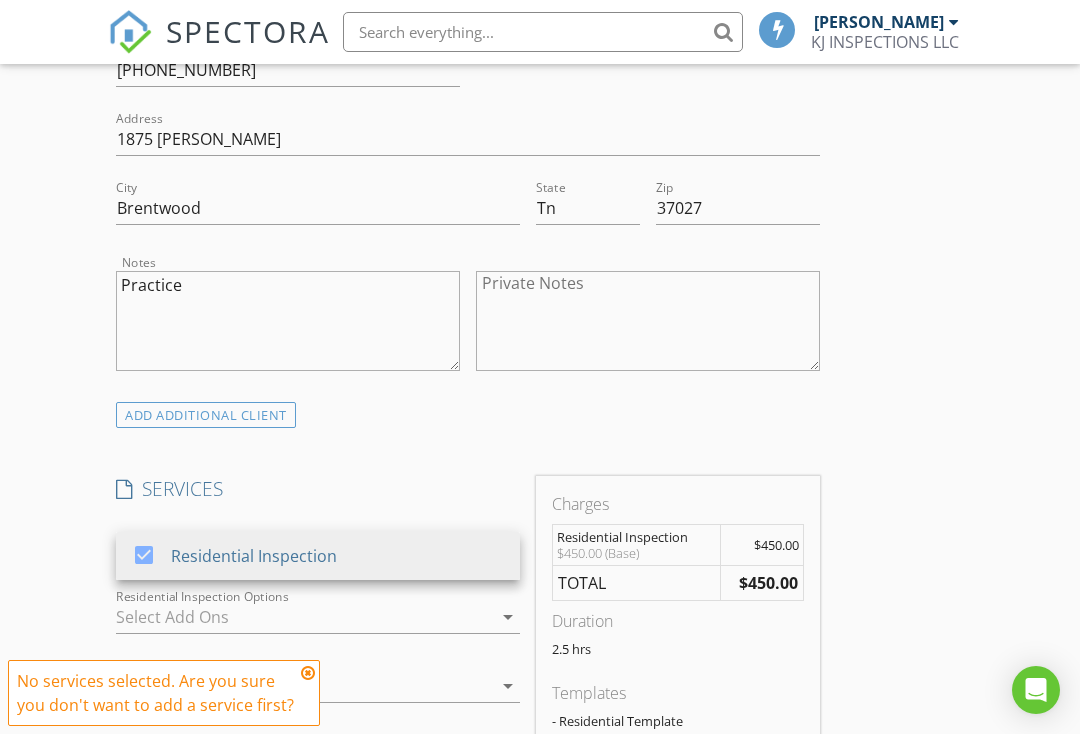 click at bounding box center (308, 673) 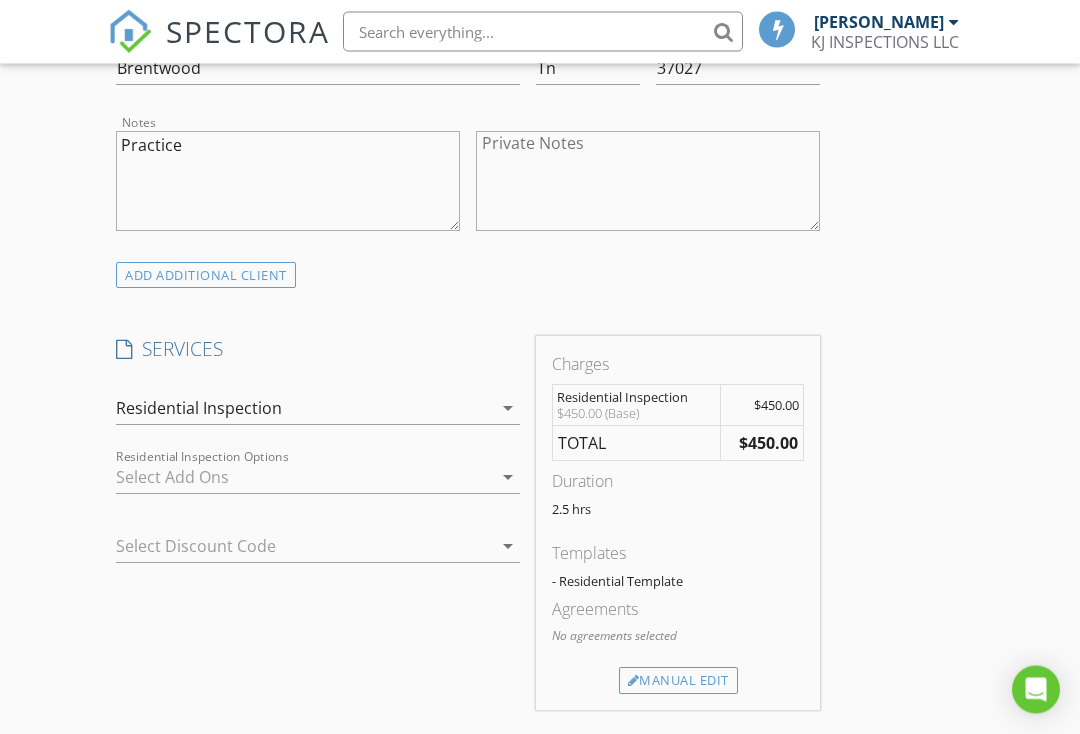 scroll, scrollTop: 1439, scrollLeft: 0, axis: vertical 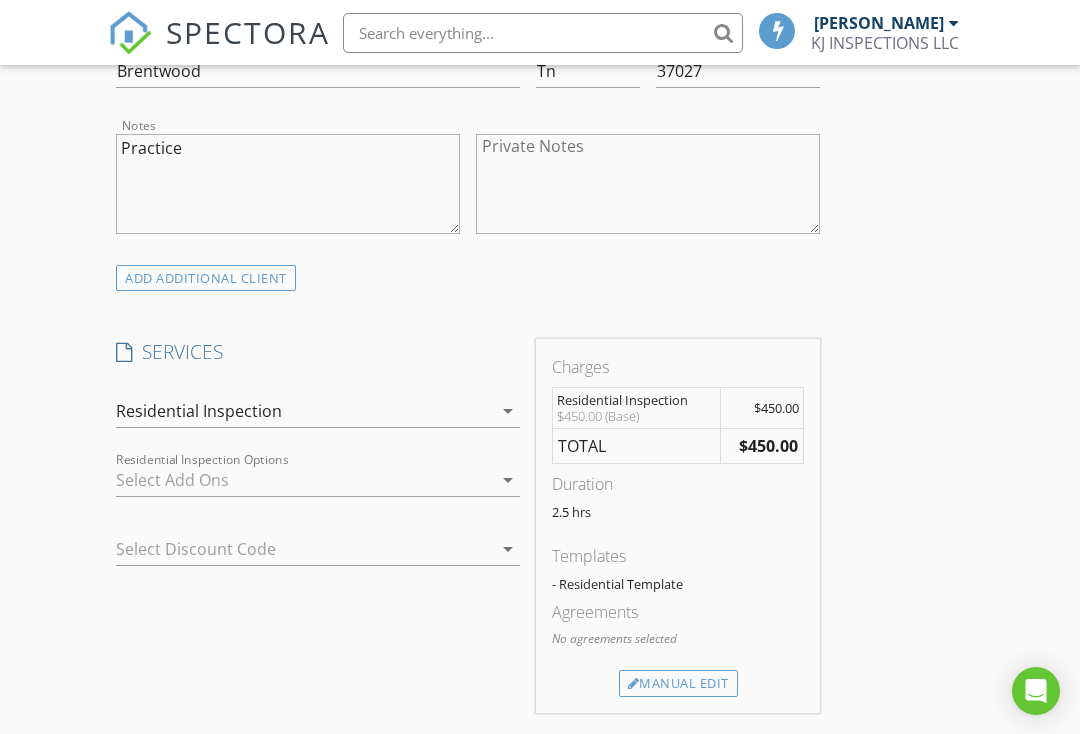 click on "arrow_drop_down" at bounding box center (508, 548) 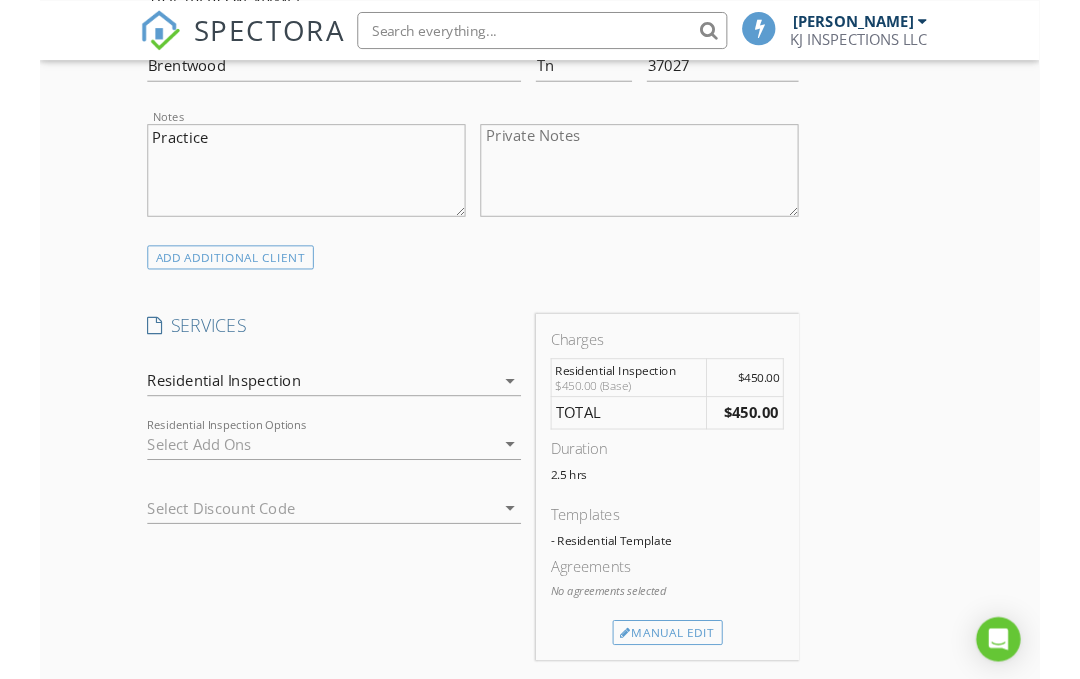 scroll, scrollTop: 1438, scrollLeft: 0, axis: vertical 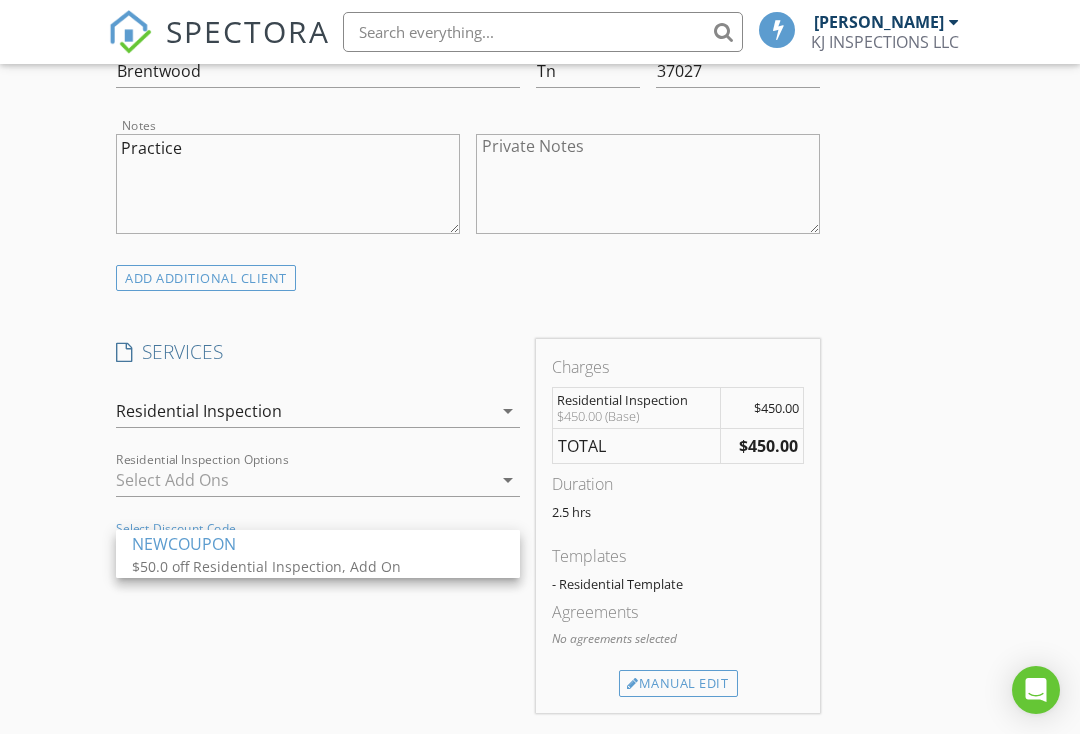 click on "INSPECTOR(S)
check_box   Klint Jackson   PRIMARY   Klint Jackson arrow_drop_down   check_box_outline_blank Klint Jackson specifically requested
Date/Time
07/10/2025 4:00 PM
Location
Address Search       Address 1875 Burland Cres   Unit   City Brentwood   State TN   Zip 37027   County Williamson     Square Feet 4038   Year Built 2014   Foundation Crawlspace arrow_drop_down     Klint Jackson     6.1 miles     (15 minutes)
client
check_box Enable Client CC email for this inspection   Client Search     check_box_outline_blank Client is a Company/Organization     First Name Klint   Last Name Jackson   Email klintjackson@gmail.com   CC Email   Phone 760-835-7145   Address 1875 Burland Cres   City Brentwood   State Tn   Zip 37027       Notes Practice   Private Notes
ADD ADDITIONAL client
check_box         Add On" at bounding box center [540, 494] 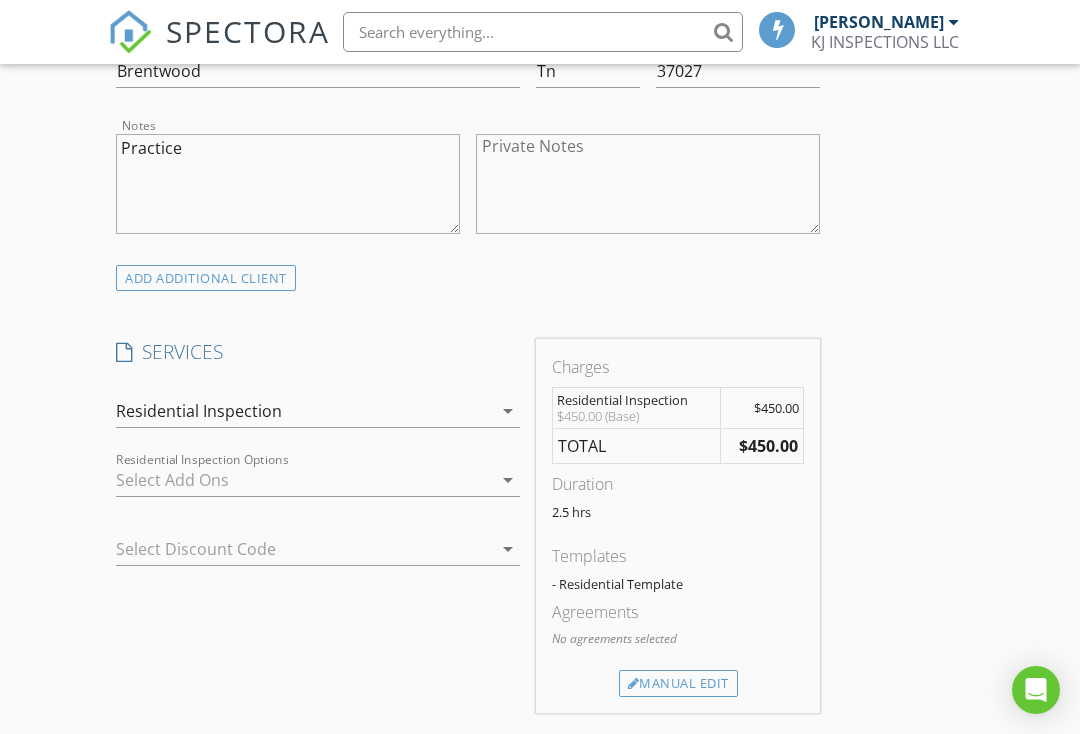 click on "$450.00" at bounding box center [768, 446] 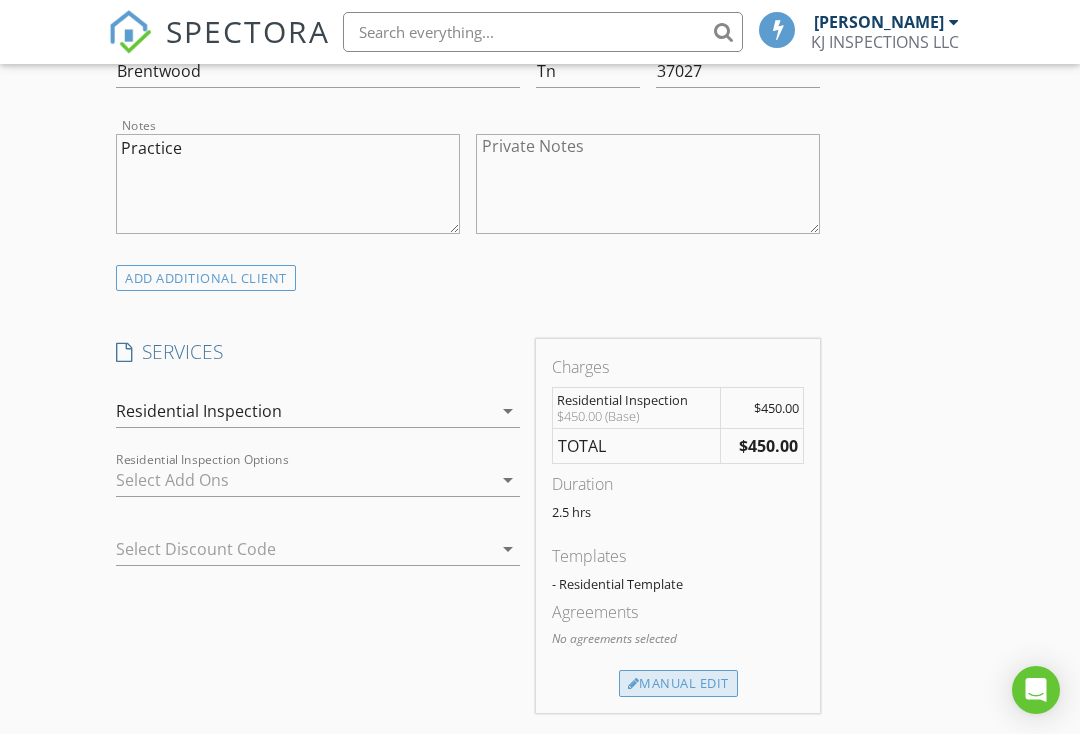 click on "Manual Edit" at bounding box center (678, 684) 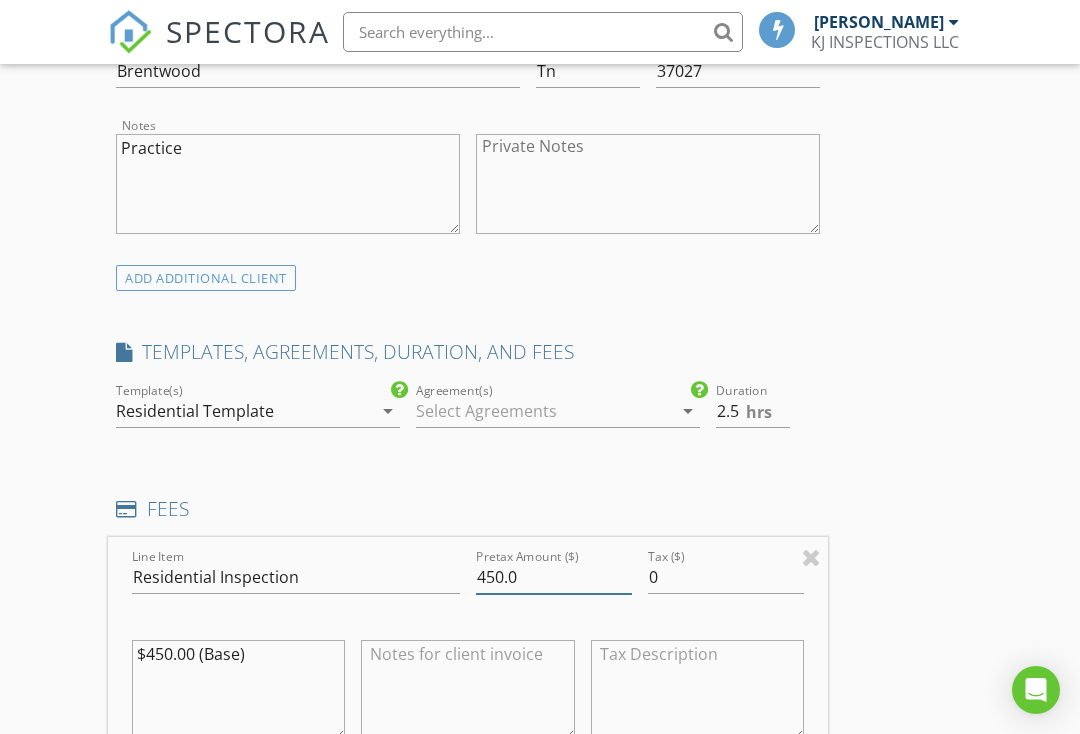 click on "450.0" at bounding box center [554, 577] 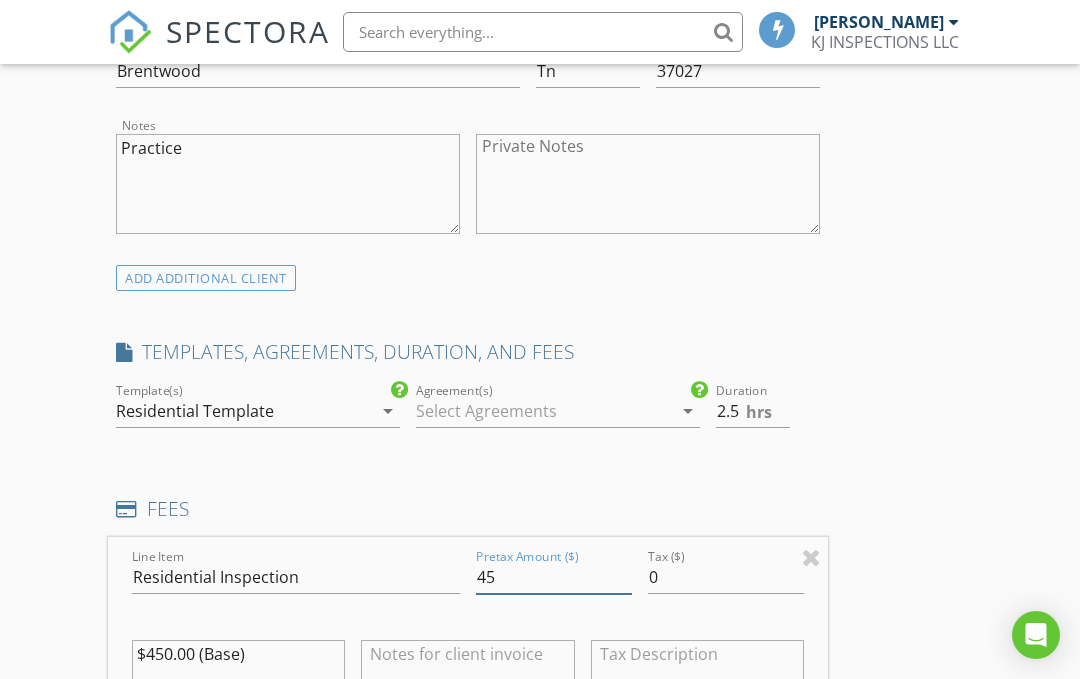 type on "4" 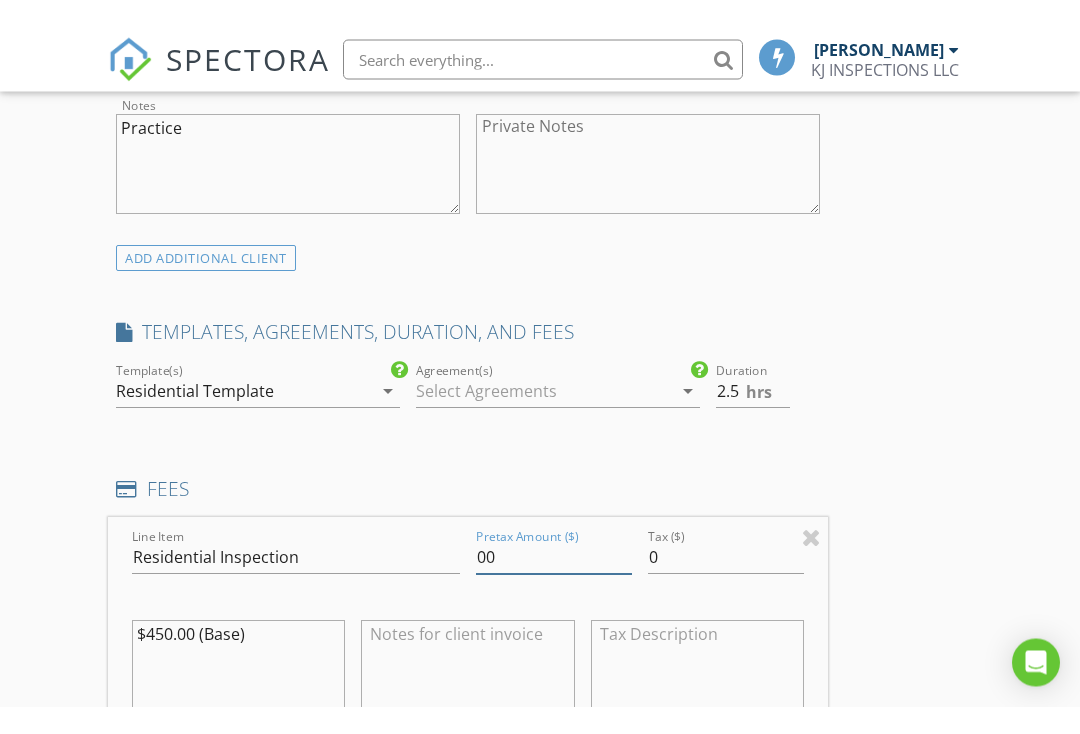 scroll, scrollTop: 1488, scrollLeft: 0, axis: vertical 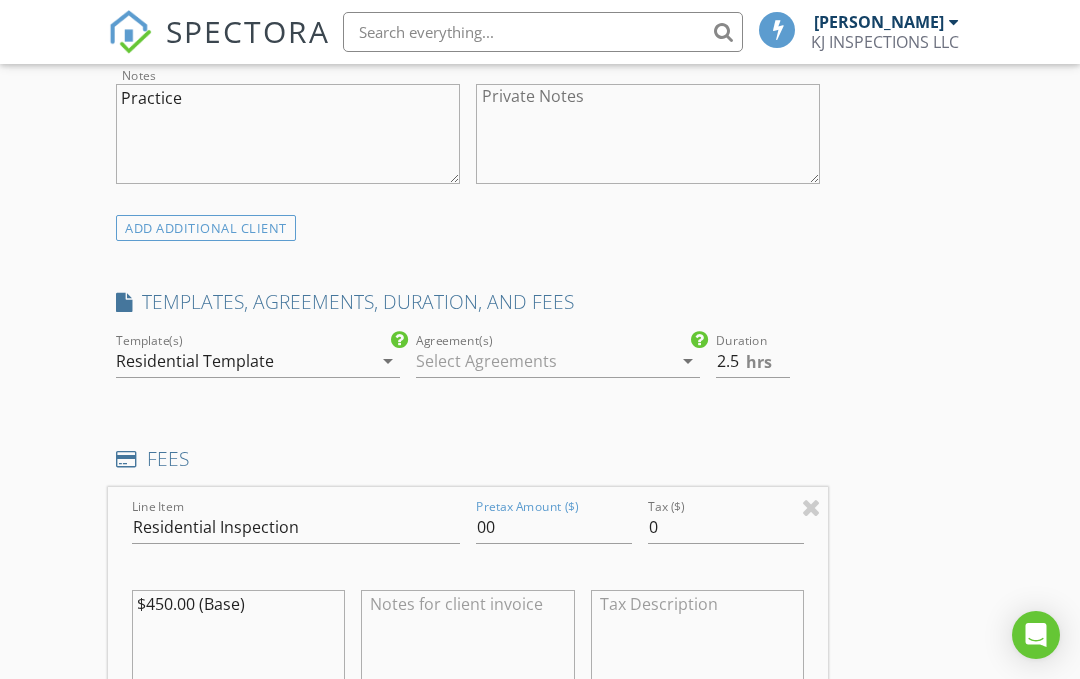 click on "arrow_drop_down" at bounding box center (388, 361) 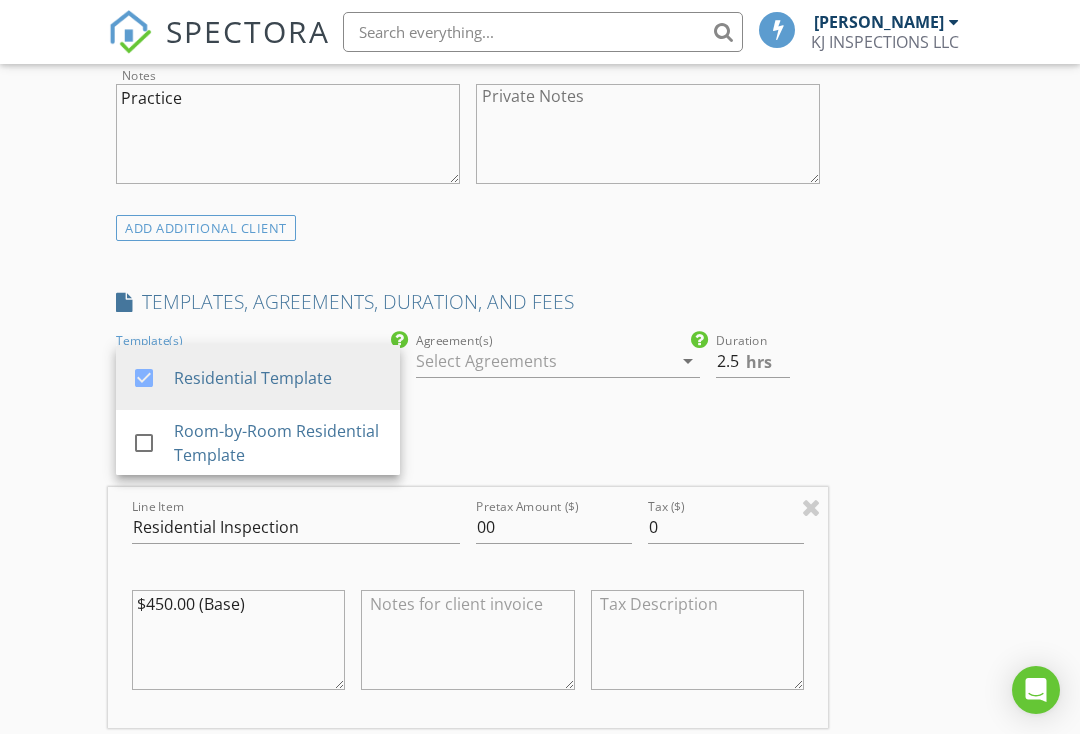 click on "INSPECTOR(S)
check_box   Klint Jackson   PRIMARY   Klint Jackson arrow_drop_down   check_box_outline_blank Klint Jackson specifically requested
Date/Time
07/10/2025 4:00 PM
Location
Address Search       Address 1875 Burland Cres   Unit   City Brentwood   State TN   Zip 37027   County Williamson     Square Feet 4038   Year Built 2014   Foundation Crawlspace arrow_drop_down     Klint Jackson     6.1 miles     (15 minutes)
client
check_box Enable Client CC email for this inspection   Client Search     check_box_outline_blank Client is a Company/Organization     First Name Klint   Last Name Jackson   Email klintjackson@gmail.com   CC Email   Phone 760-835-7145   Address 1875 Burland Cres   City Brentwood   State Tn   Zip 37027       Notes Practice   Private Notes
ADD ADDITIONAL client
check_box         Add On" at bounding box center [540, 539] 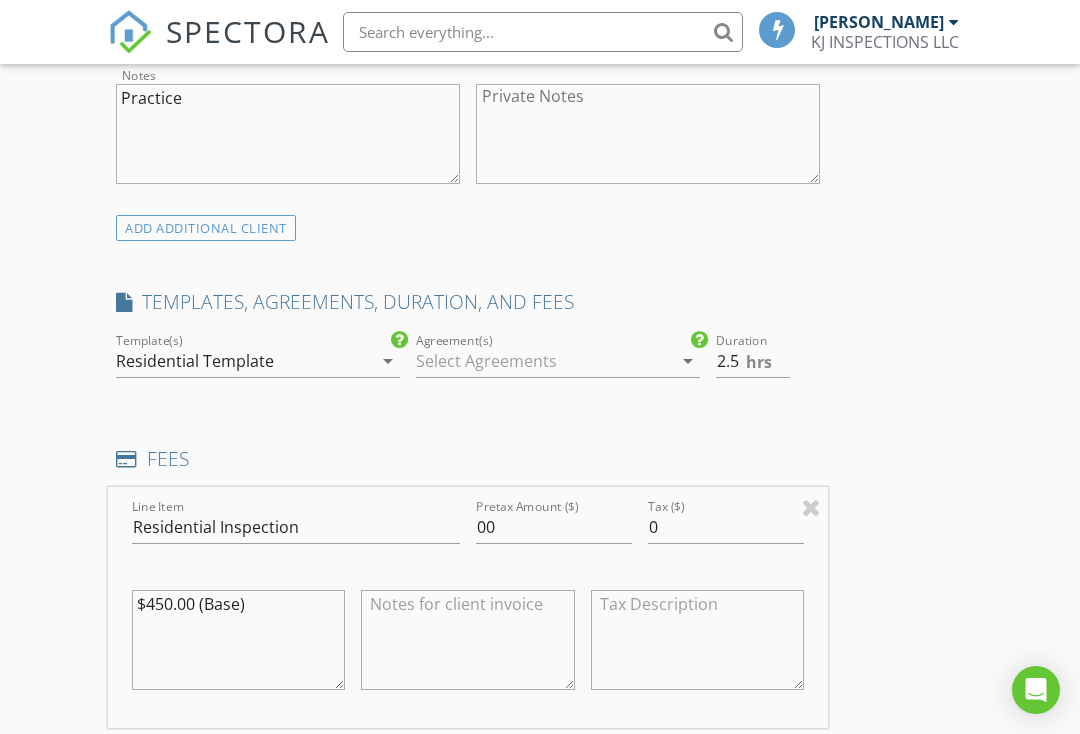 click on "arrow_drop_down" at bounding box center [688, 361] 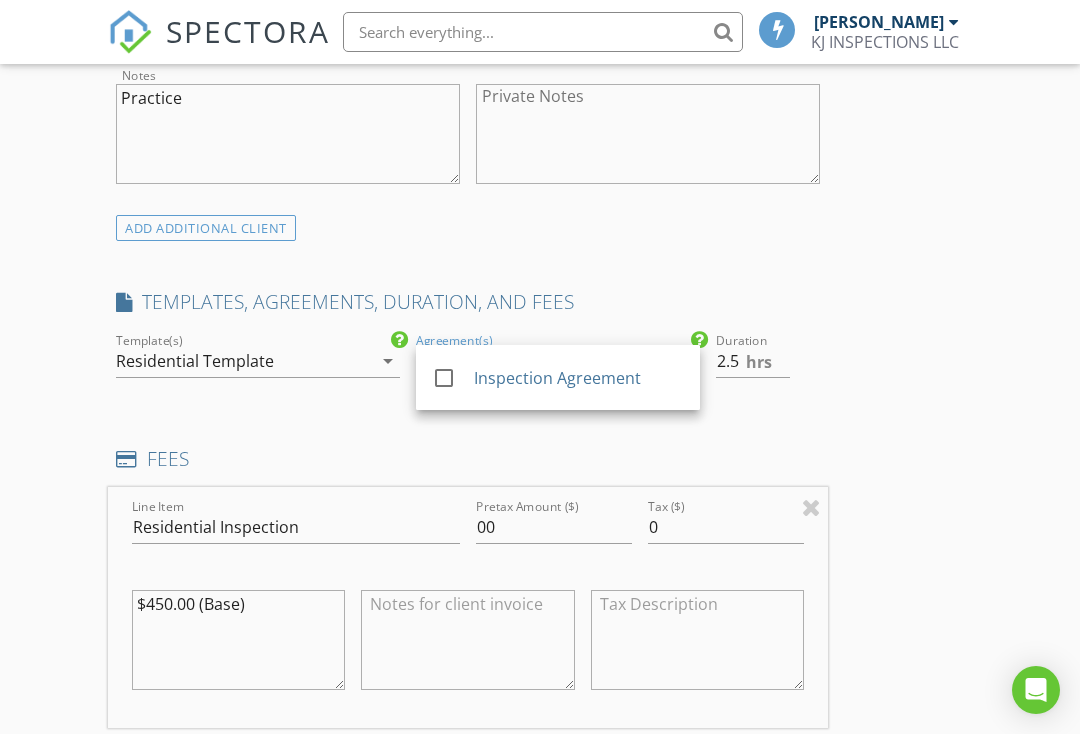 click on "INSPECTOR(S)
check_box   Klint Jackson   PRIMARY   Klint Jackson arrow_drop_down   check_box_outline_blank Klint Jackson specifically requested
Date/Time
07/10/2025 4:00 PM
Location
Address Search       Address 1875 Burland Cres   Unit   City Brentwood   State TN   Zip 37027   County Williamson     Square Feet 4038   Year Built 2014   Foundation Crawlspace arrow_drop_down     Klint Jackson     6.1 miles     (15 minutes)
client
check_box Enable Client CC email for this inspection   Client Search     check_box_outline_blank Client is a Company/Organization     First Name Klint   Last Name Jackson   Email klintjackson@gmail.com   CC Email   Phone 760-835-7145   Address 1875 Burland Cres   City Brentwood   State Tn   Zip 37027       Notes Practice   Private Notes
ADD ADDITIONAL client
check_box         Add On" at bounding box center [540, 539] 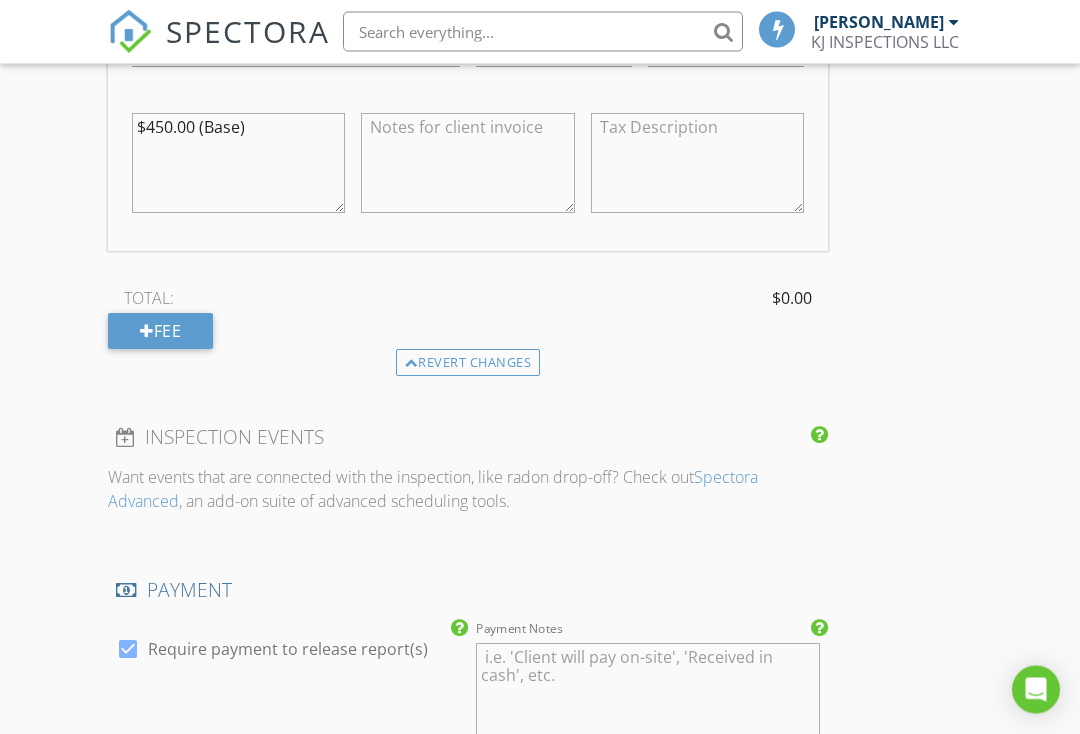 scroll, scrollTop: 1977, scrollLeft: 0, axis: vertical 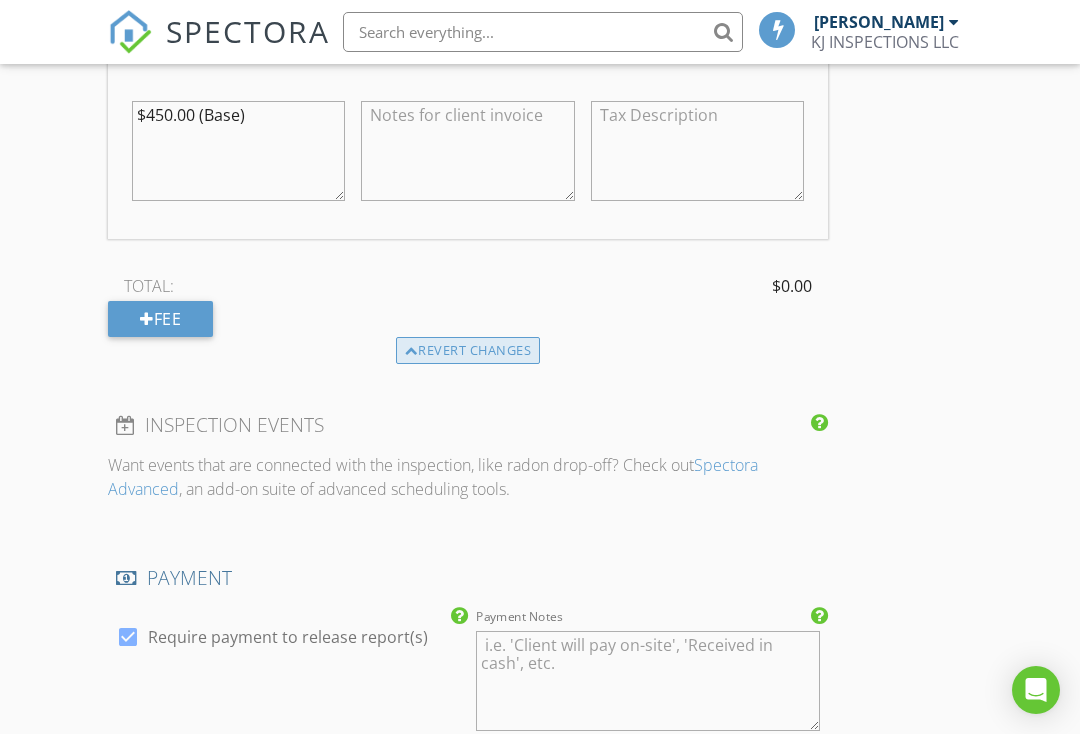 click on "Revert changes" at bounding box center (468, 351) 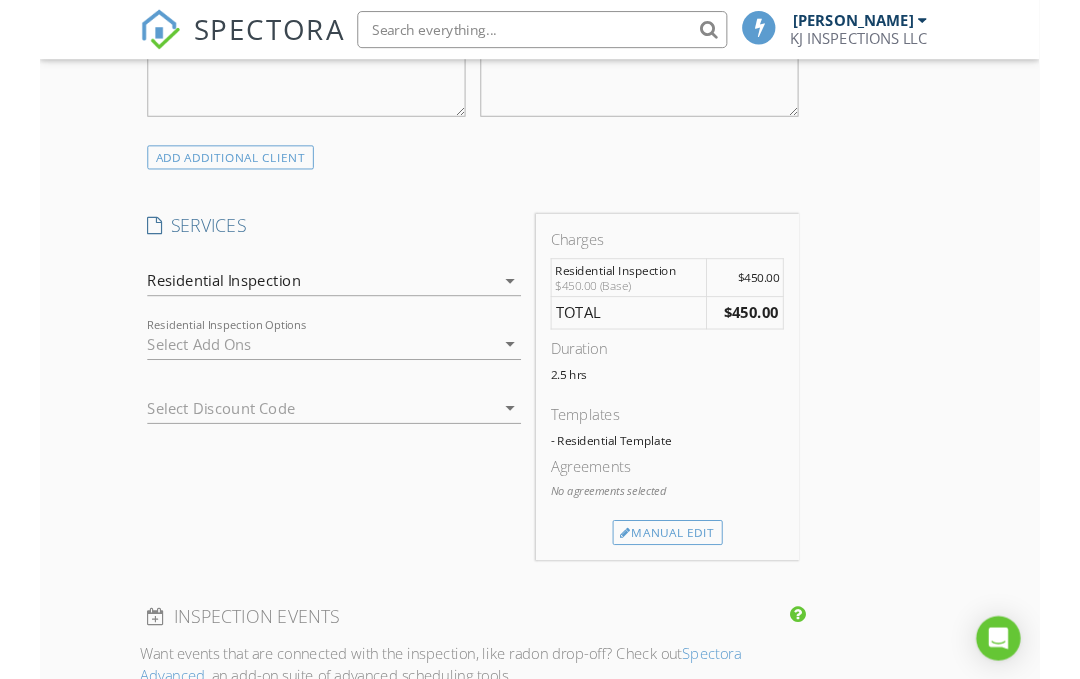 scroll, scrollTop: 1563, scrollLeft: 0, axis: vertical 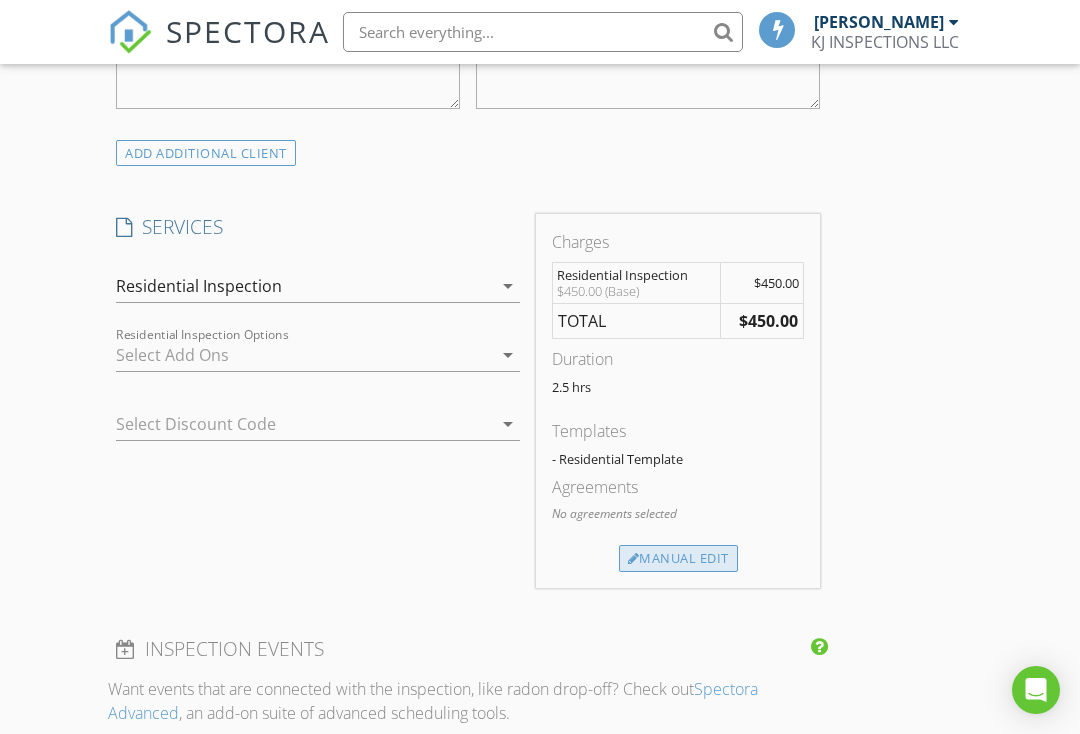 click on "Manual Edit" at bounding box center [678, 559] 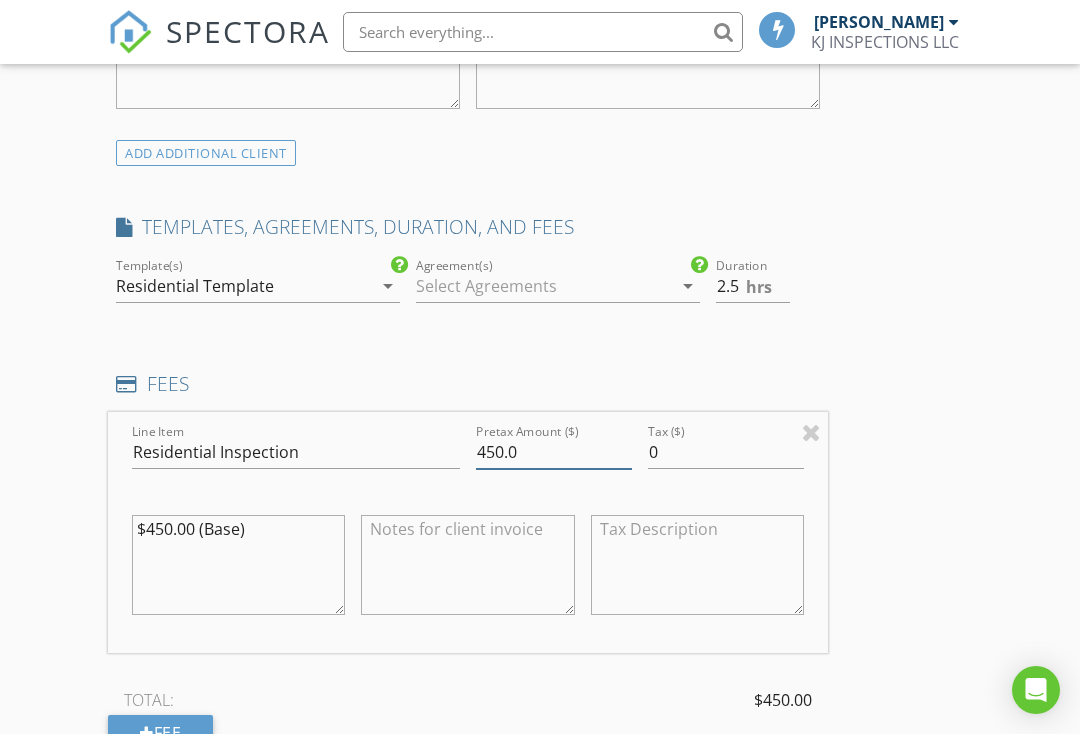 click on "450.0" at bounding box center (554, 452) 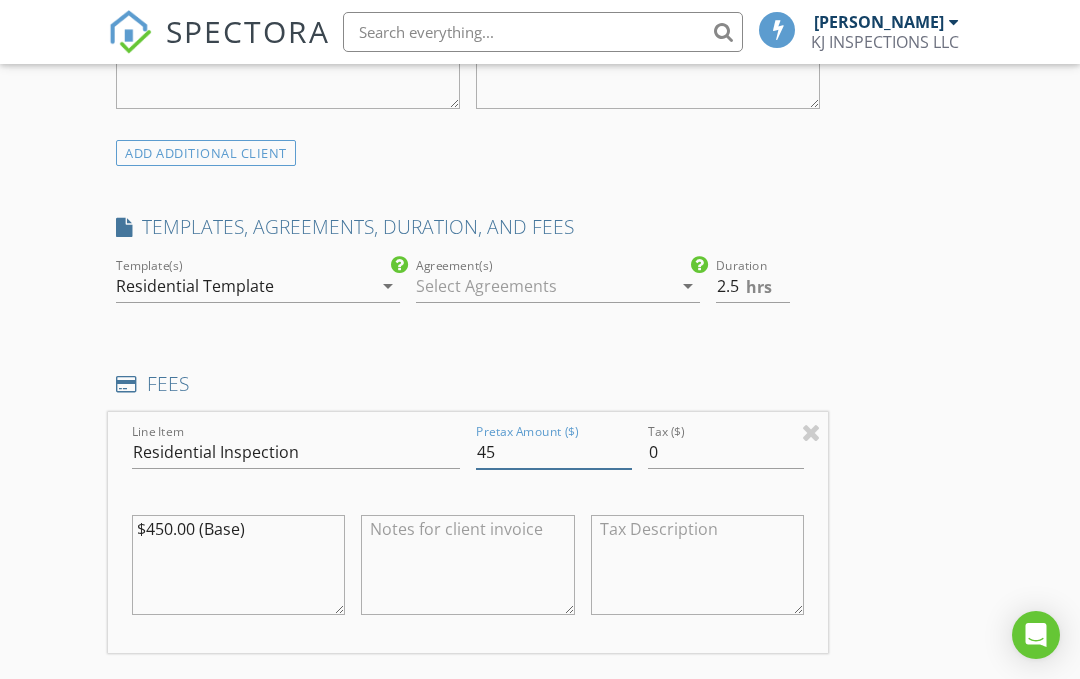 type on "4" 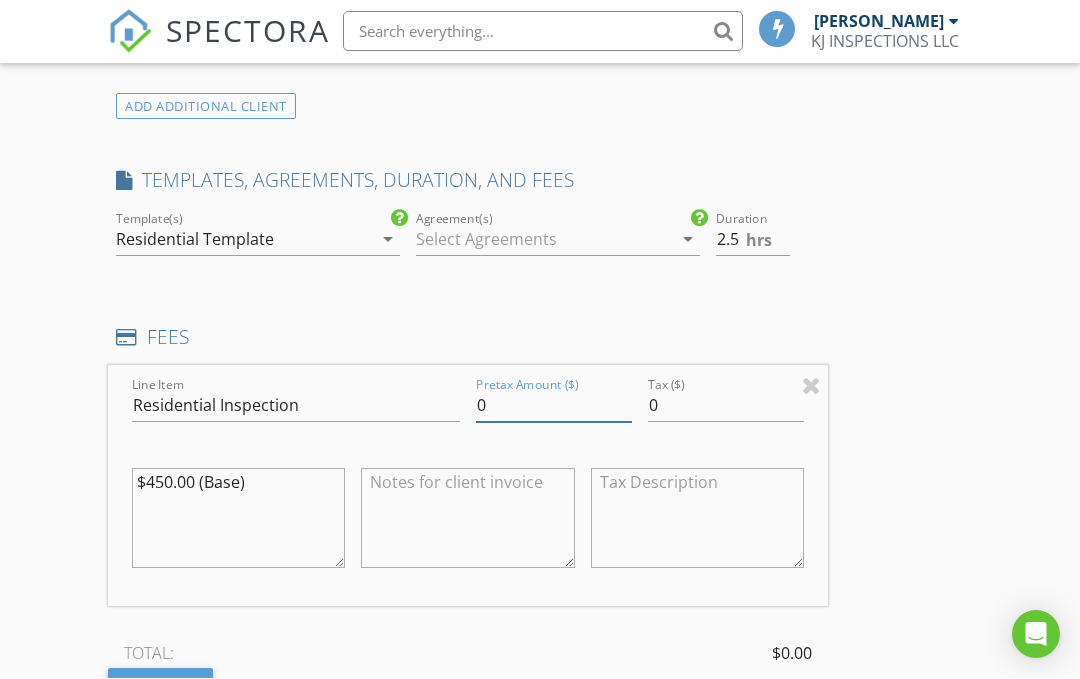 scroll, scrollTop: 1610, scrollLeft: 0, axis: vertical 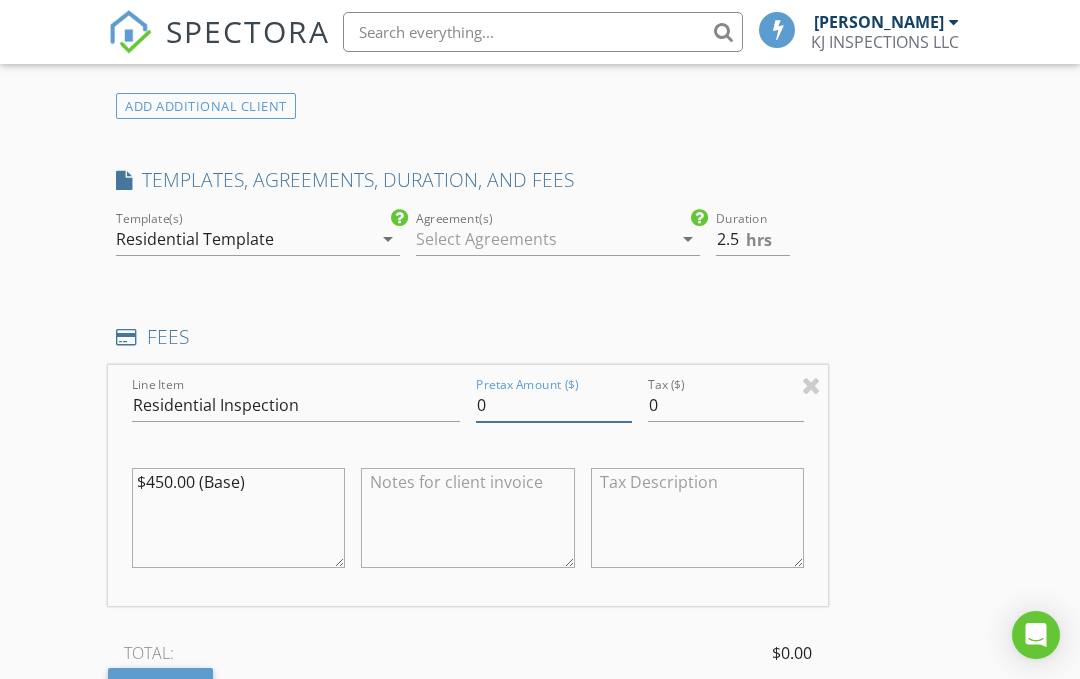 type on "0" 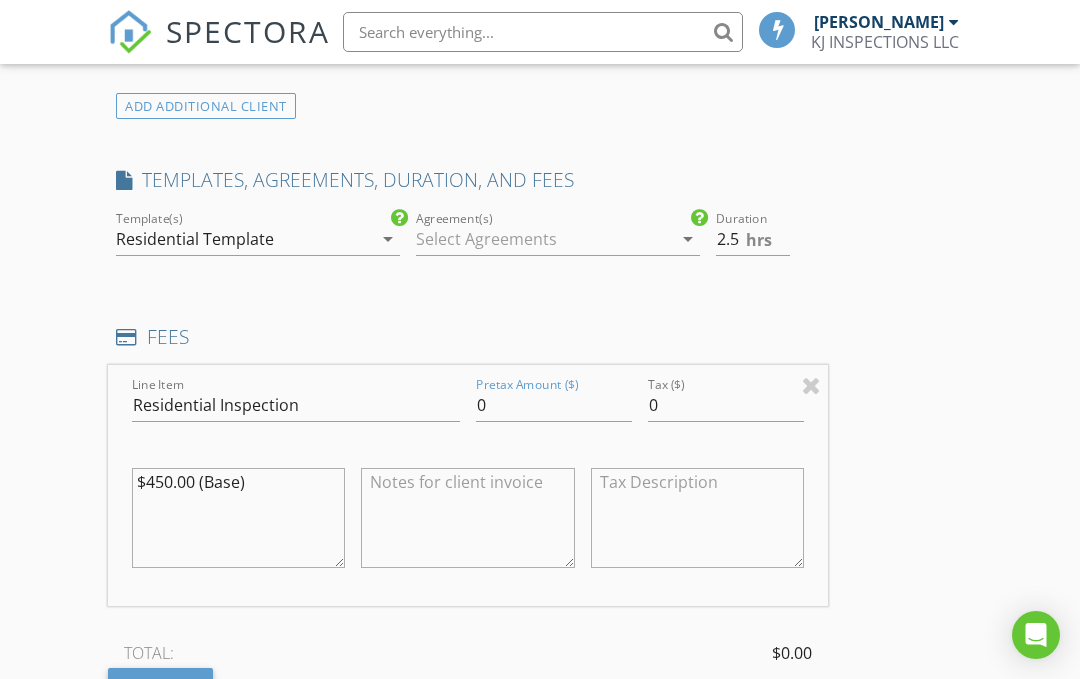 click at bounding box center (467, 518) 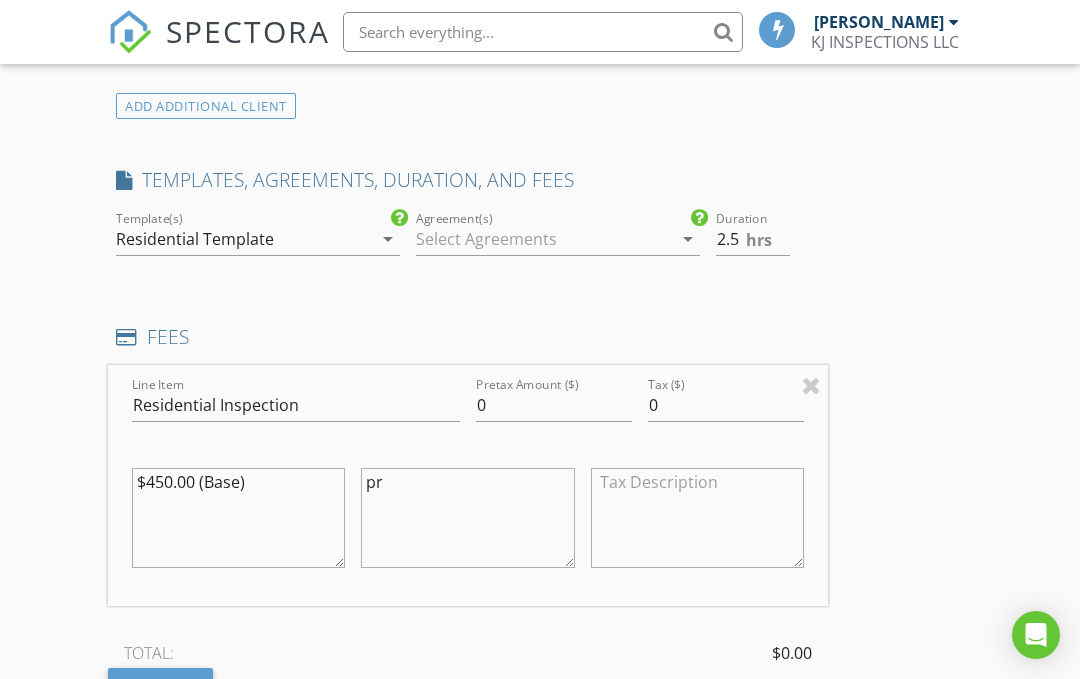 type on "p" 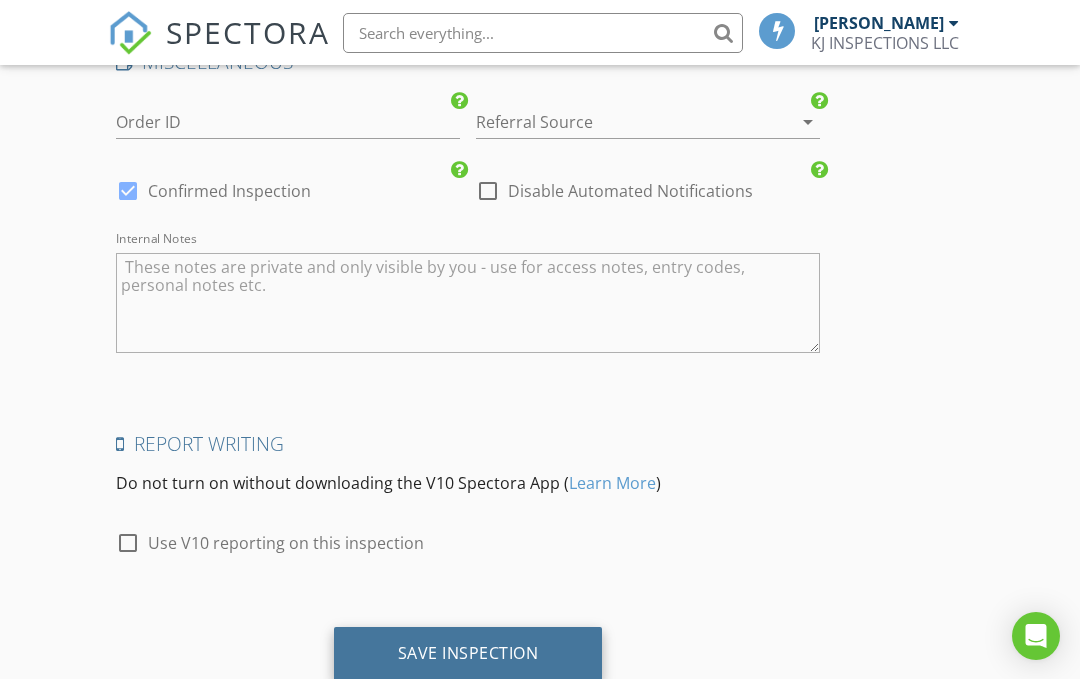 scroll, scrollTop: 3105, scrollLeft: 0, axis: vertical 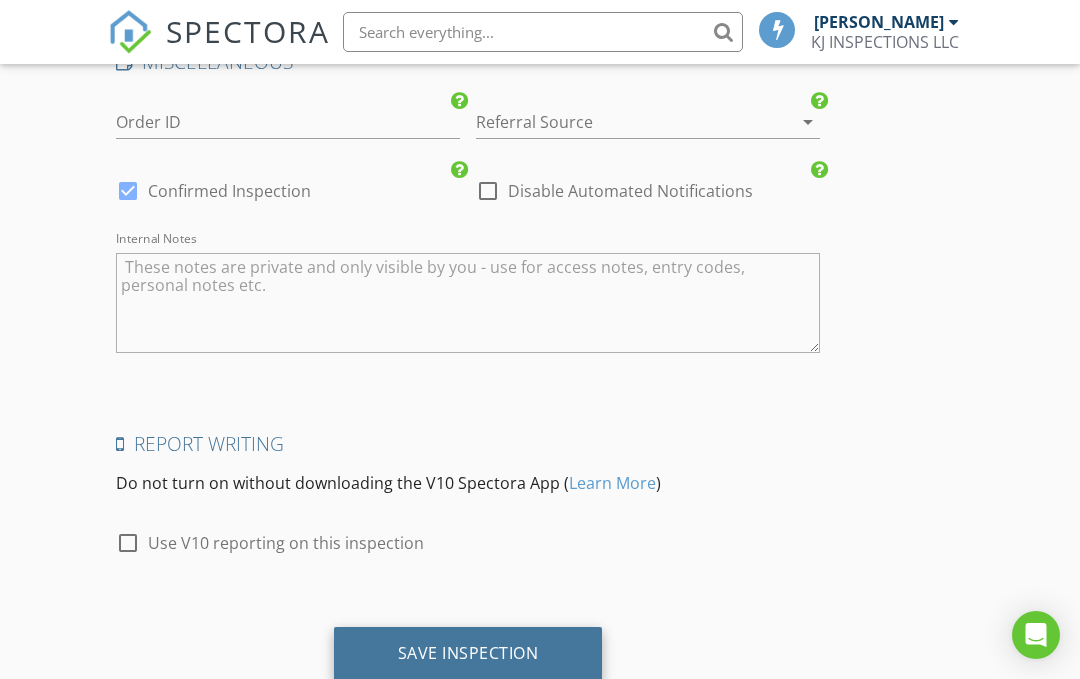 type on "test" 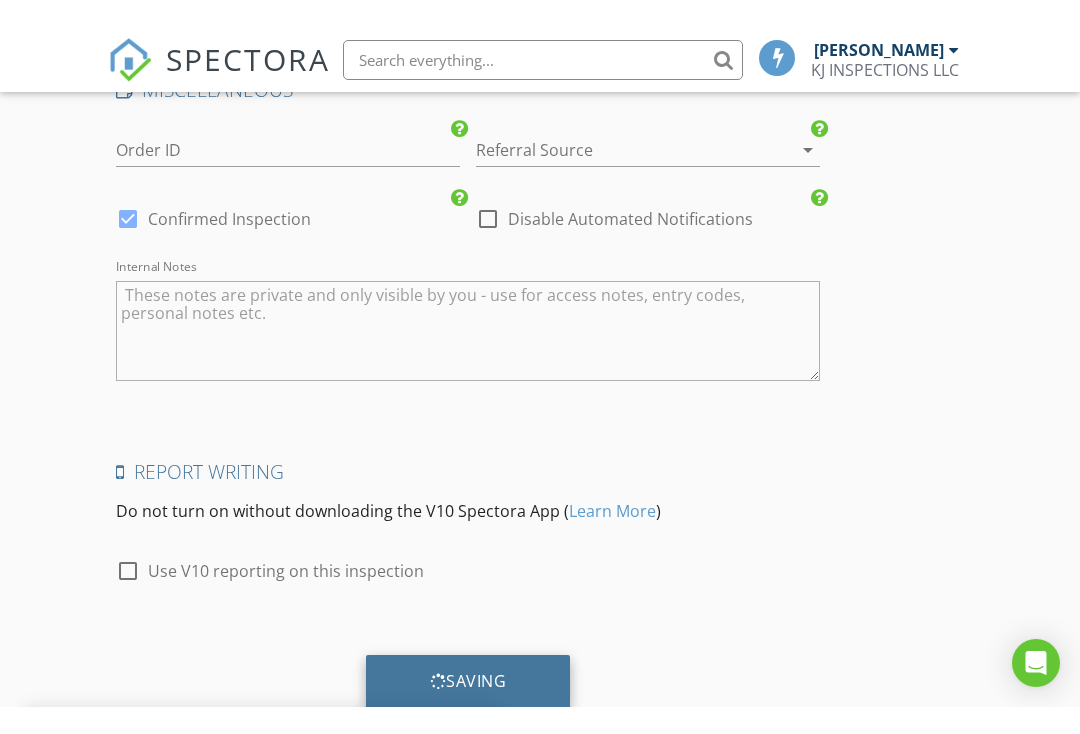 scroll, scrollTop: 3101, scrollLeft: 0, axis: vertical 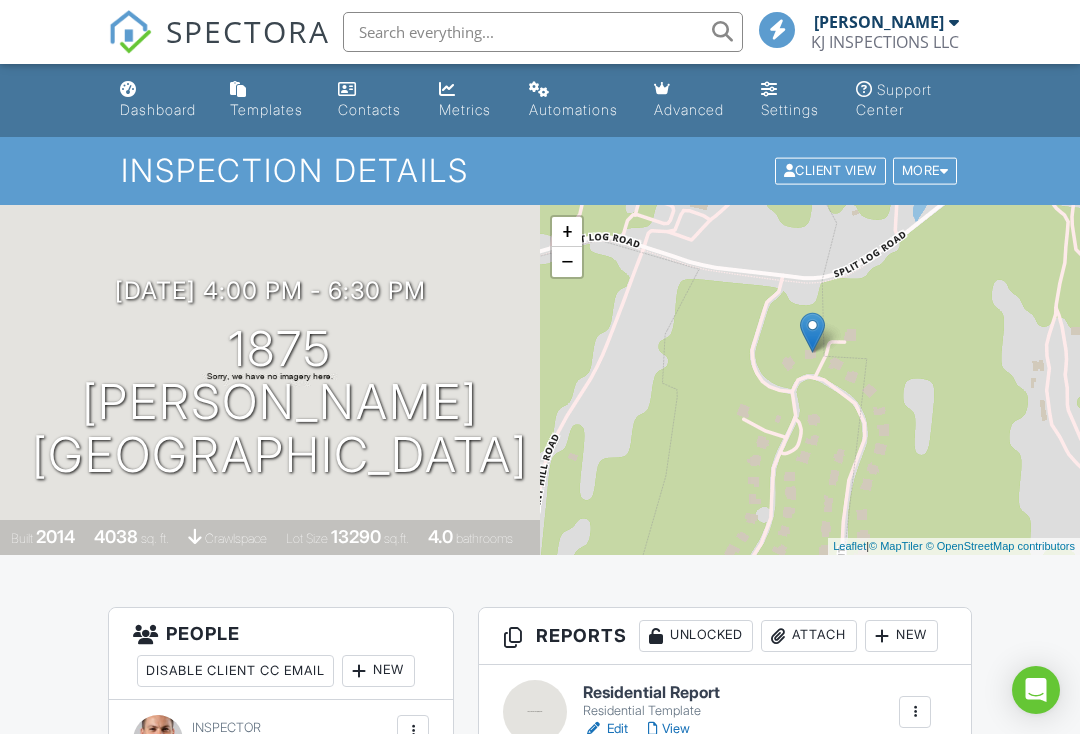 click on "[PERSON_NAME]" at bounding box center [879, 22] 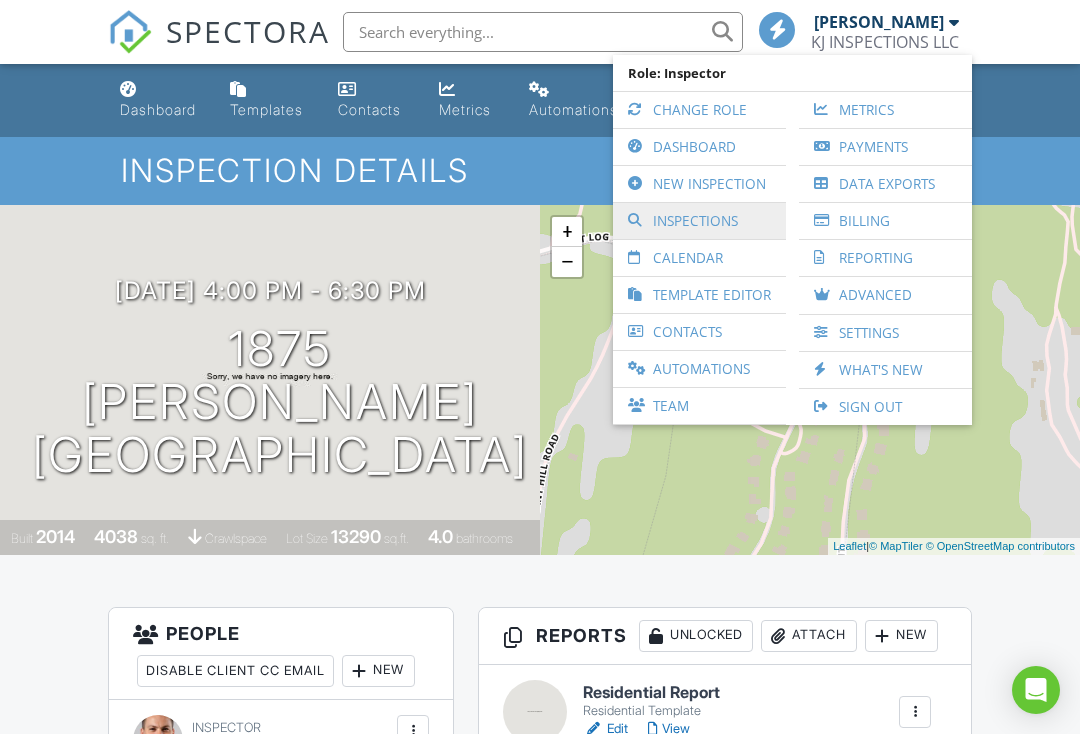 click on "Inspections" at bounding box center (699, 221) 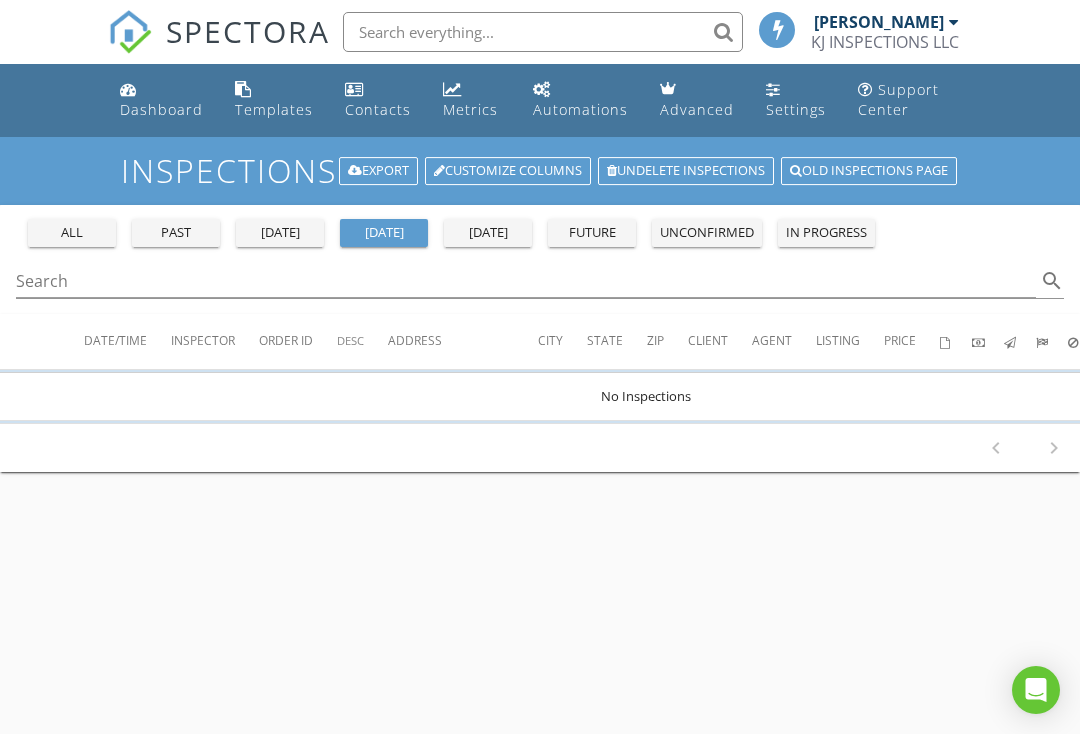 scroll, scrollTop: 0, scrollLeft: 0, axis: both 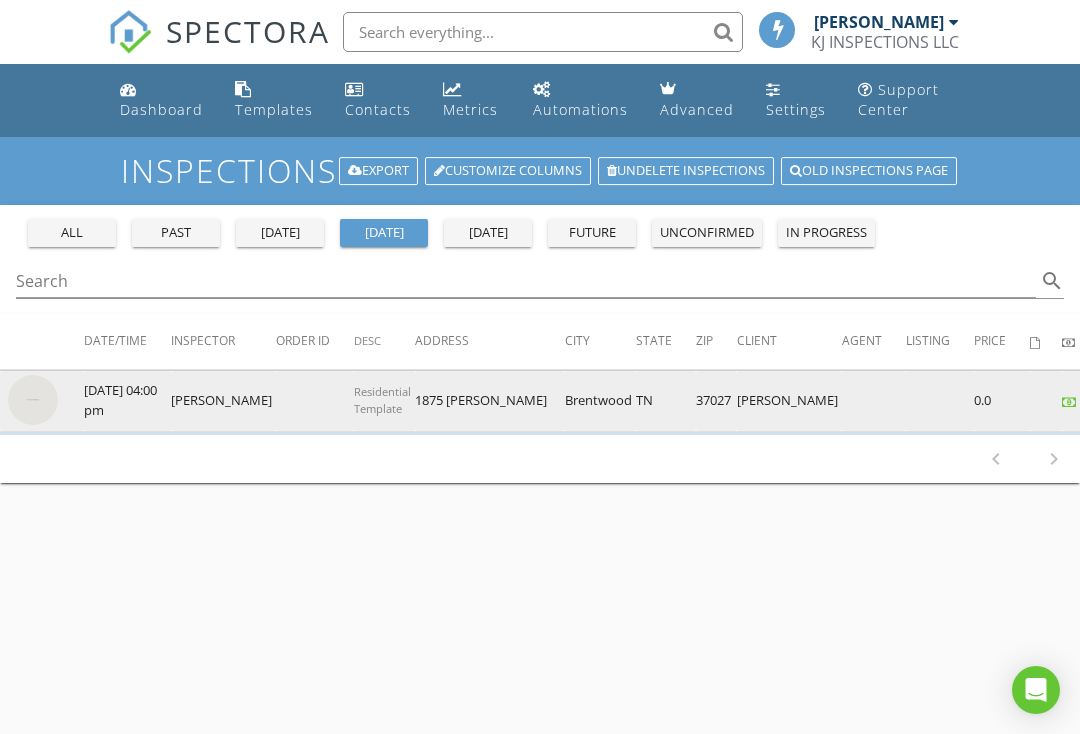 click at bounding box center [1046, 401] 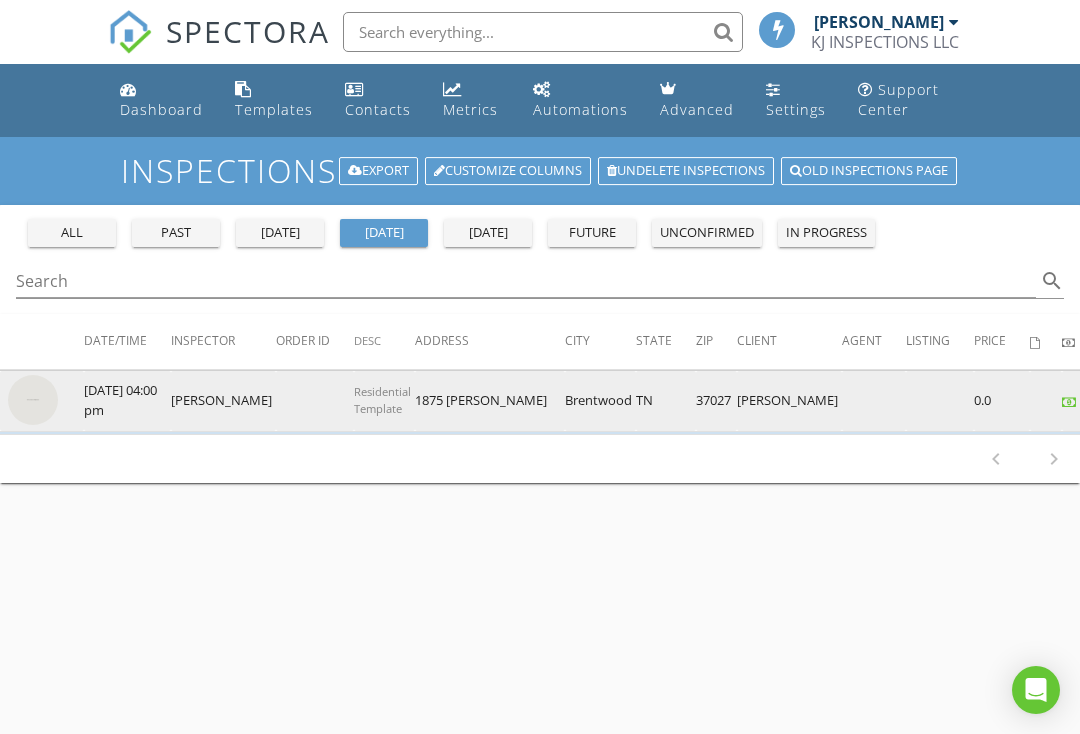 click on "1875 [PERSON_NAME]" at bounding box center [490, 401] 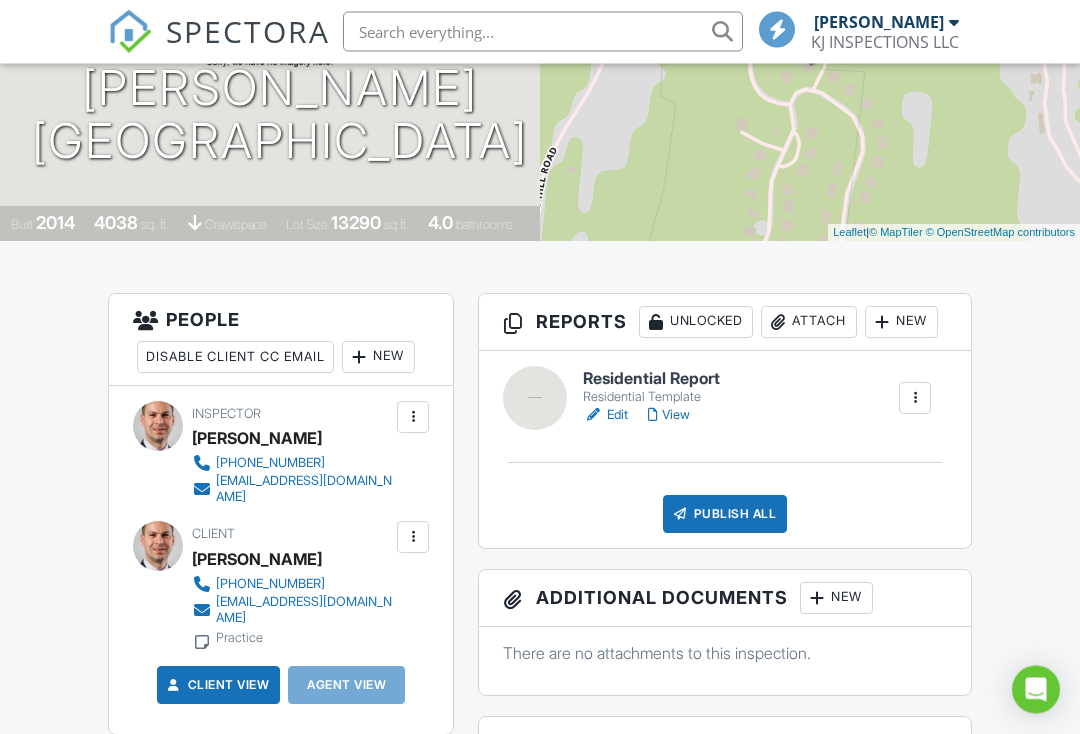 scroll, scrollTop: 317, scrollLeft: 0, axis: vertical 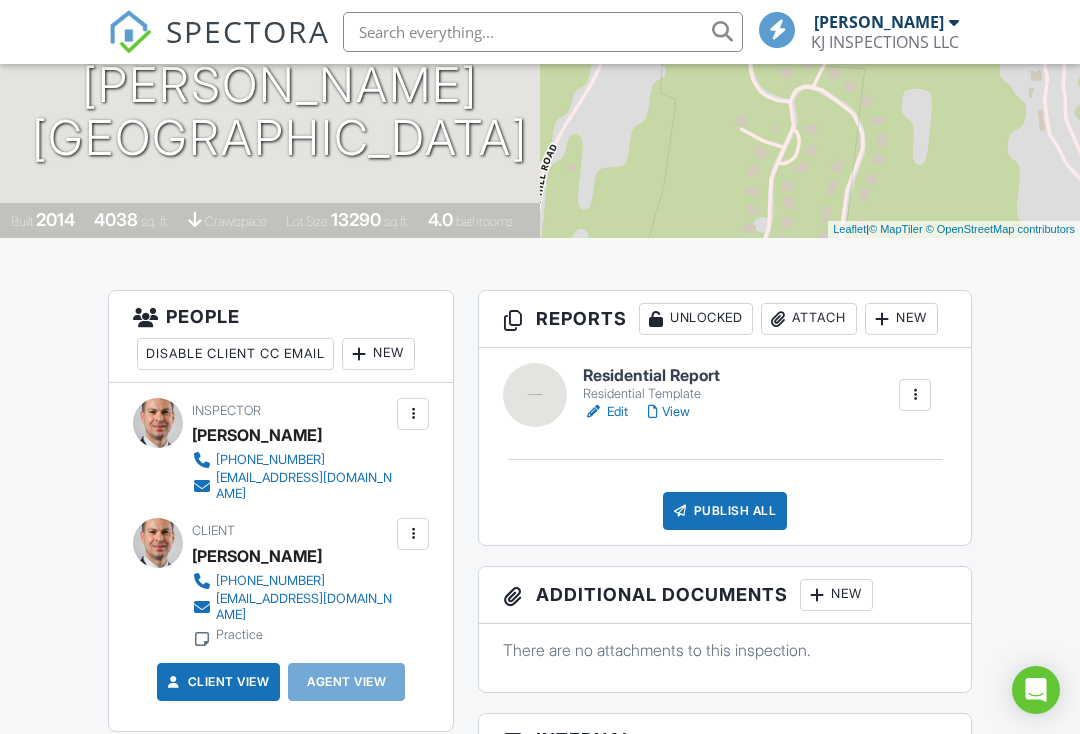 click on "Edit" at bounding box center (605, 412) 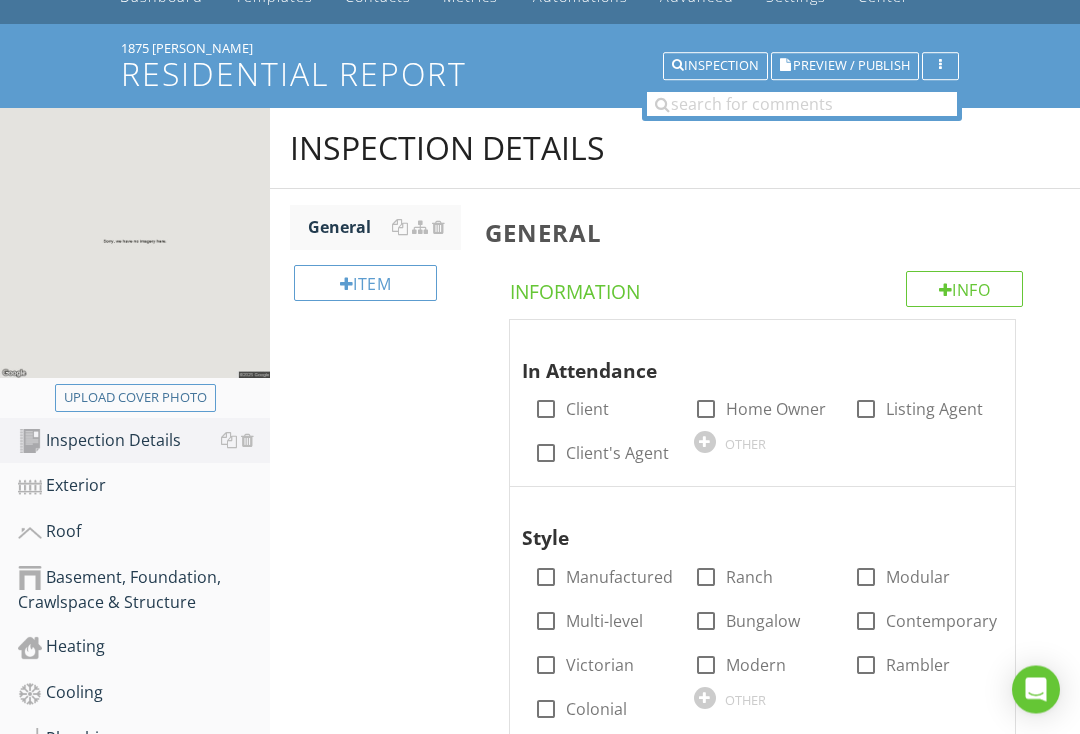 scroll, scrollTop: 134, scrollLeft: 0, axis: vertical 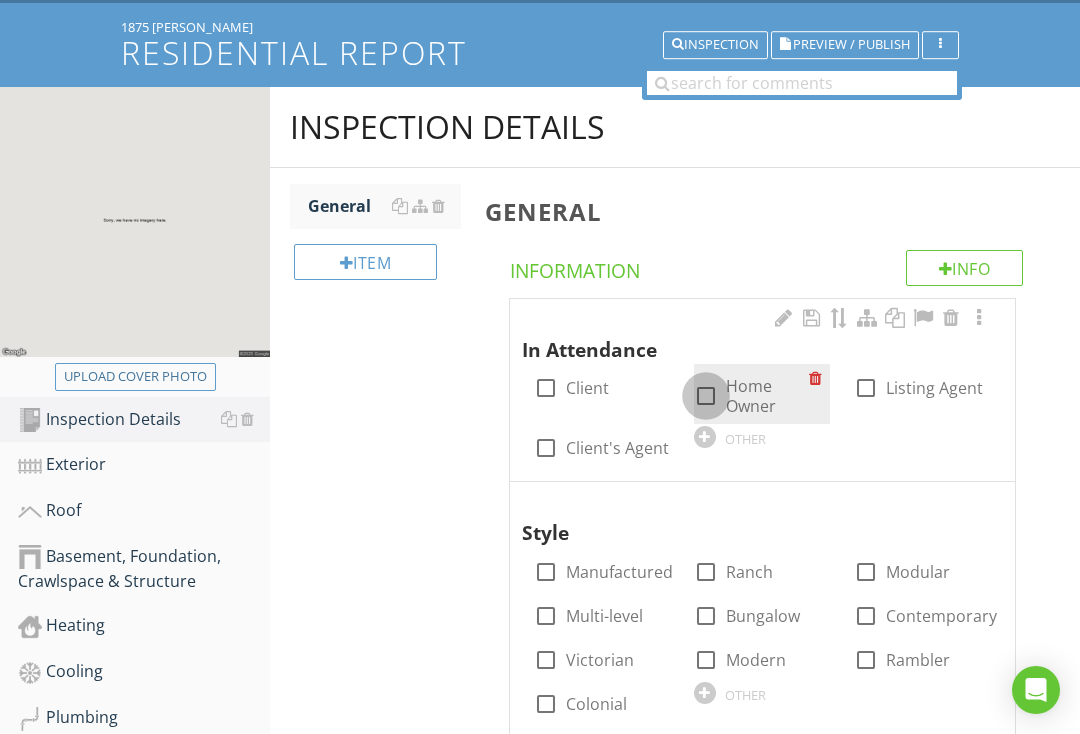 click at bounding box center [706, 396] 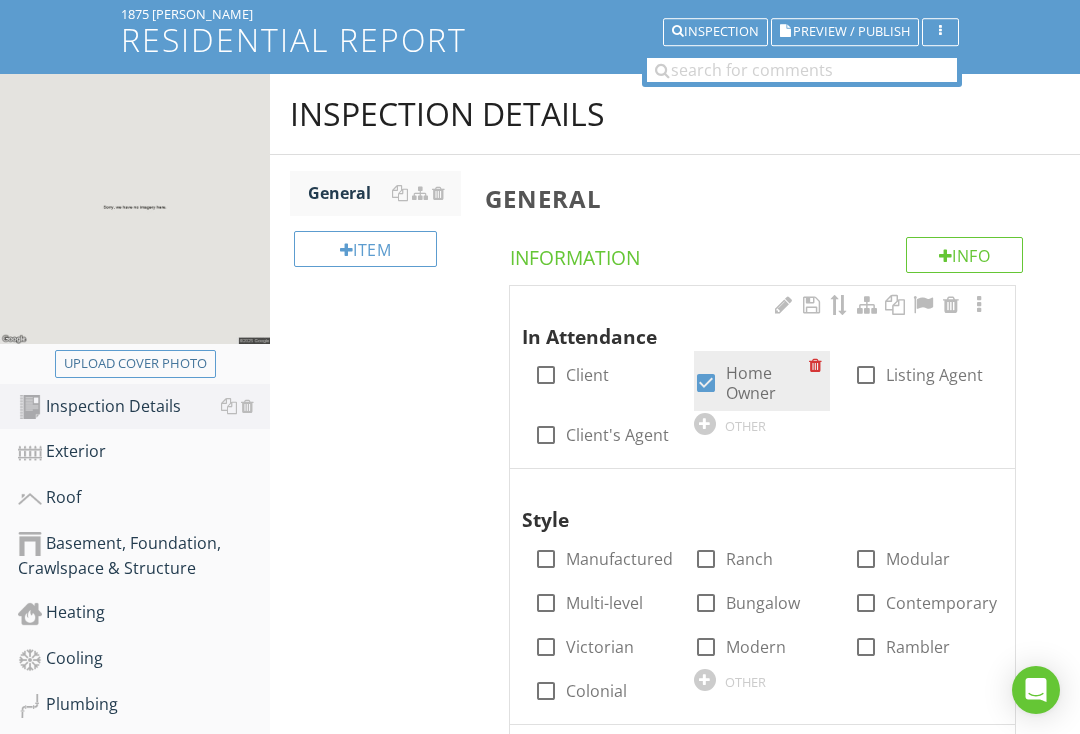 scroll, scrollTop: 173, scrollLeft: 0, axis: vertical 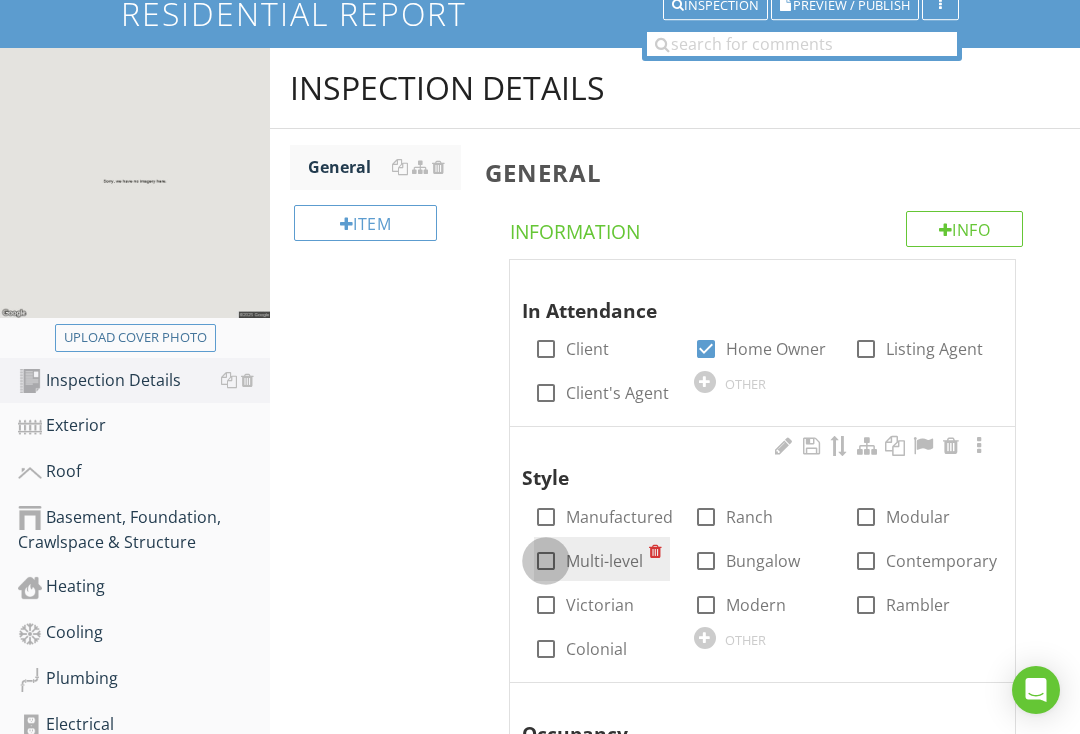 click at bounding box center (546, 561) 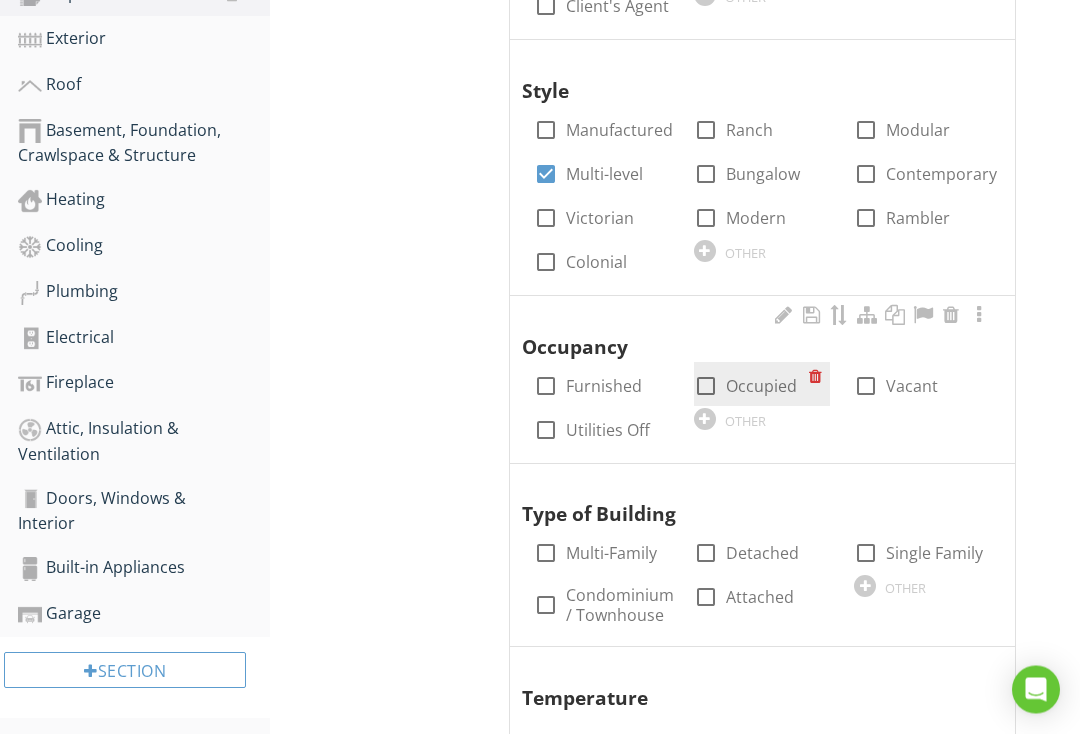 scroll, scrollTop: 560, scrollLeft: 0, axis: vertical 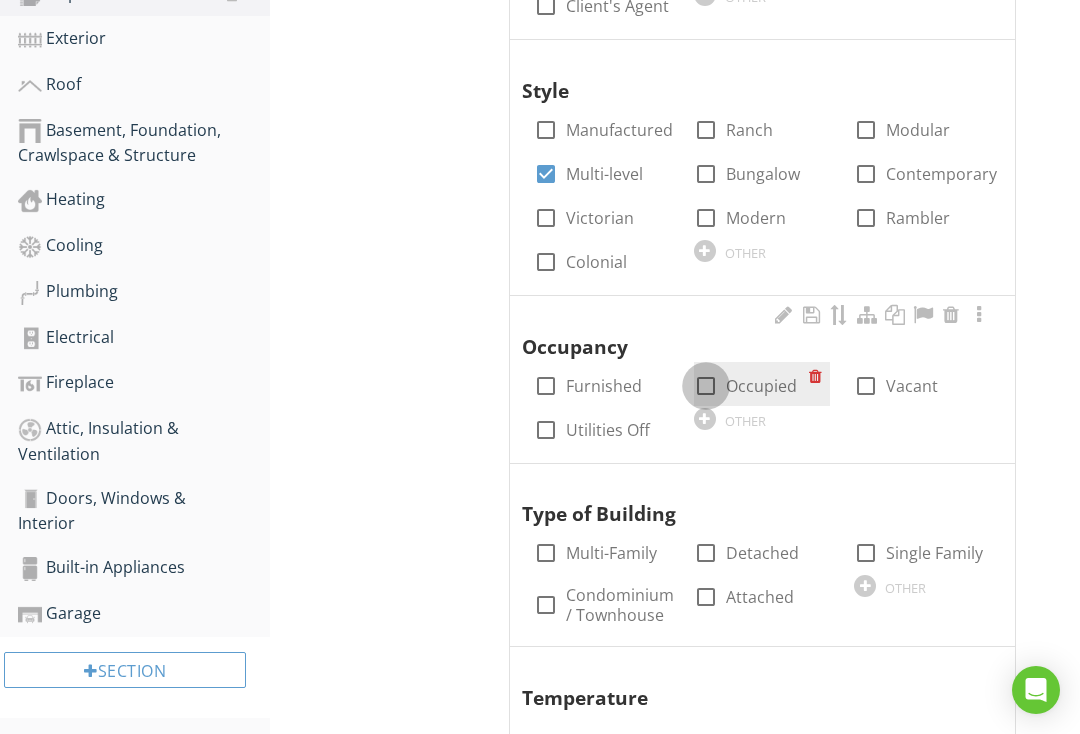 click at bounding box center [706, 386] 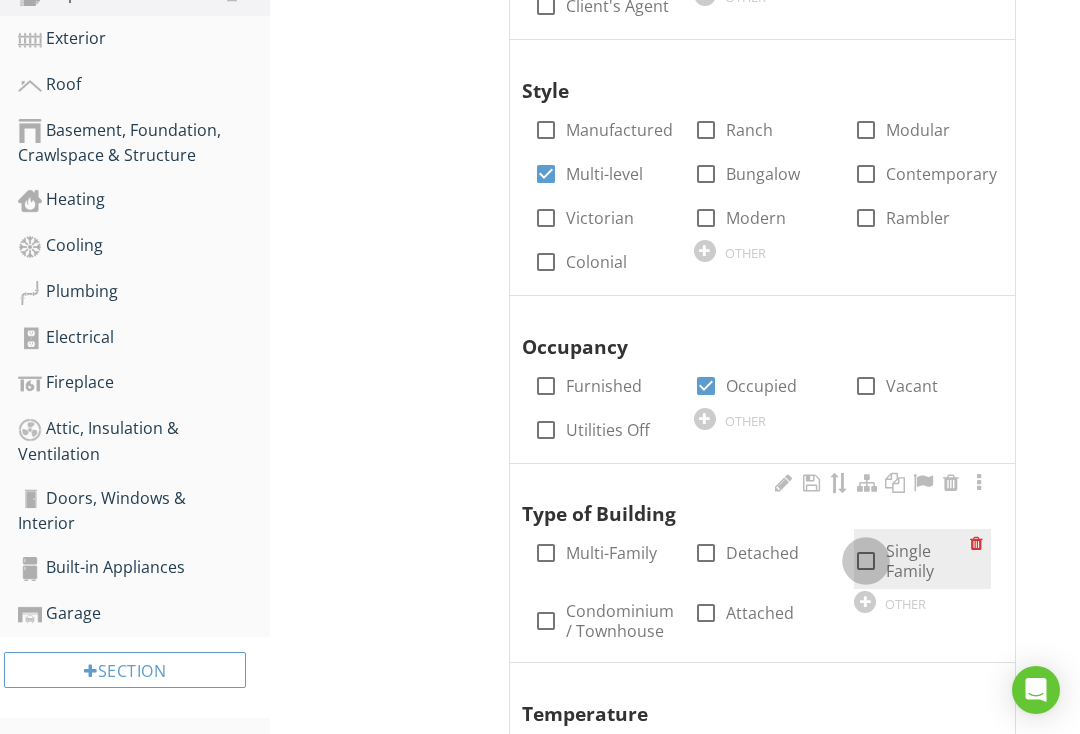 click at bounding box center (866, 561) 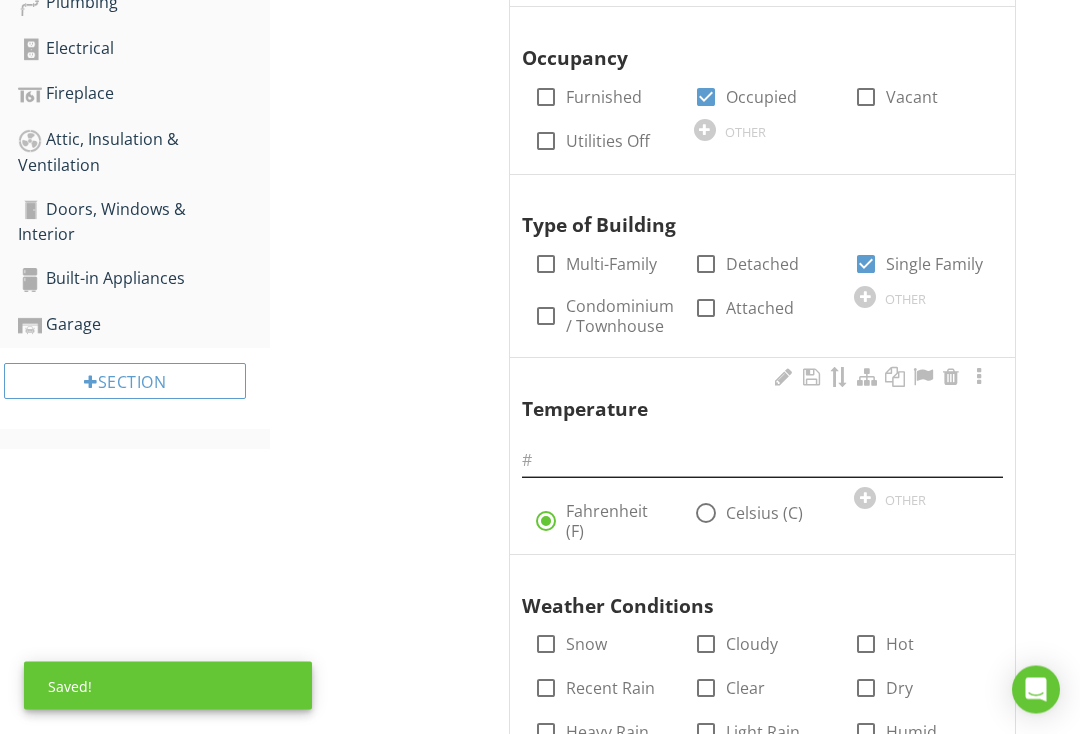 scroll, scrollTop: 849, scrollLeft: 0, axis: vertical 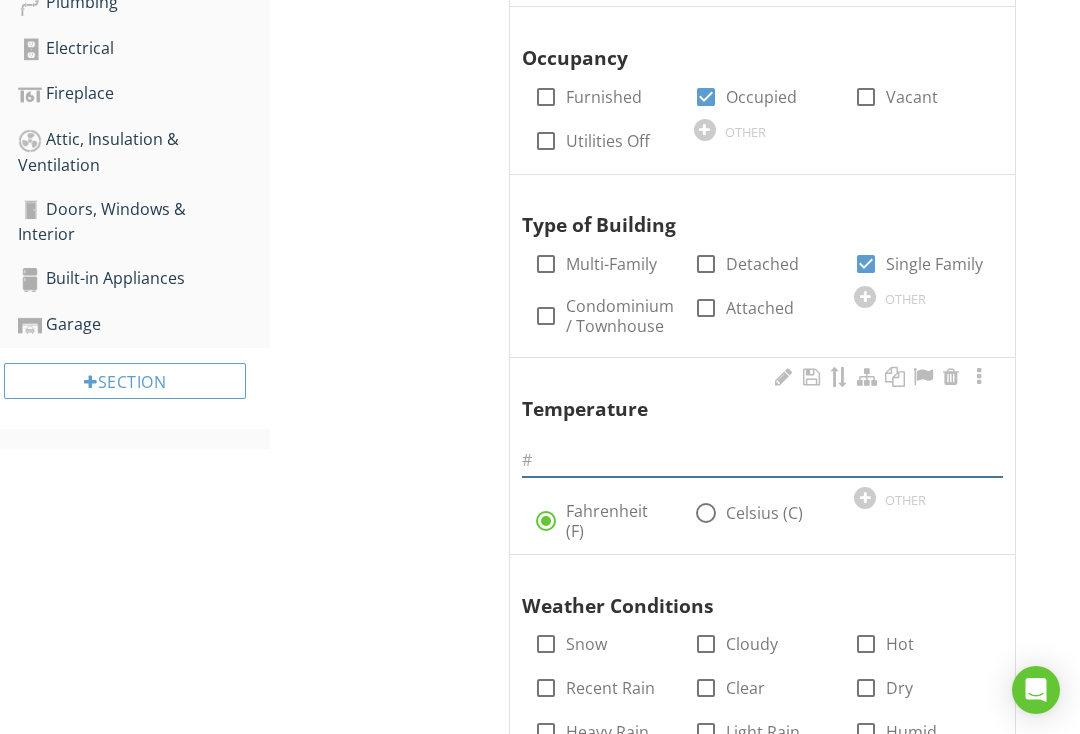 click at bounding box center [763, 460] 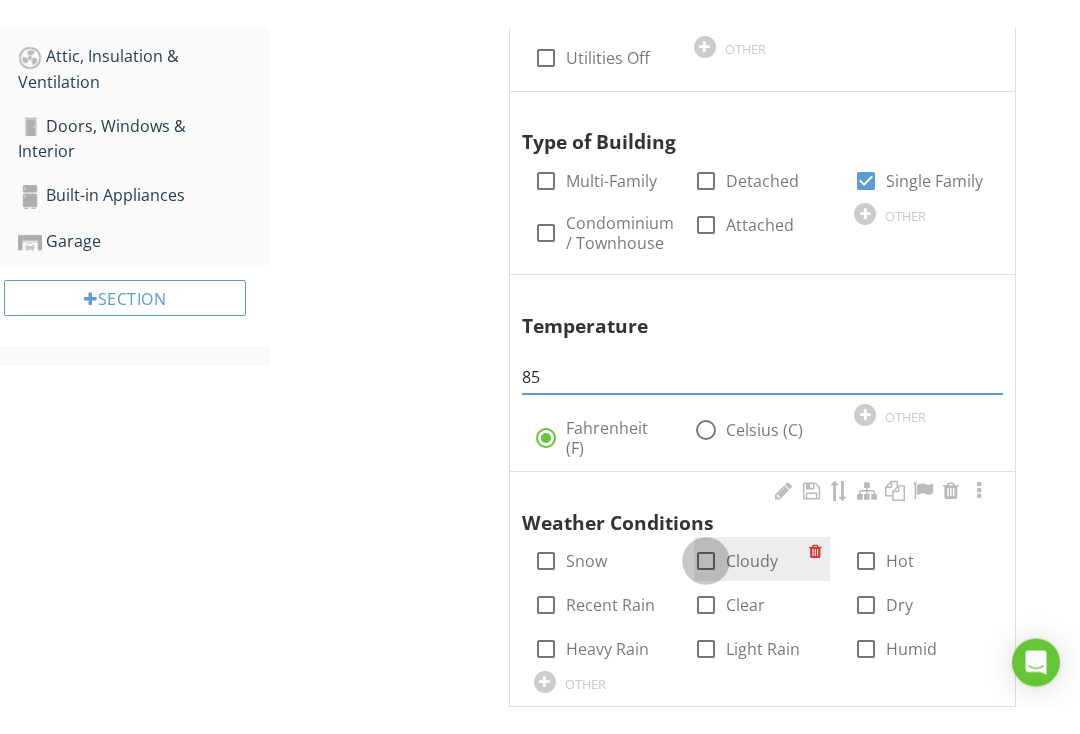 scroll, scrollTop: 960, scrollLeft: 0, axis: vertical 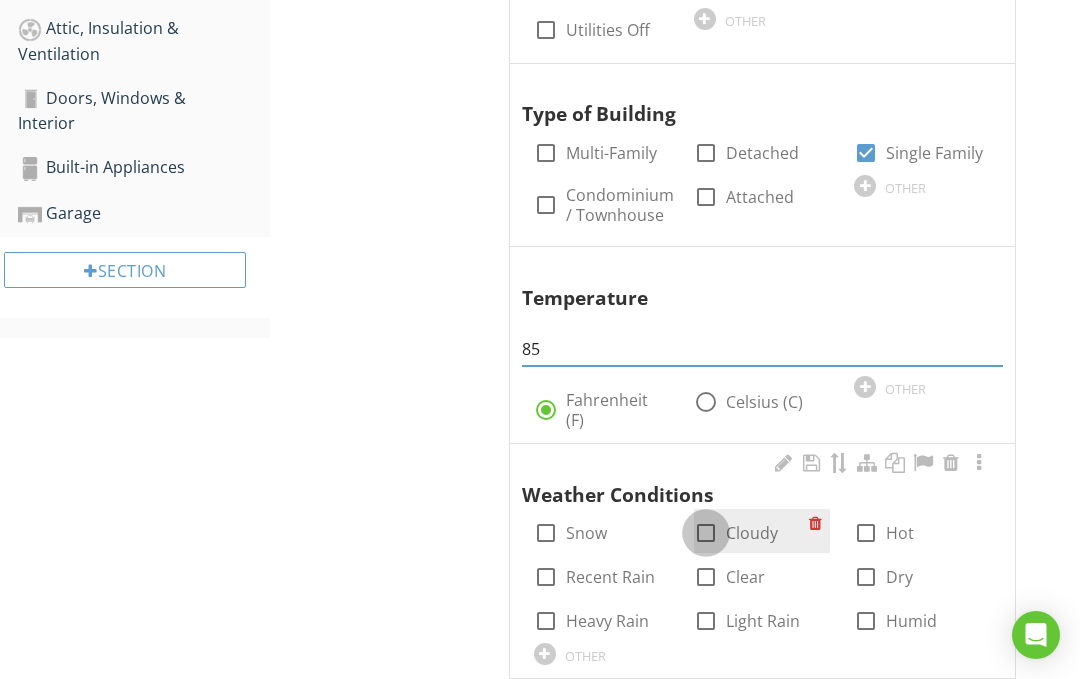 type on "85" 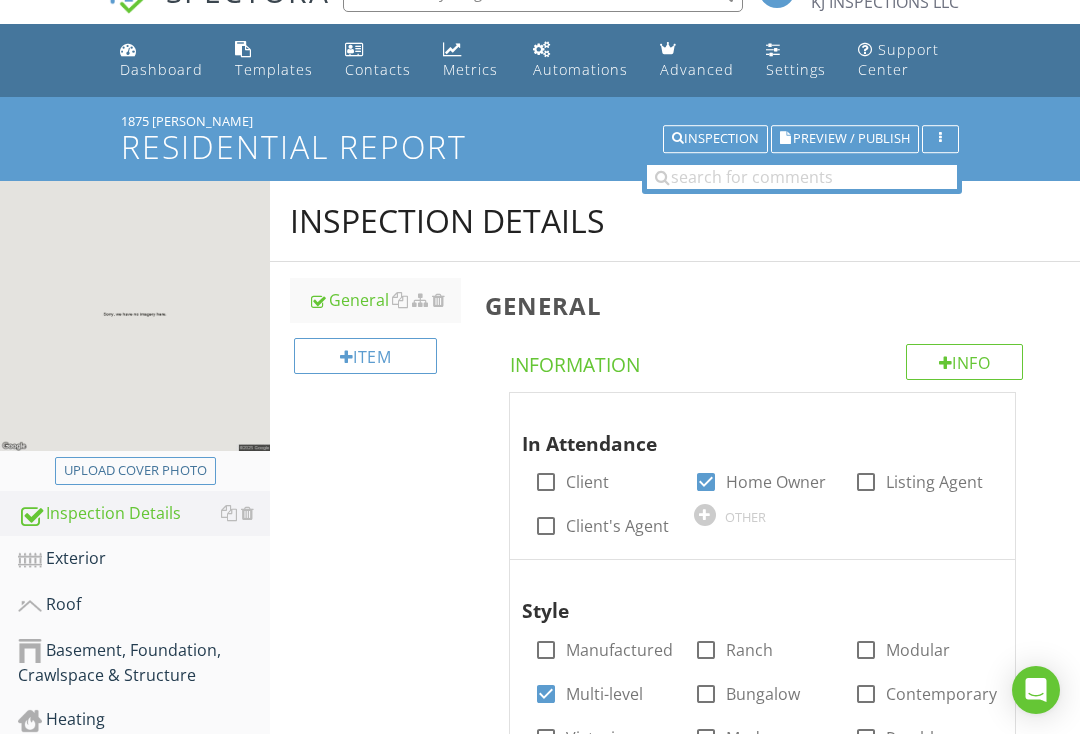 scroll, scrollTop: 47, scrollLeft: 0, axis: vertical 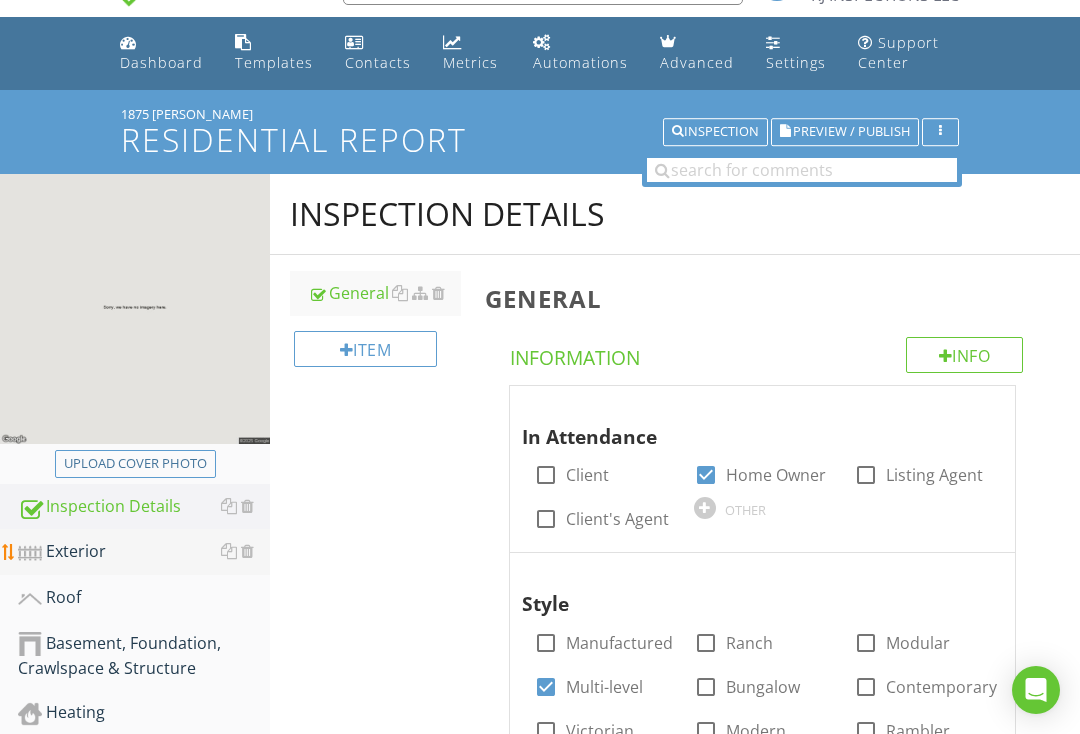 click on "Exterior" at bounding box center (144, 552) 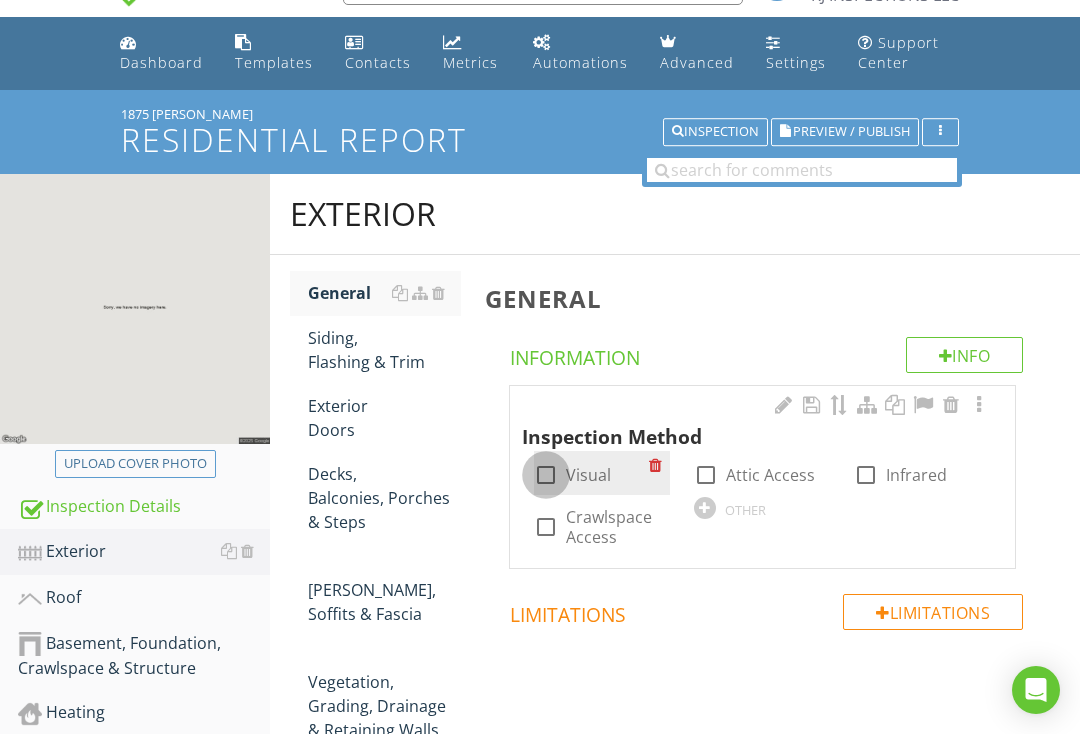 click at bounding box center [546, 475] 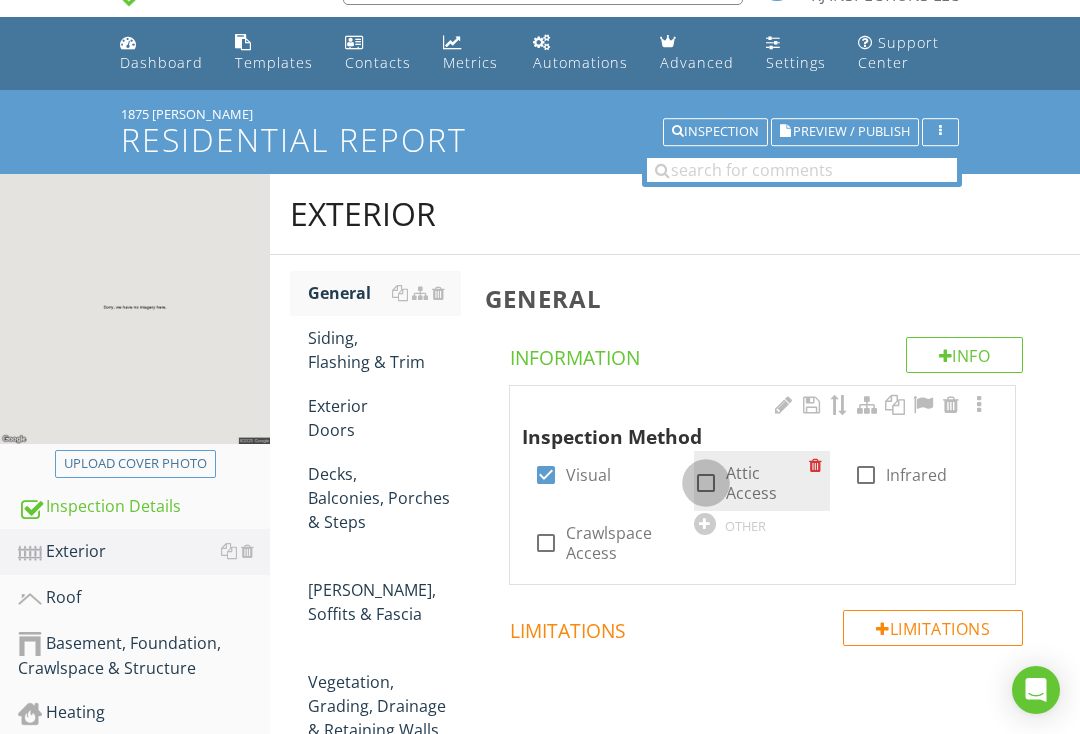 click on "check_box_outline_blank Attic Access" at bounding box center [751, 483] 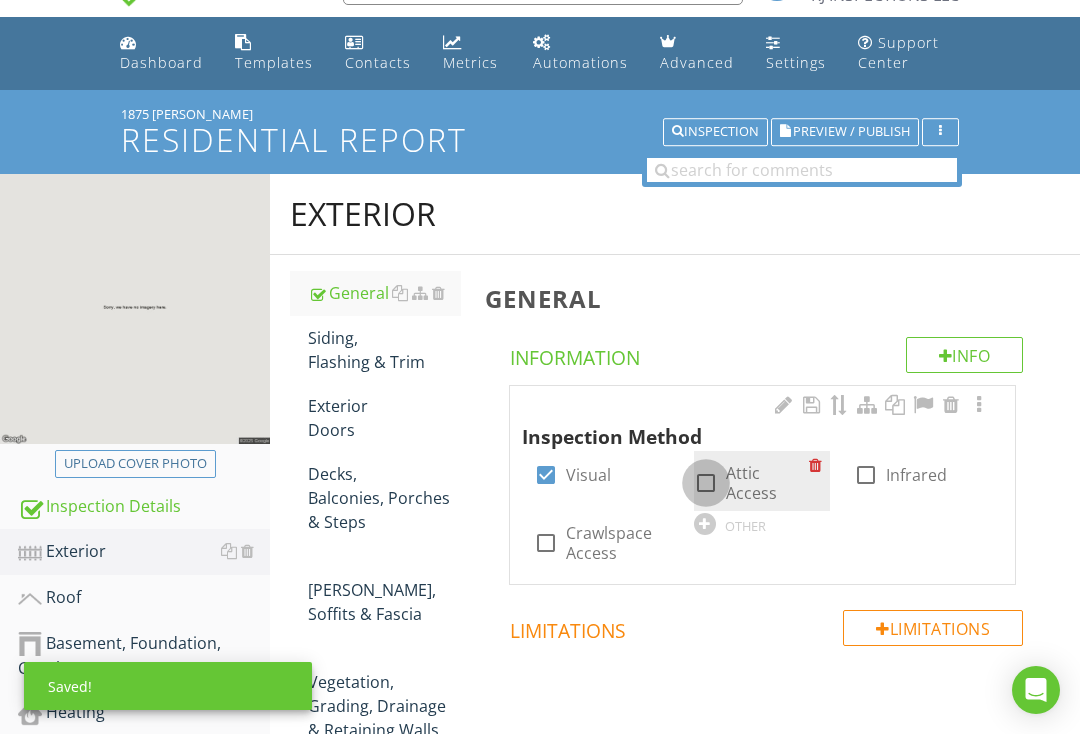 click at bounding box center (706, 483) 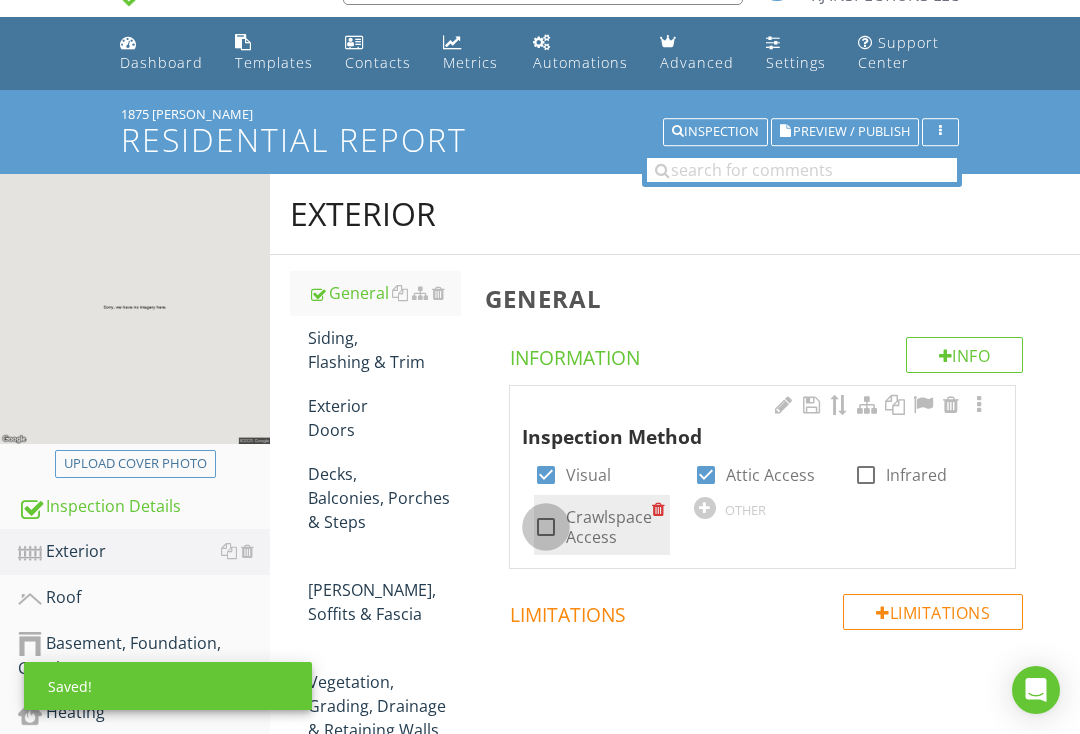 click at bounding box center [546, 527] 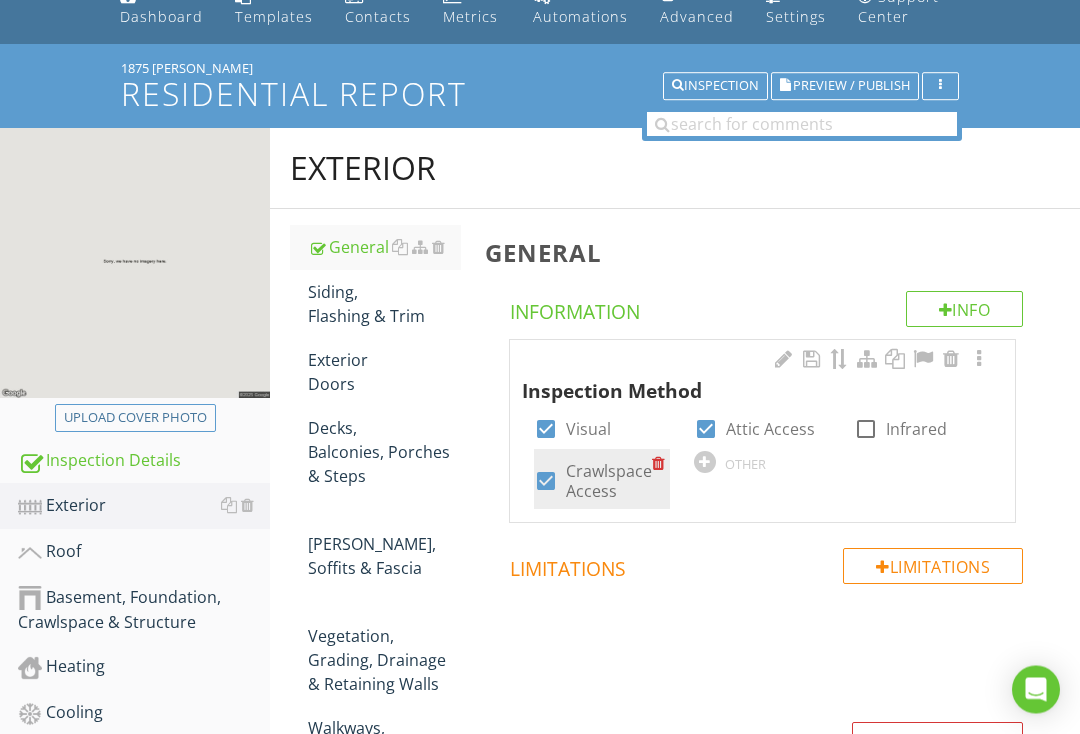 scroll, scrollTop: 83, scrollLeft: 0, axis: vertical 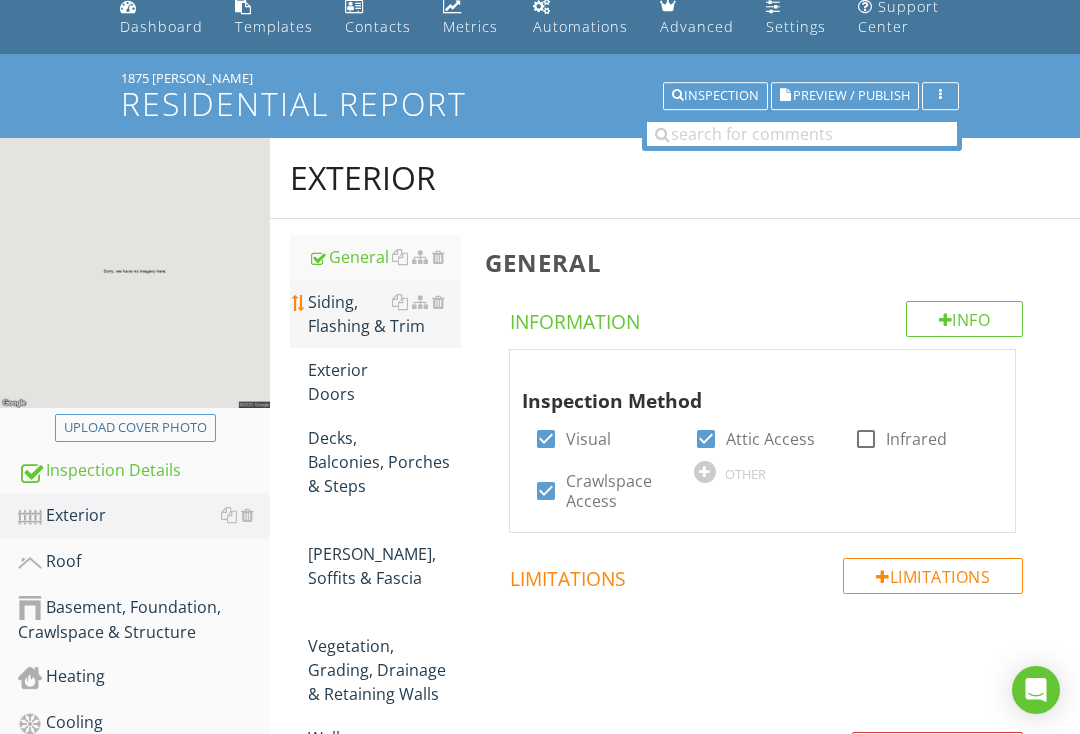 click on "Siding, Flashing & Trim" at bounding box center (384, 314) 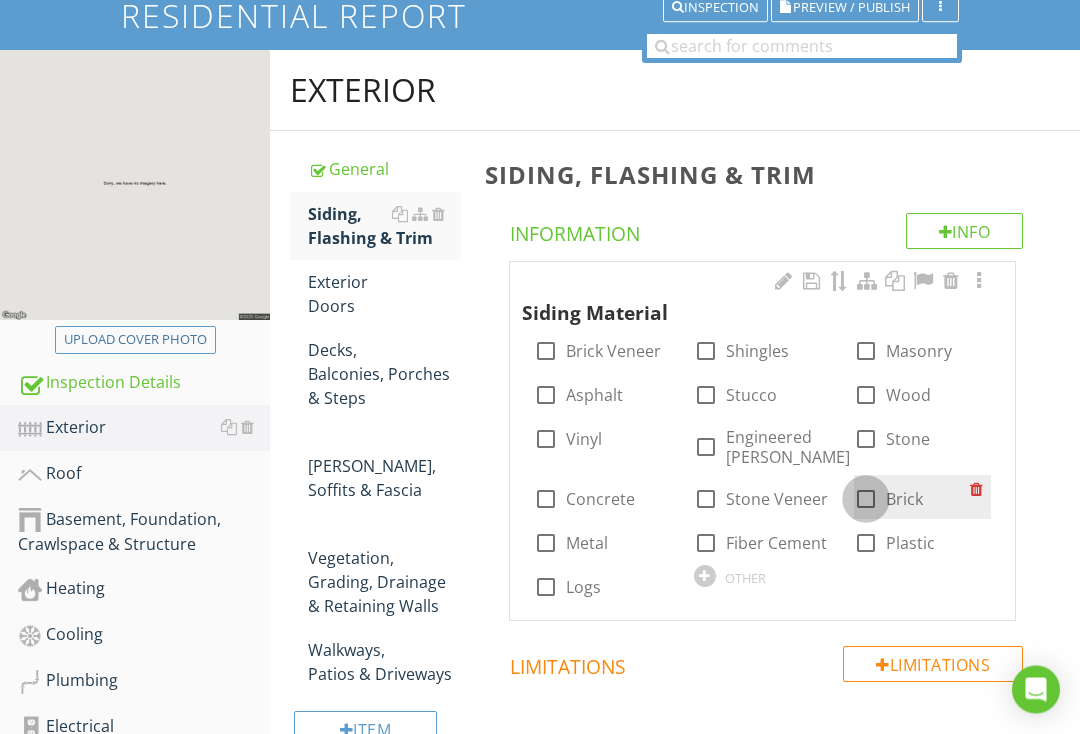 scroll, scrollTop: 171, scrollLeft: 0, axis: vertical 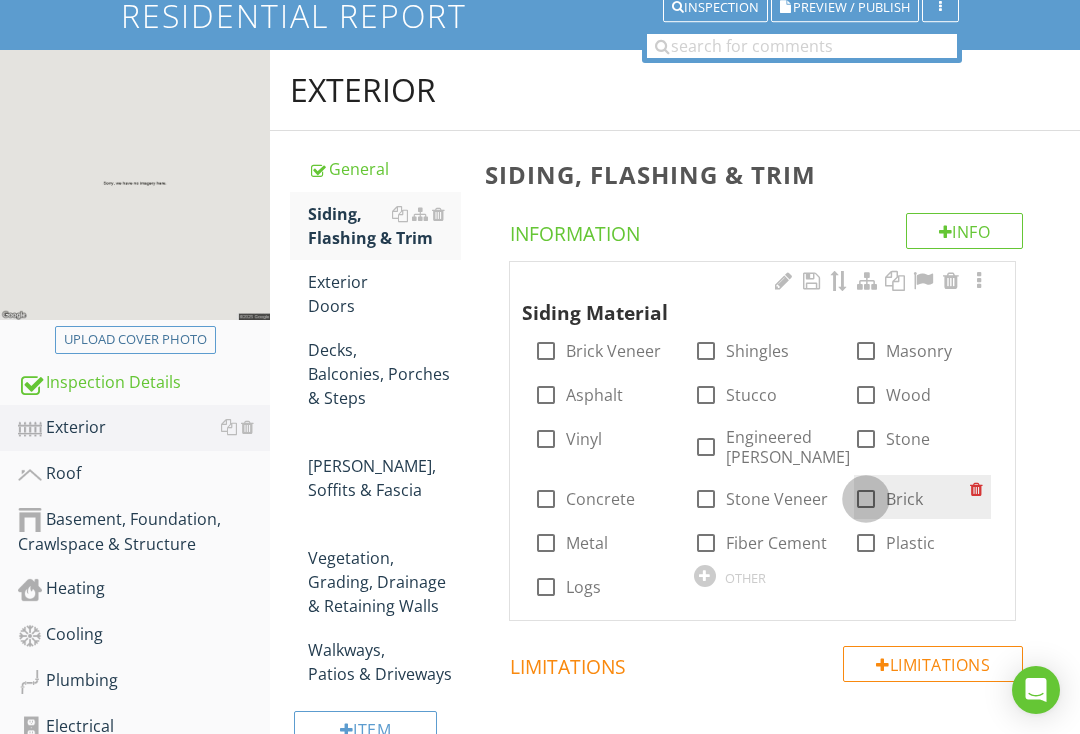 click at bounding box center [866, 499] 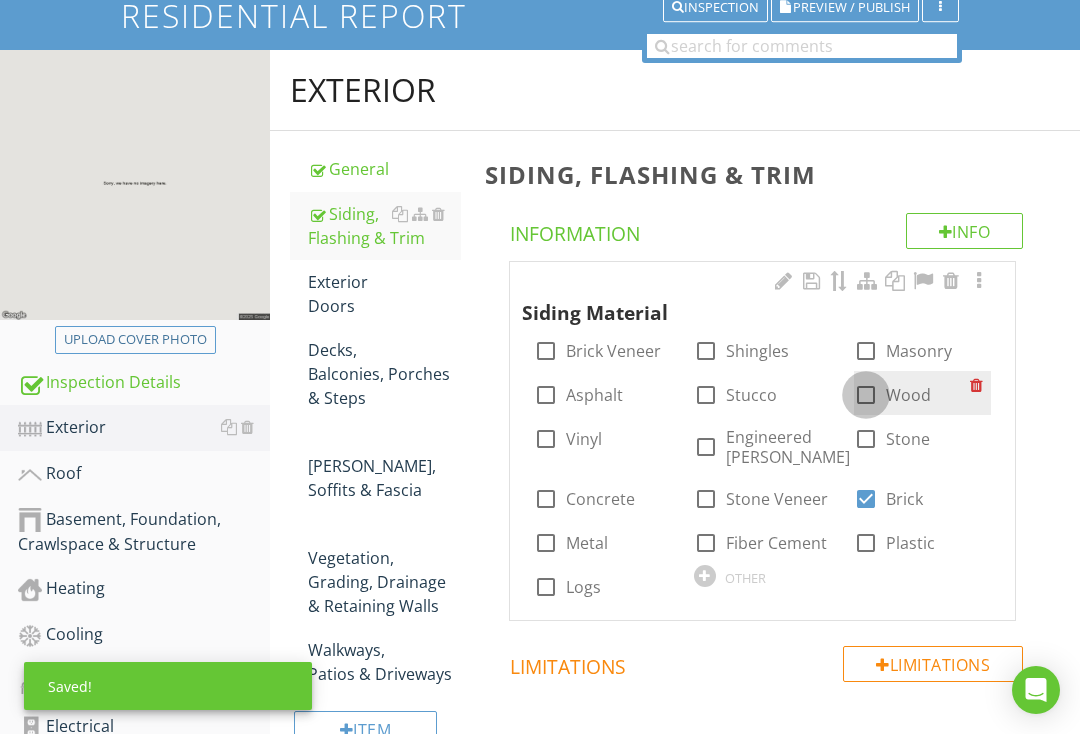 click at bounding box center [866, 395] 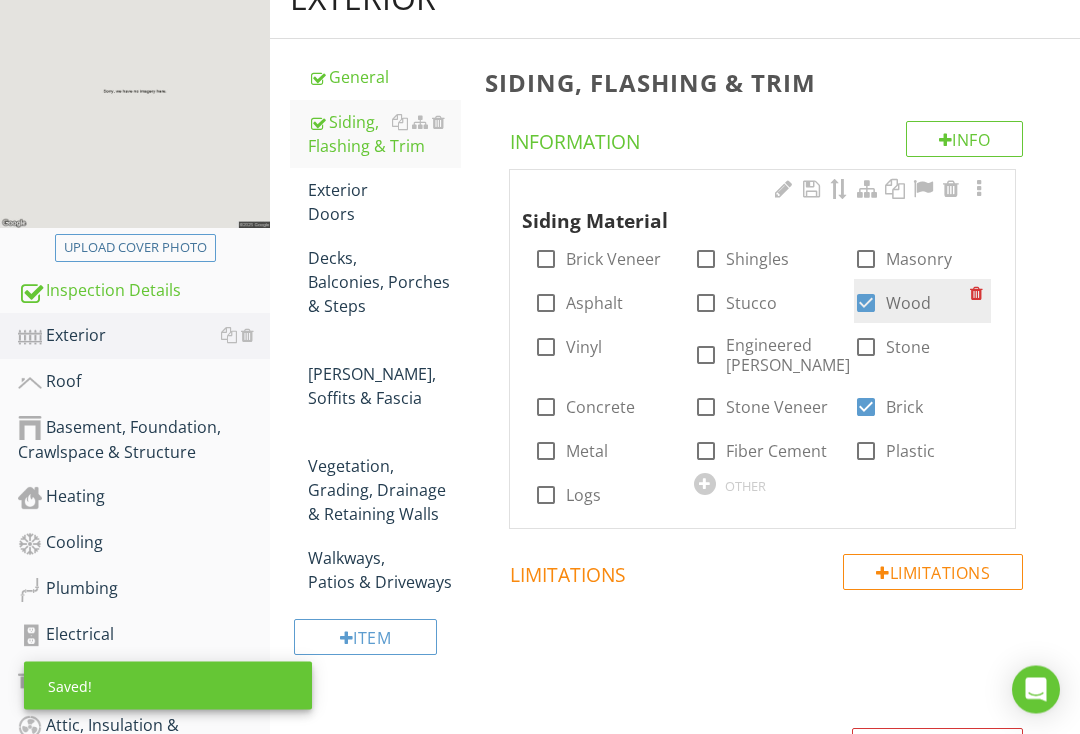 scroll, scrollTop: 263, scrollLeft: 0, axis: vertical 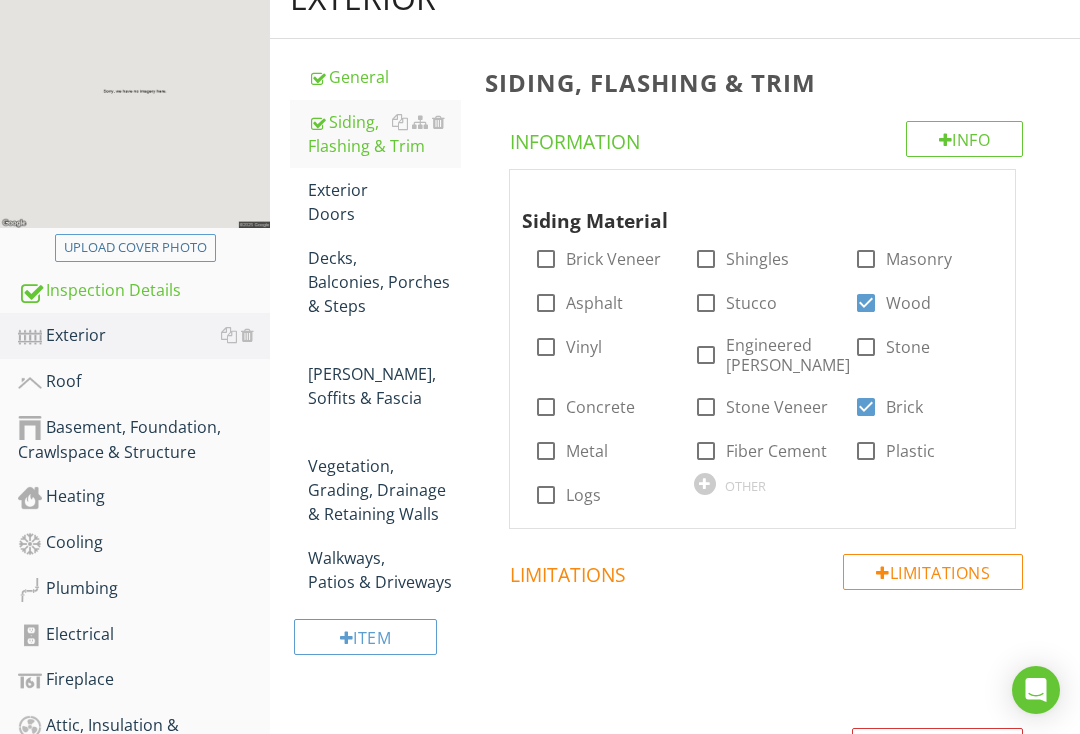click on "Limitations" at bounding box center (767, 571) 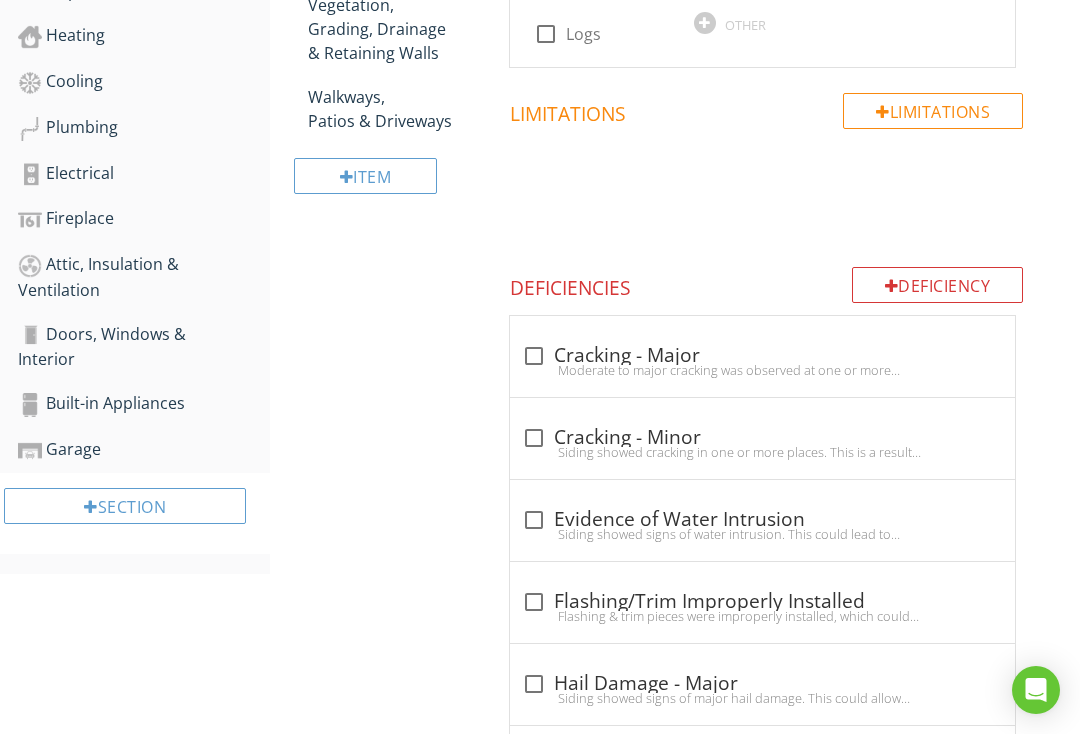scroll, scrollTop: 728, scrollLeft: 0, axis: vertical 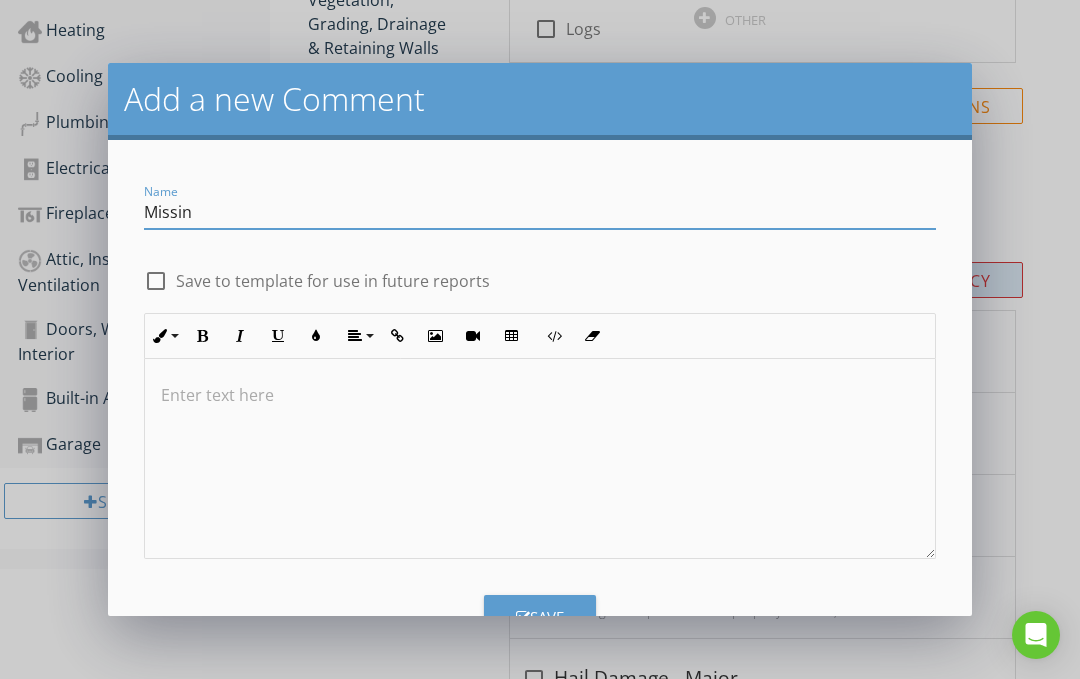 type on "Missing" 